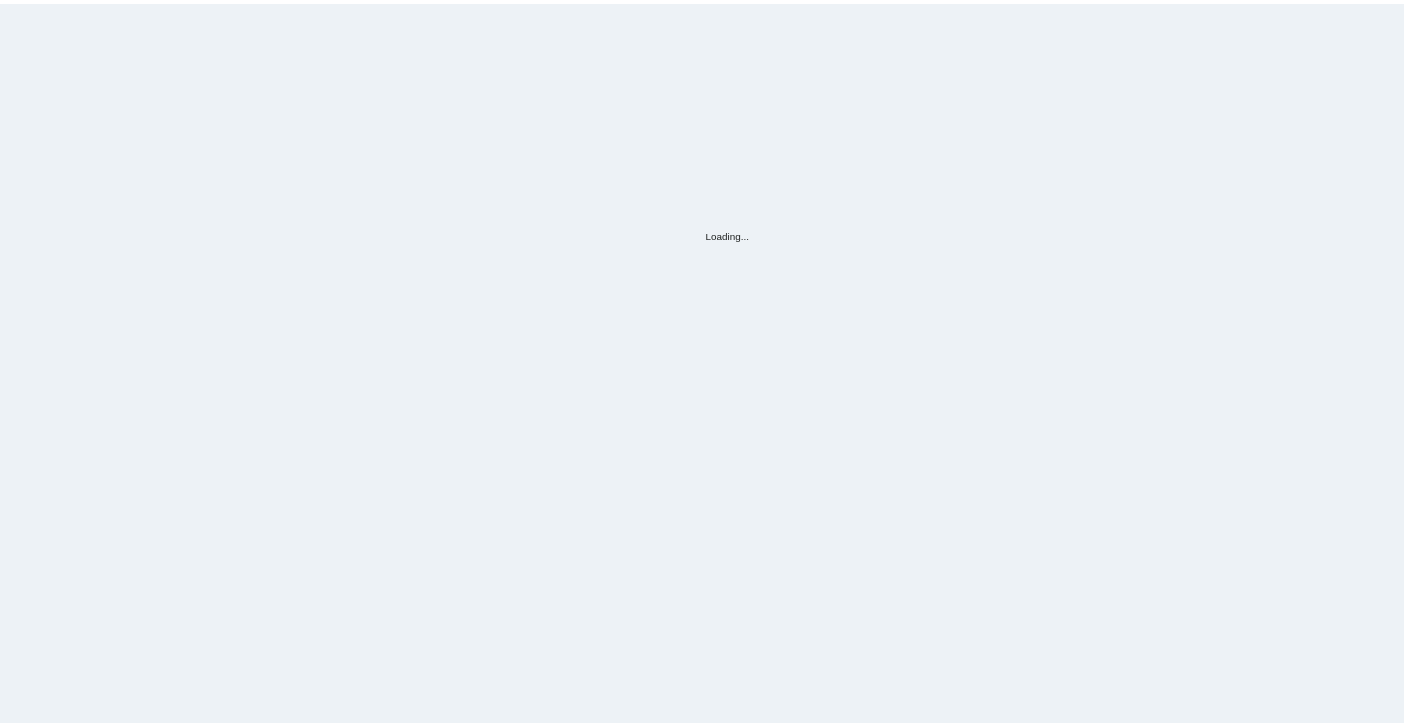 scroll, scrollTop: 0, scrollLeft: 0, axis: both 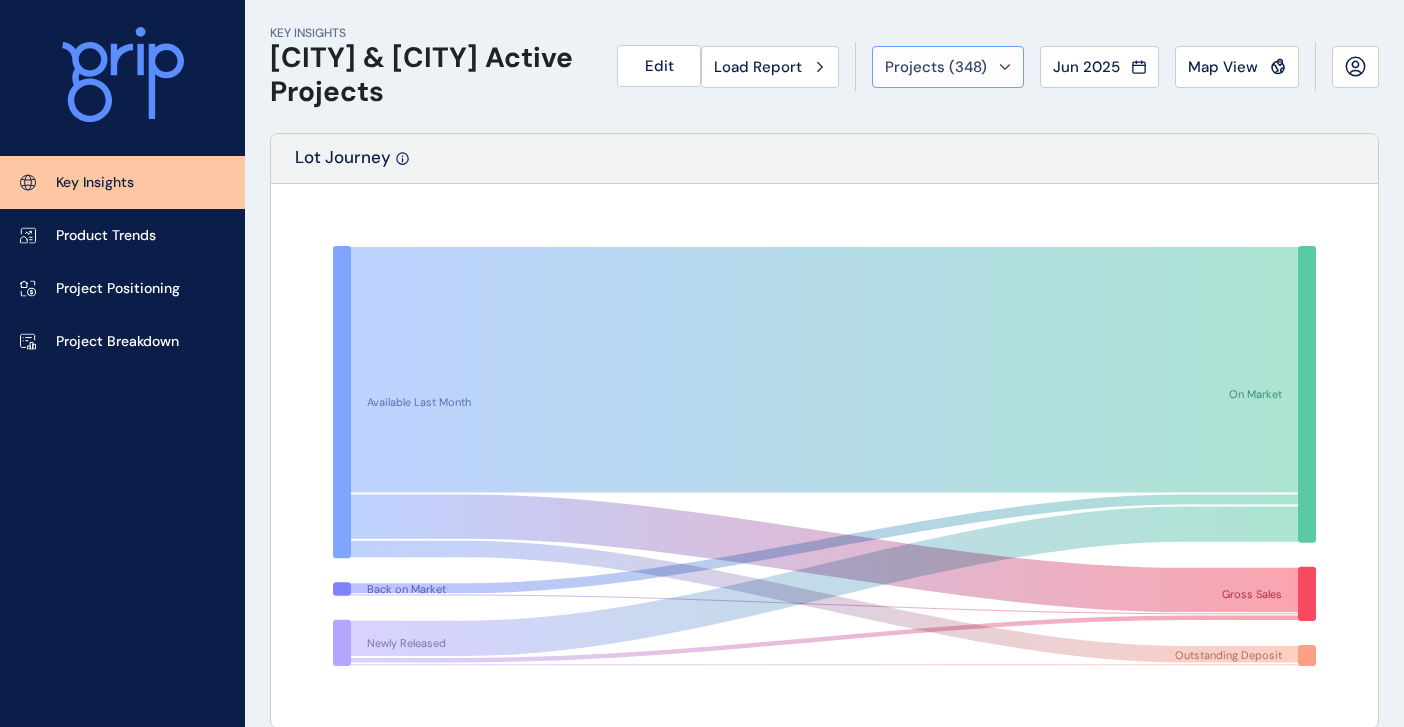 click on "Projects ( [NUMBER] )" at bounding box center (936, 67) 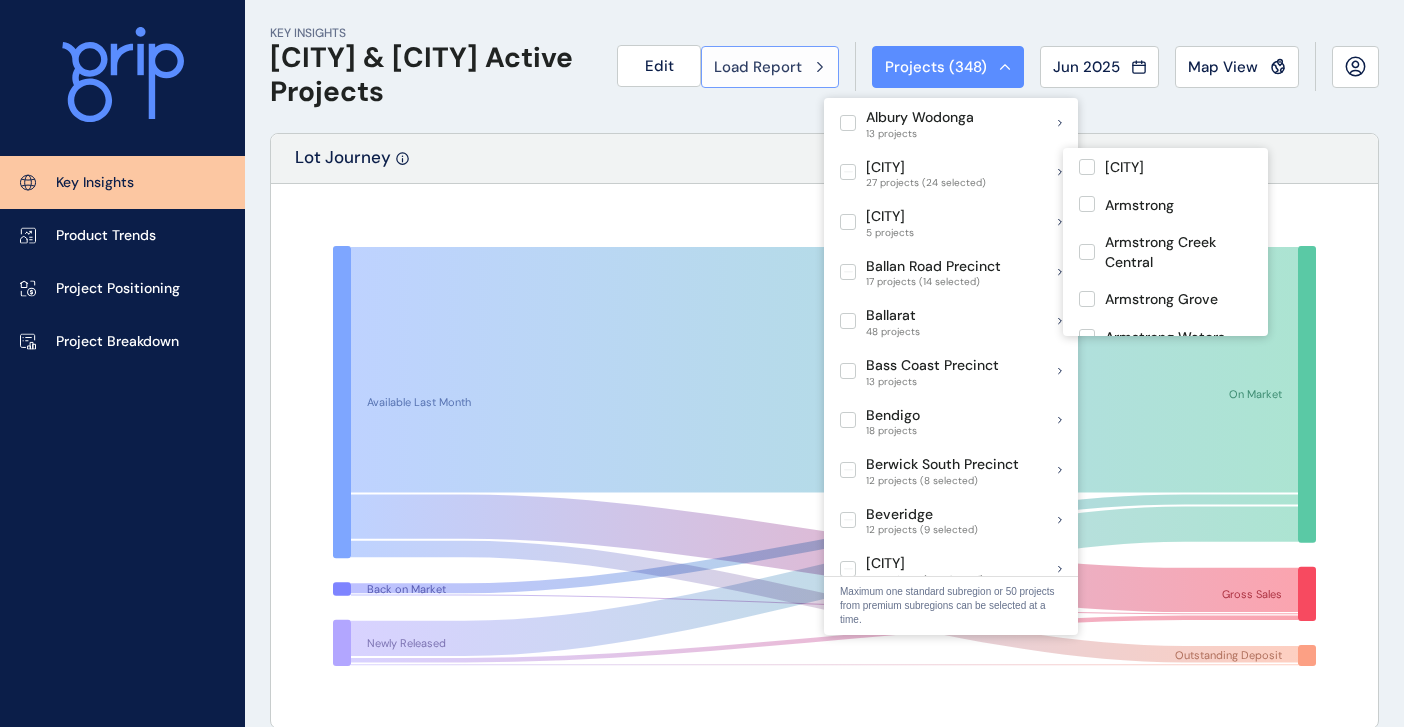 click on "Load Report" at bounding box center (770, 67) 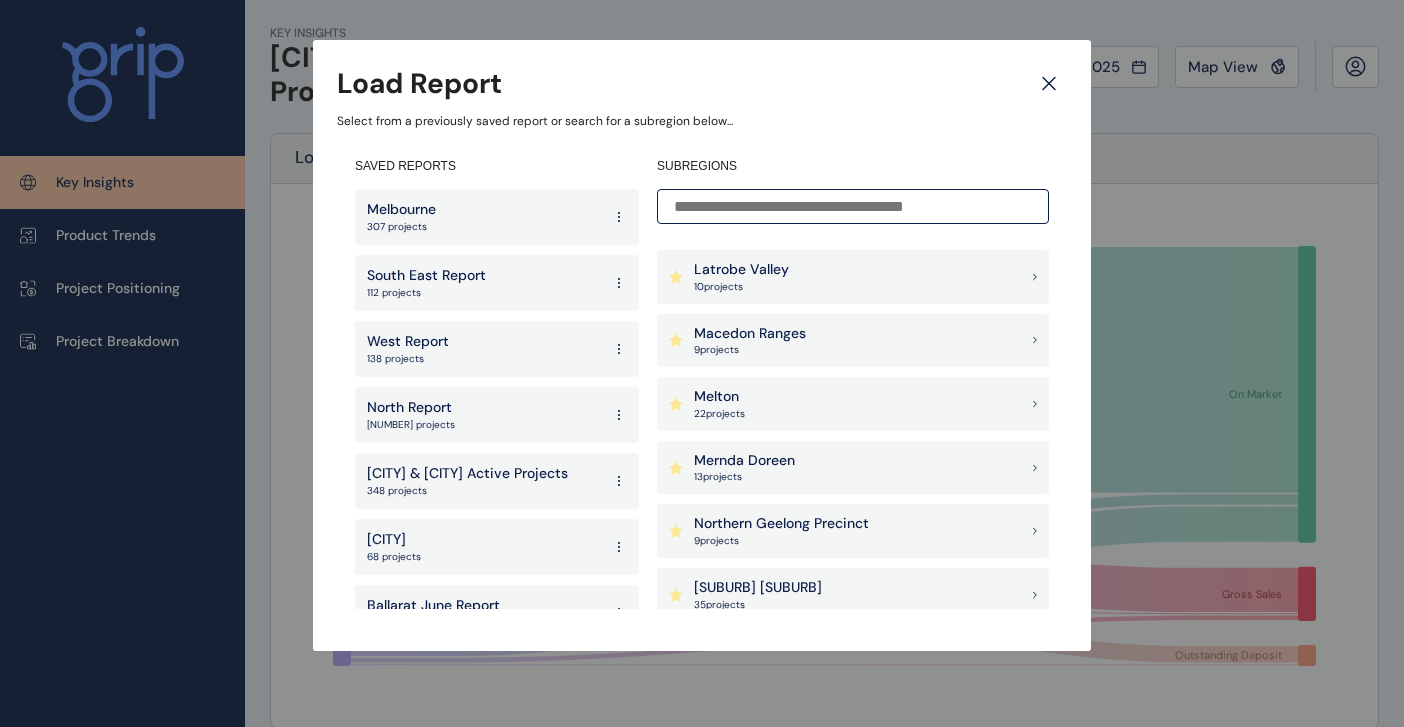 scroll, scrollTop: 1500, scrollLeft: 0, axis: vertical 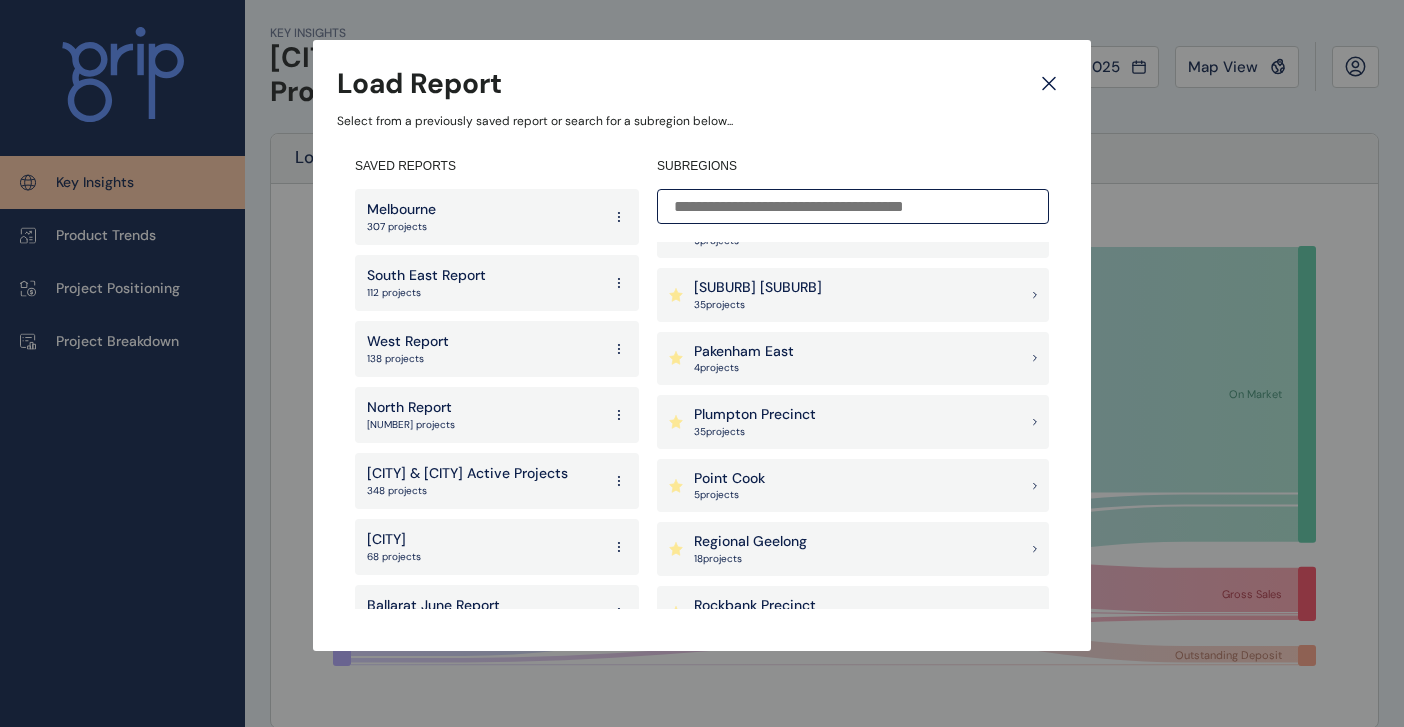 click on "35  project s" at bounding box center [755, 432] 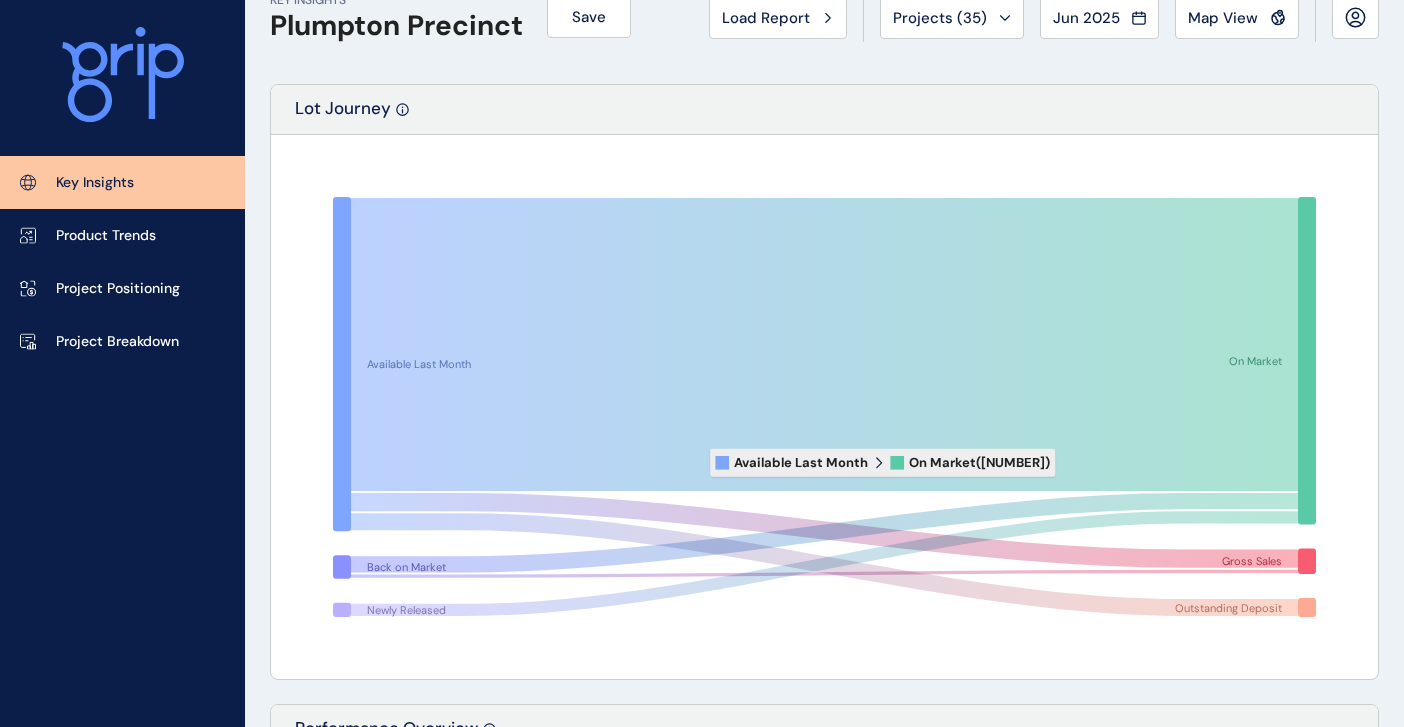 scroll, scrollTop: 0, scrollLeft: 0, axis: both 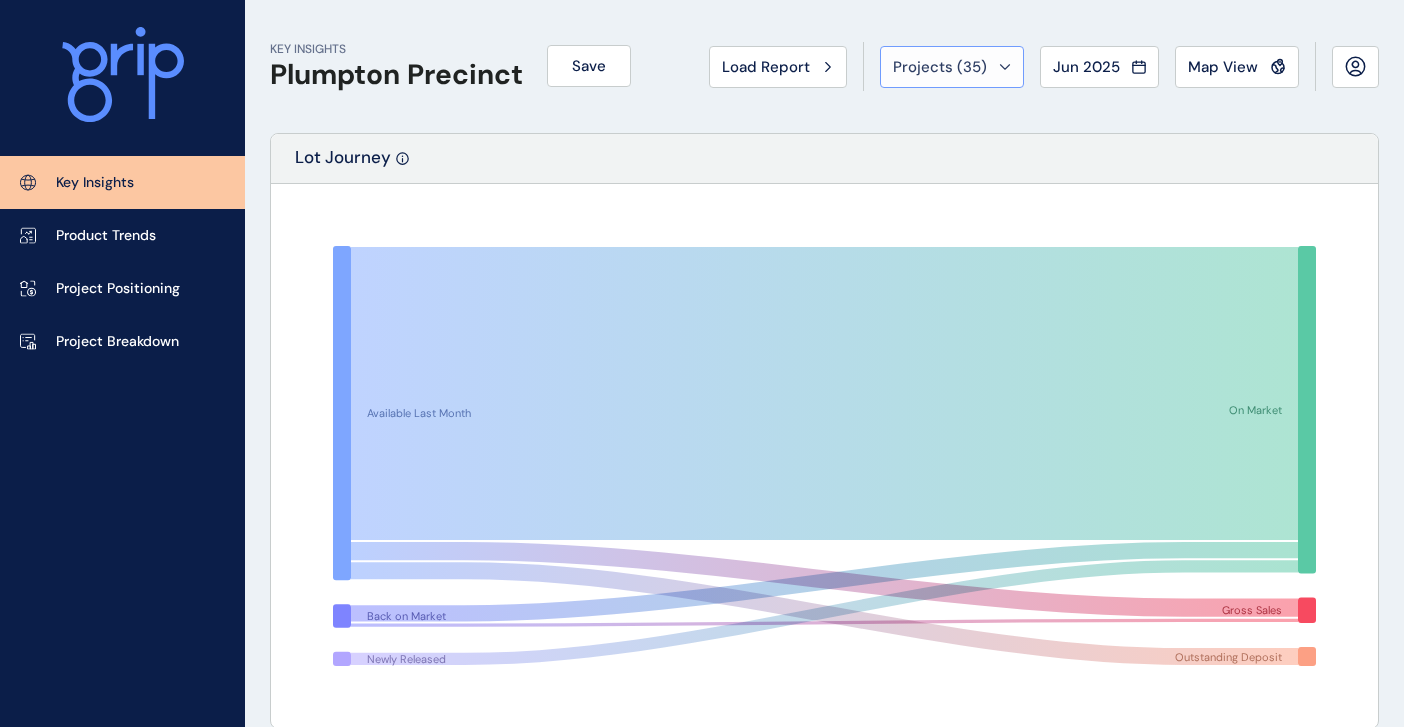 click on "Projects ( 35 )" at bounding box center (940, 67) 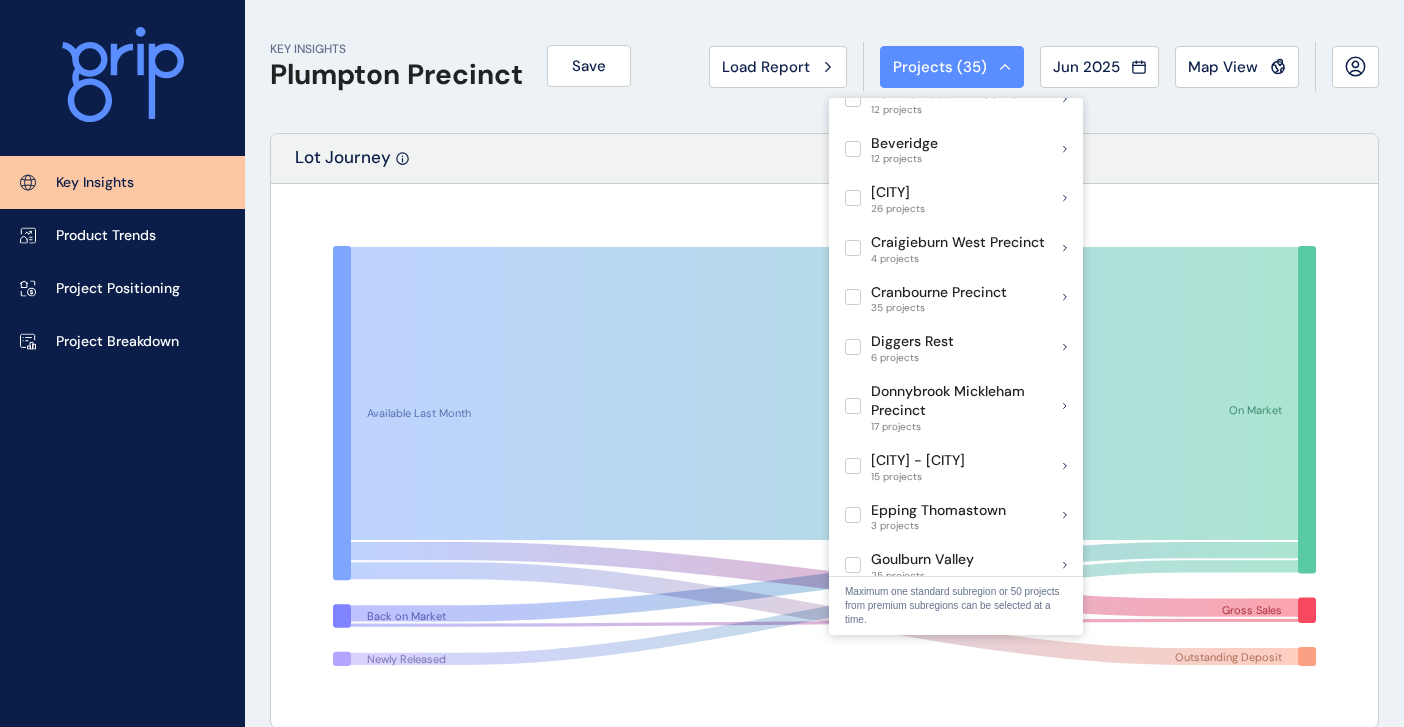 scroll, scrollTop: 900, scrollLeft: 0, axis: vertical 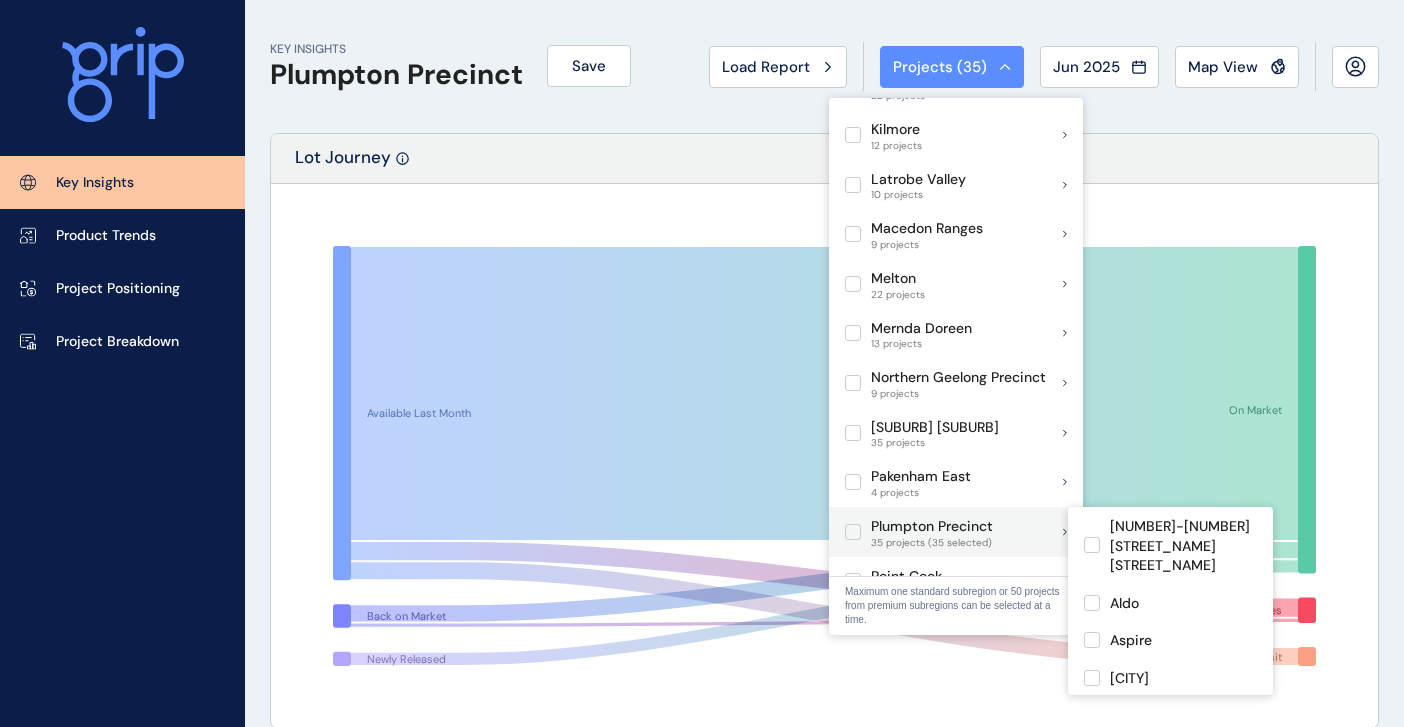 click at bounding box center (853, 532) 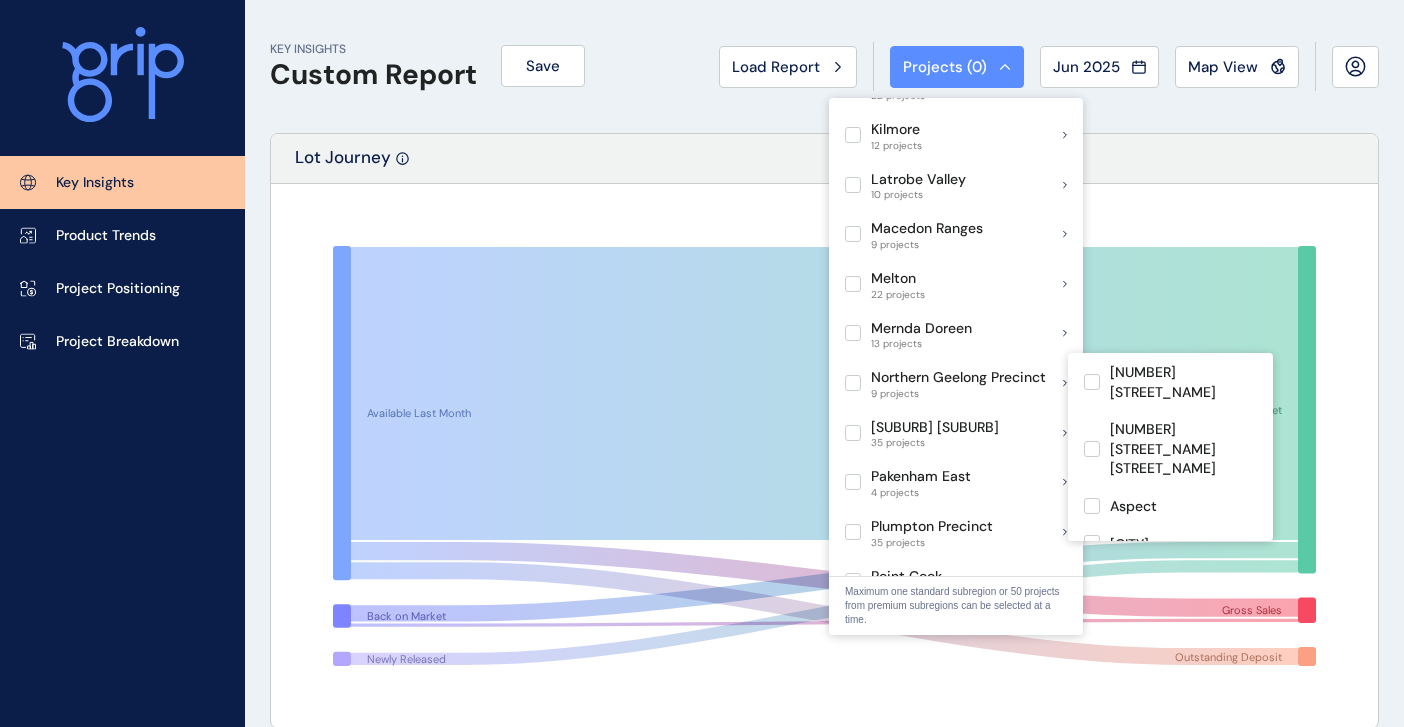 scroll, scrollTop: 0, scrollLeft: 0, axis: both 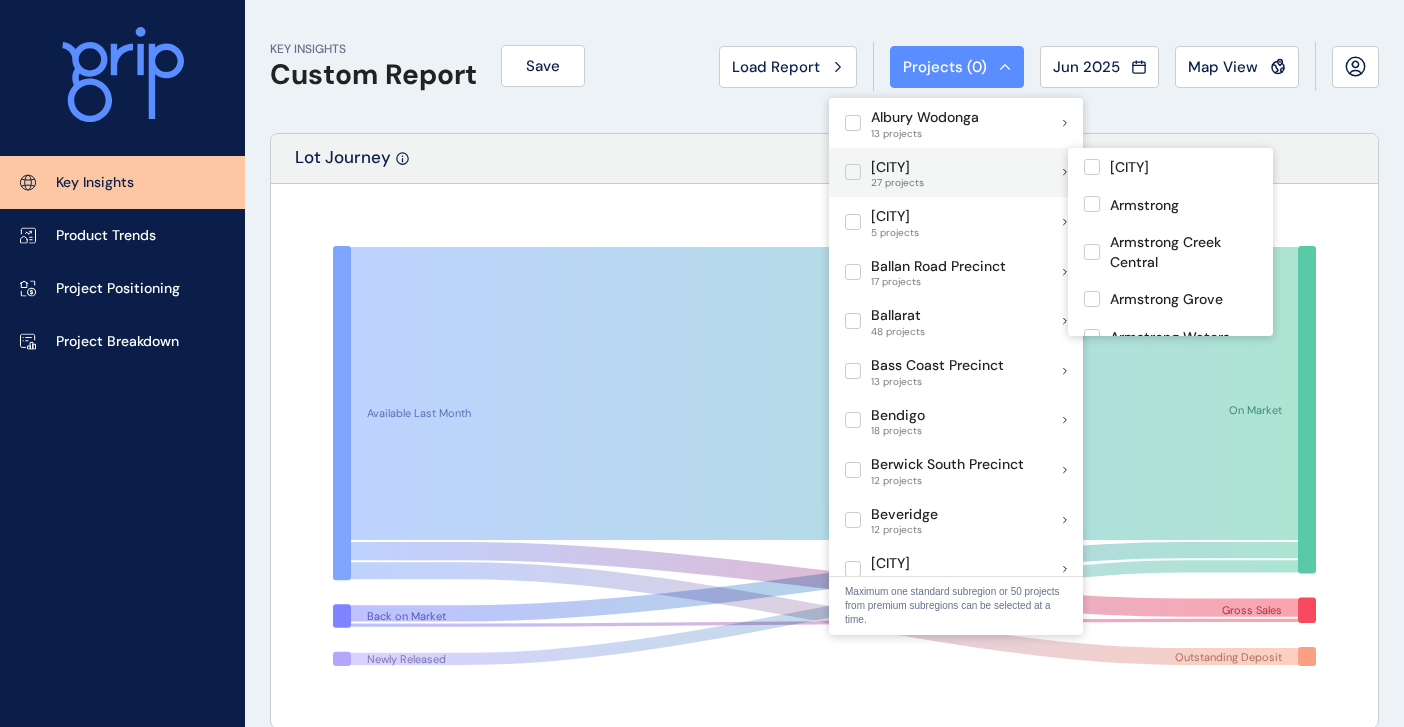 drag, startPoint x: 856, startPoint y: 173, endPoint x: 867, endPoint y: 177, distance: 11.7046995 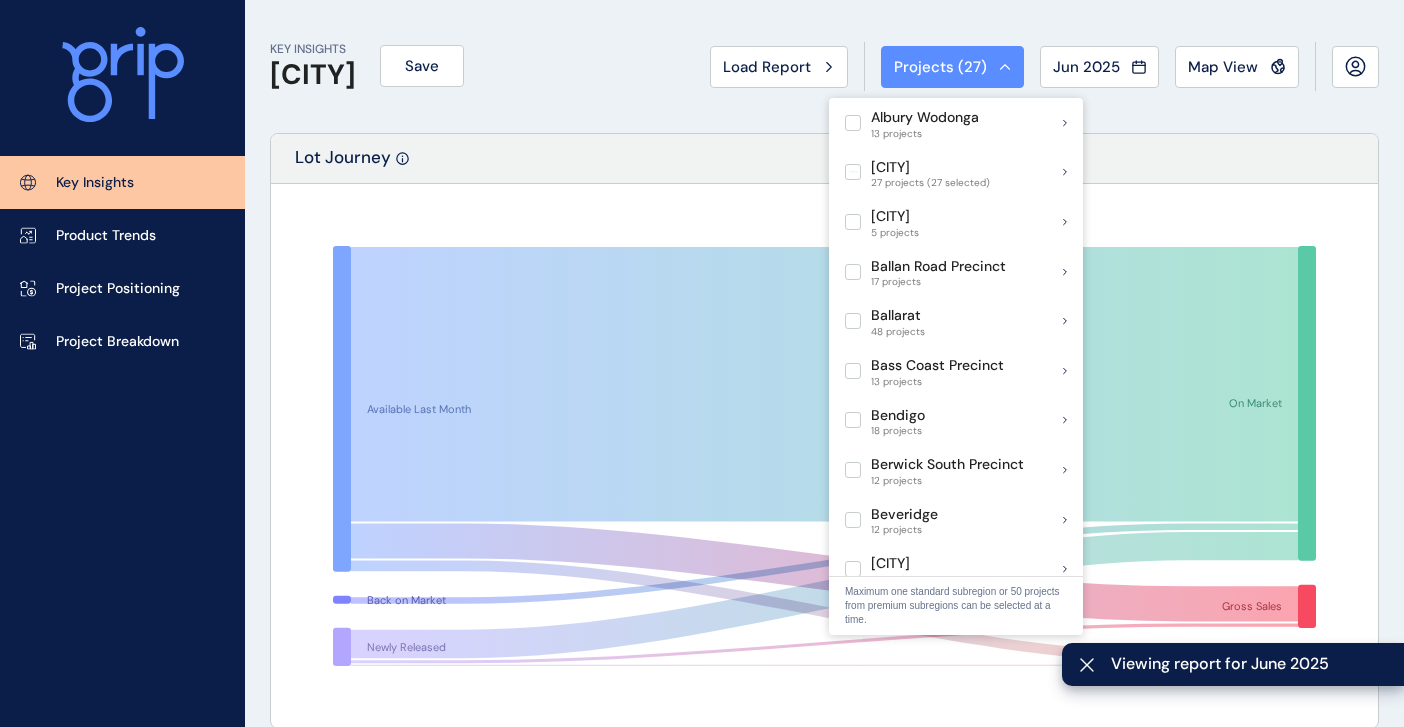 scroll, scrollTop: 800, scrollLeft: 0, axis: vertical 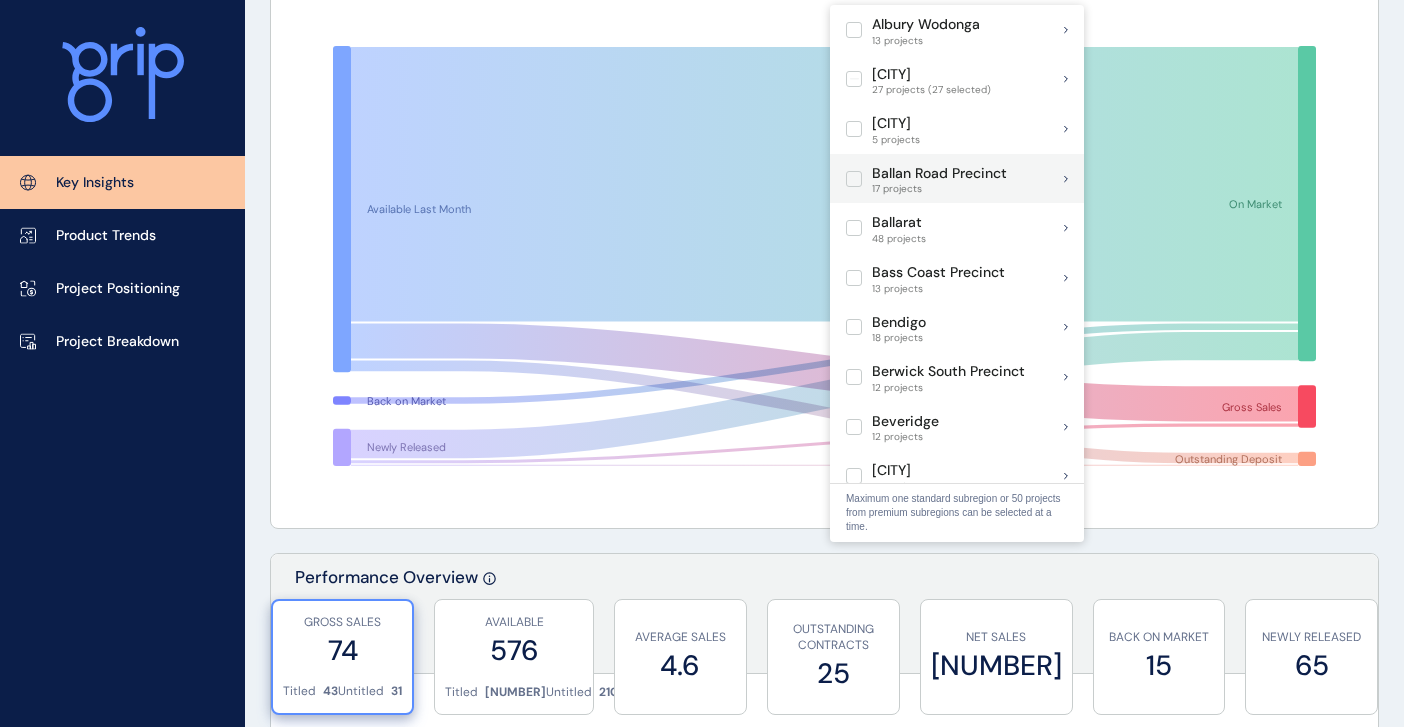drag, startPoint x: 855, startPoint y: 81, endPoint x: 879, endPoint y: 194, distance: 115.52056 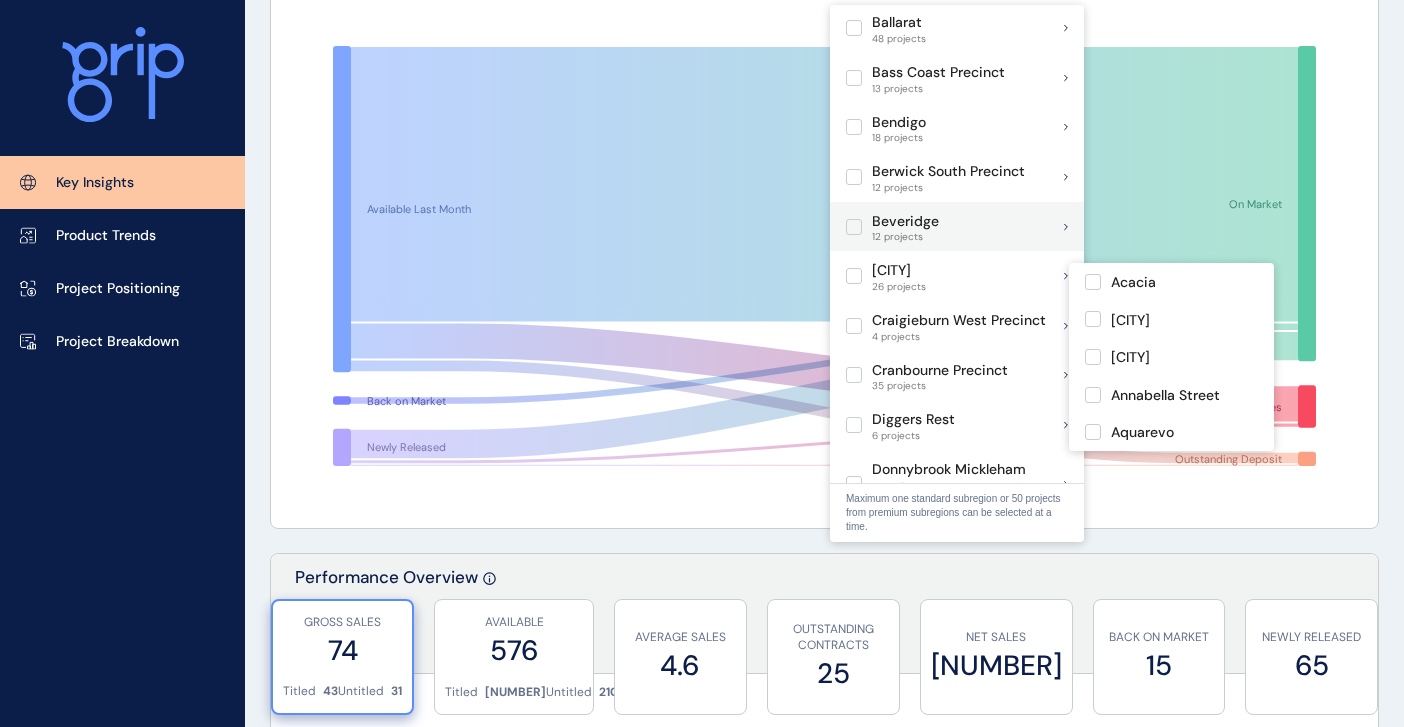 scroll, scrollTop: 300, scrollLeft: 0, axis: vertical 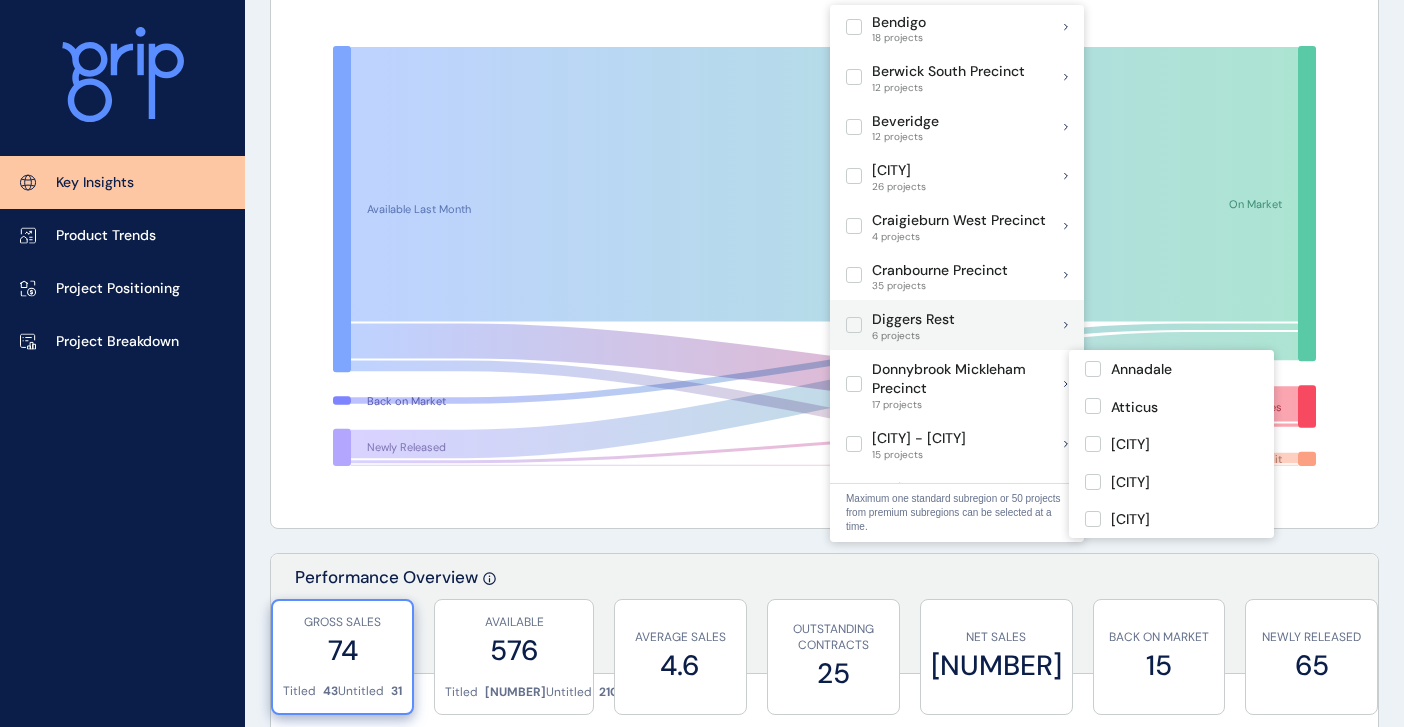 click at bounding box center [854, 384] 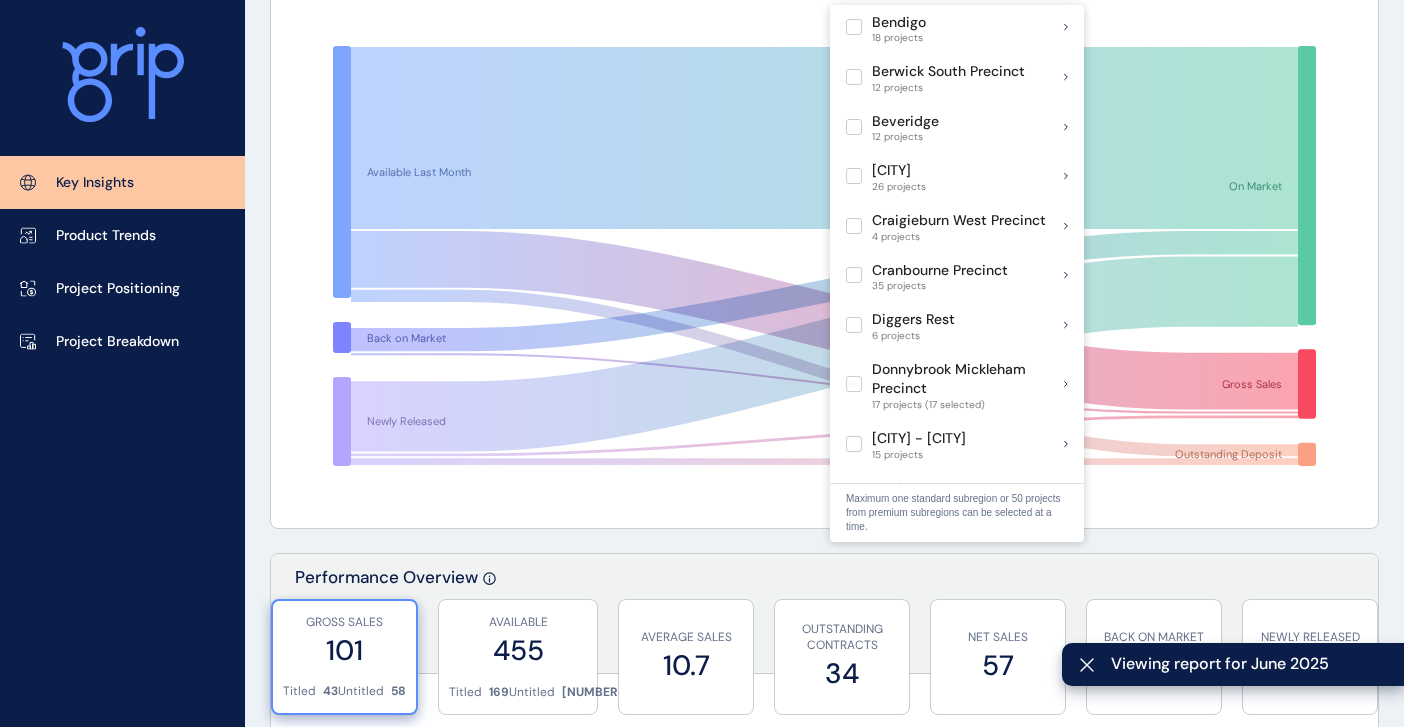 scroll, scrollTop: 0, scrollLeft: 0, axis: both 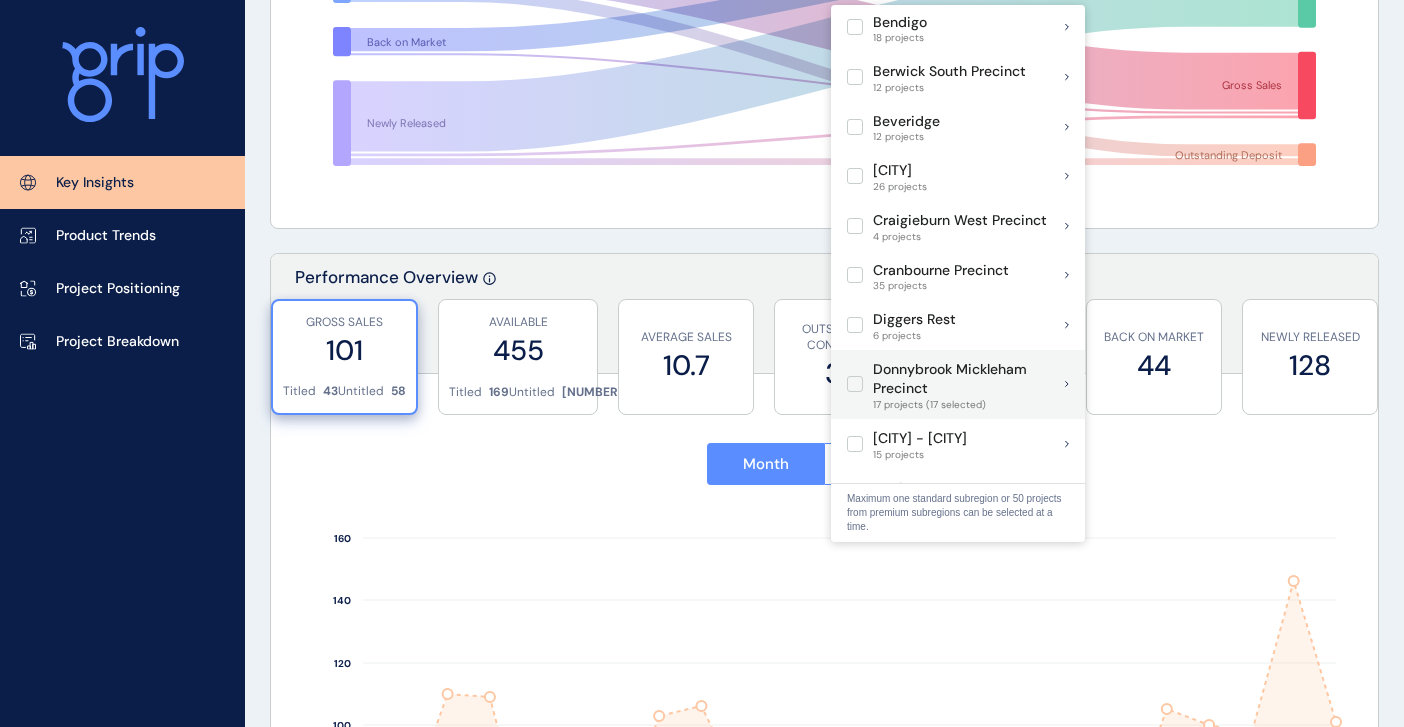 click at bounding box center [855, 384] 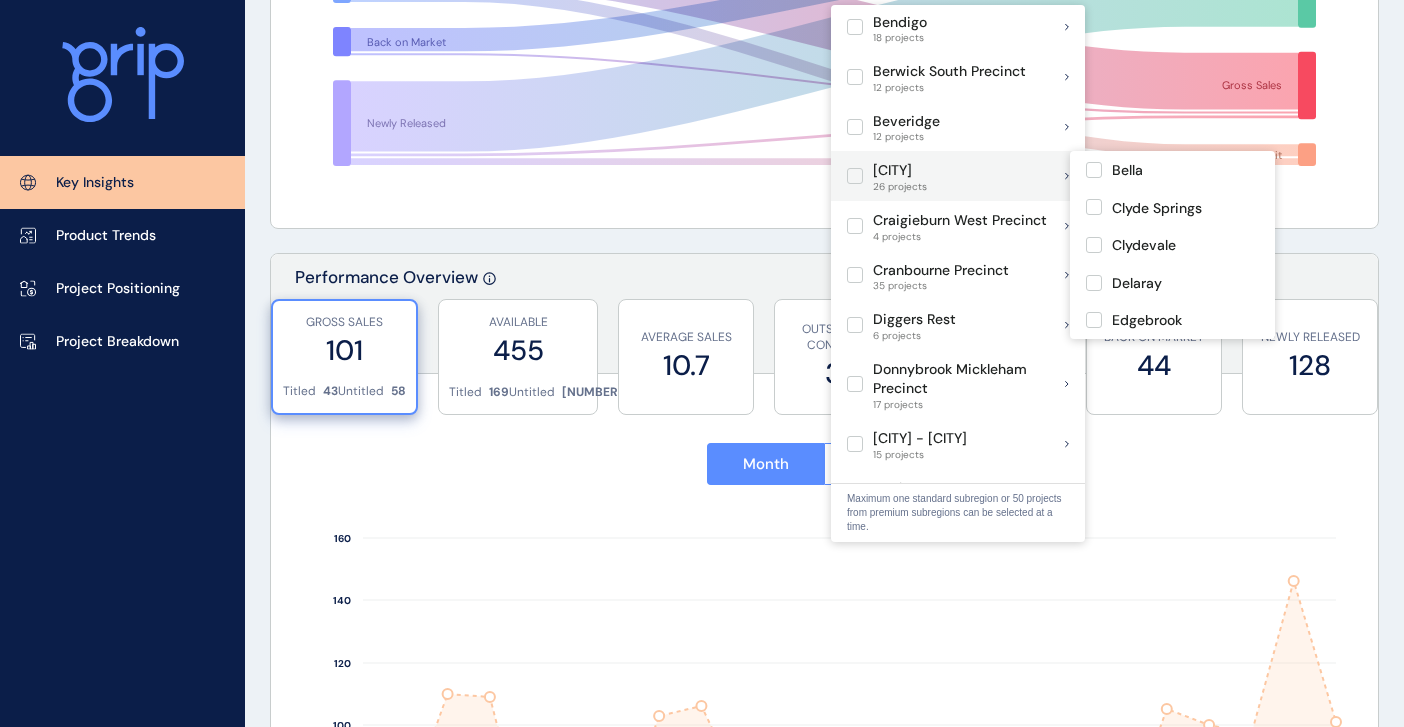 click at bounding box center (855, 176) 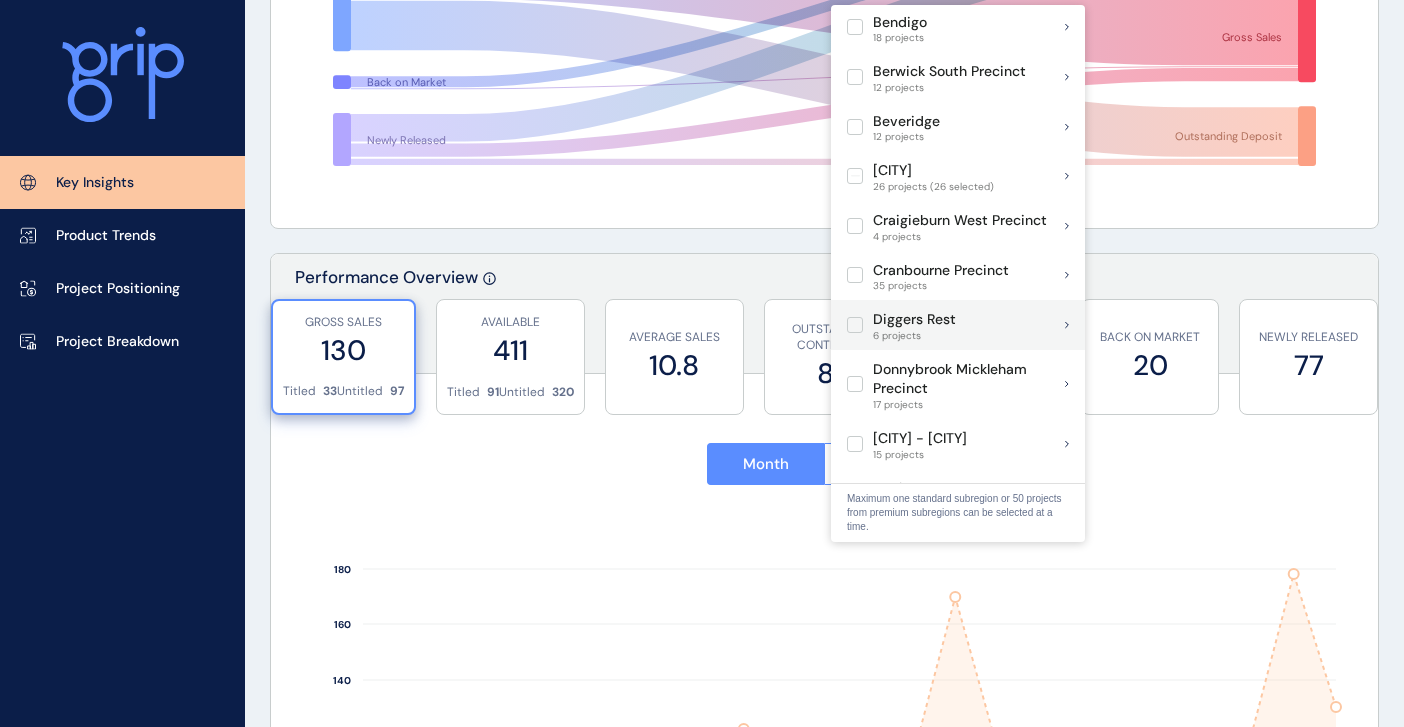 drag, startPoint x: 848, startPoint y: 175, endPoint x: 936, endPoint y: 328, distance: 176.50212 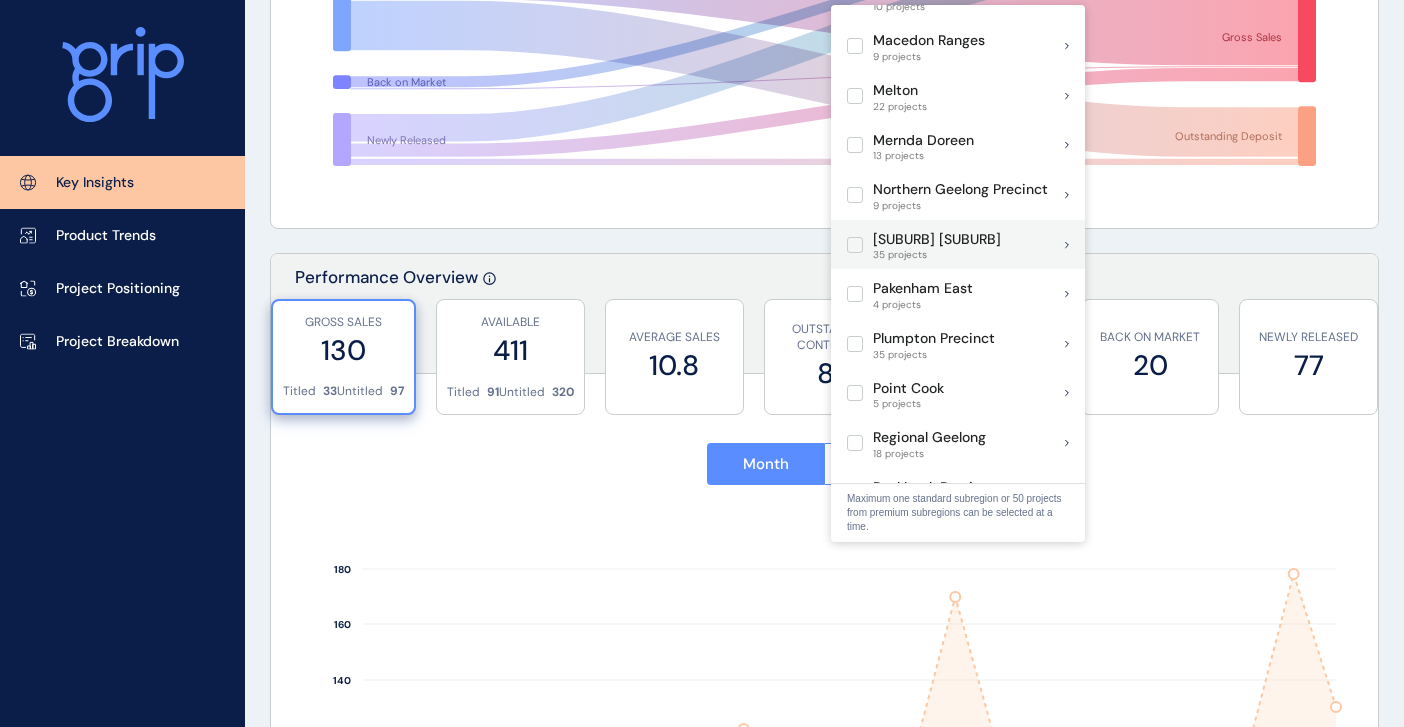 scroll, scrollTop: 1000, scrollLeft: 0, axis: vertical 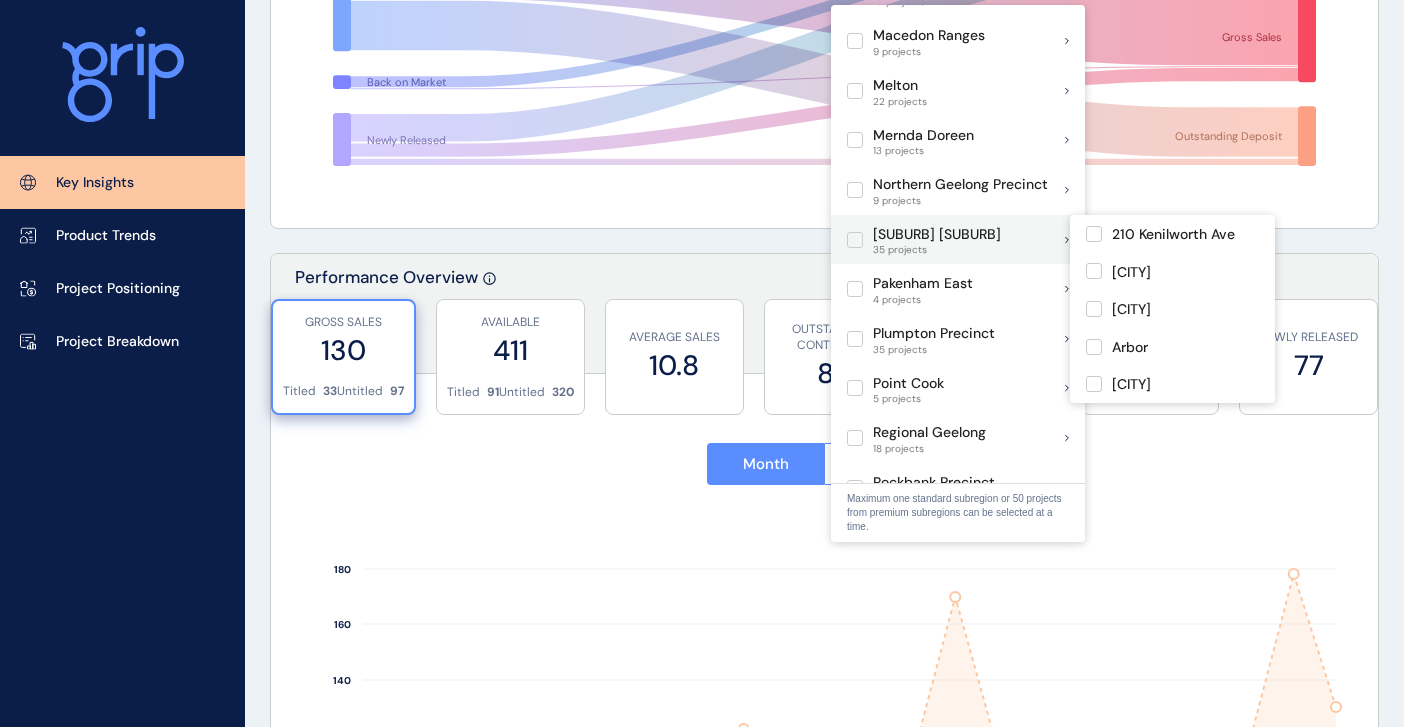 click at bounding box center (855, 240) 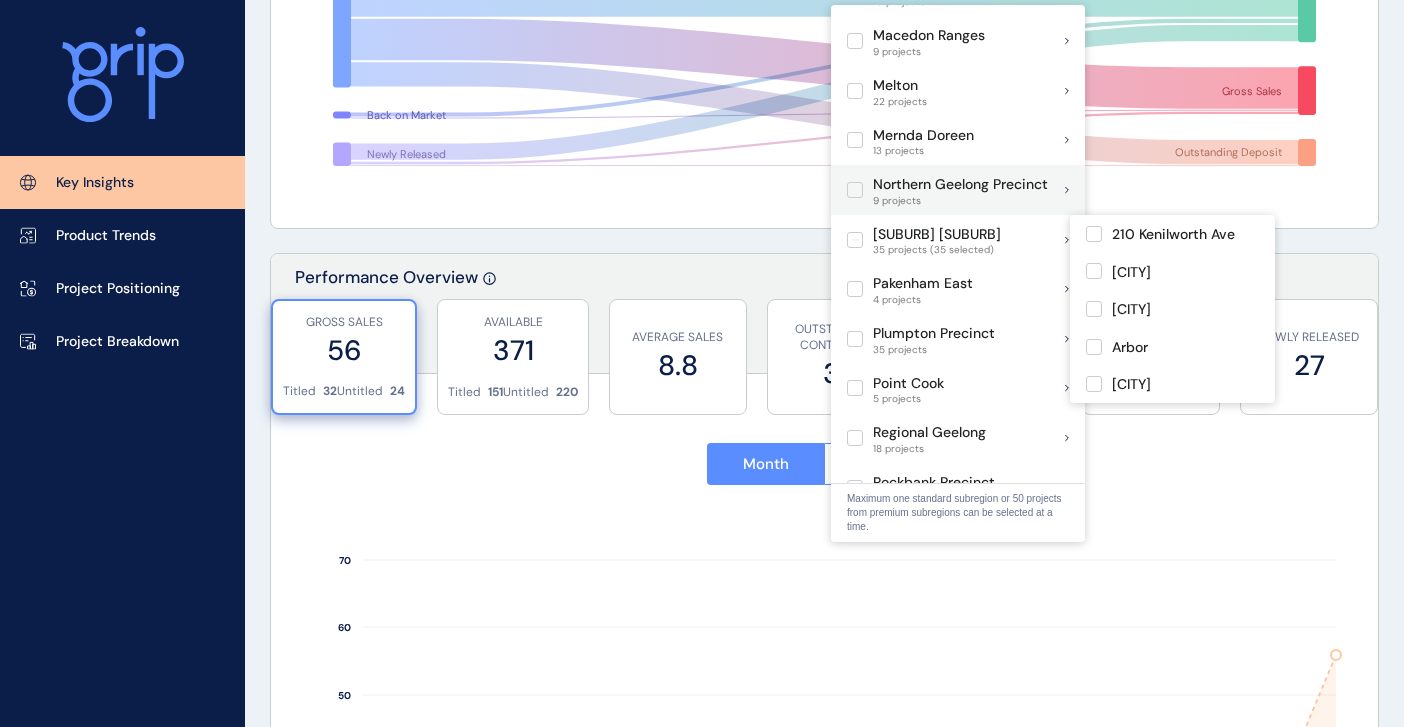 click at bounding box center [855, 240] 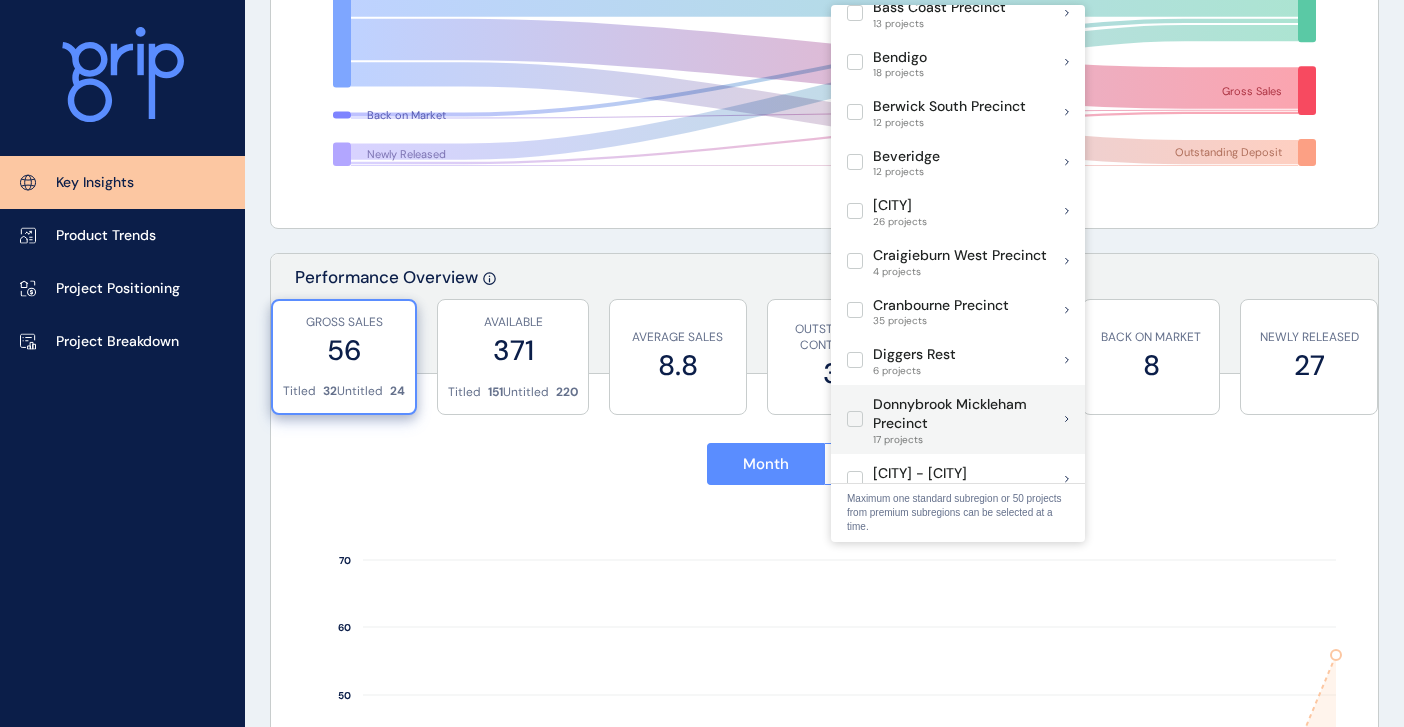 scroll, scrollTop: 200, scrollLeft: 0, axis: vertical 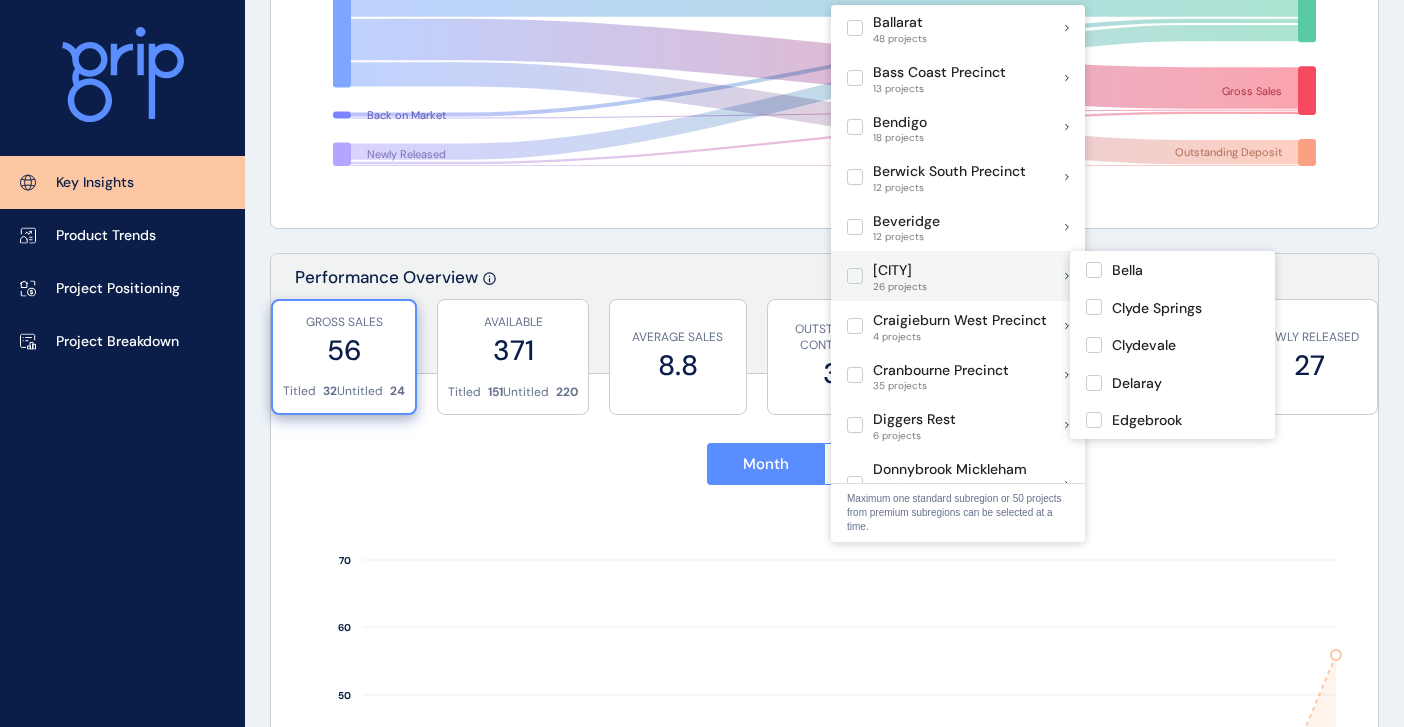 click at bounding box center (855, 276) 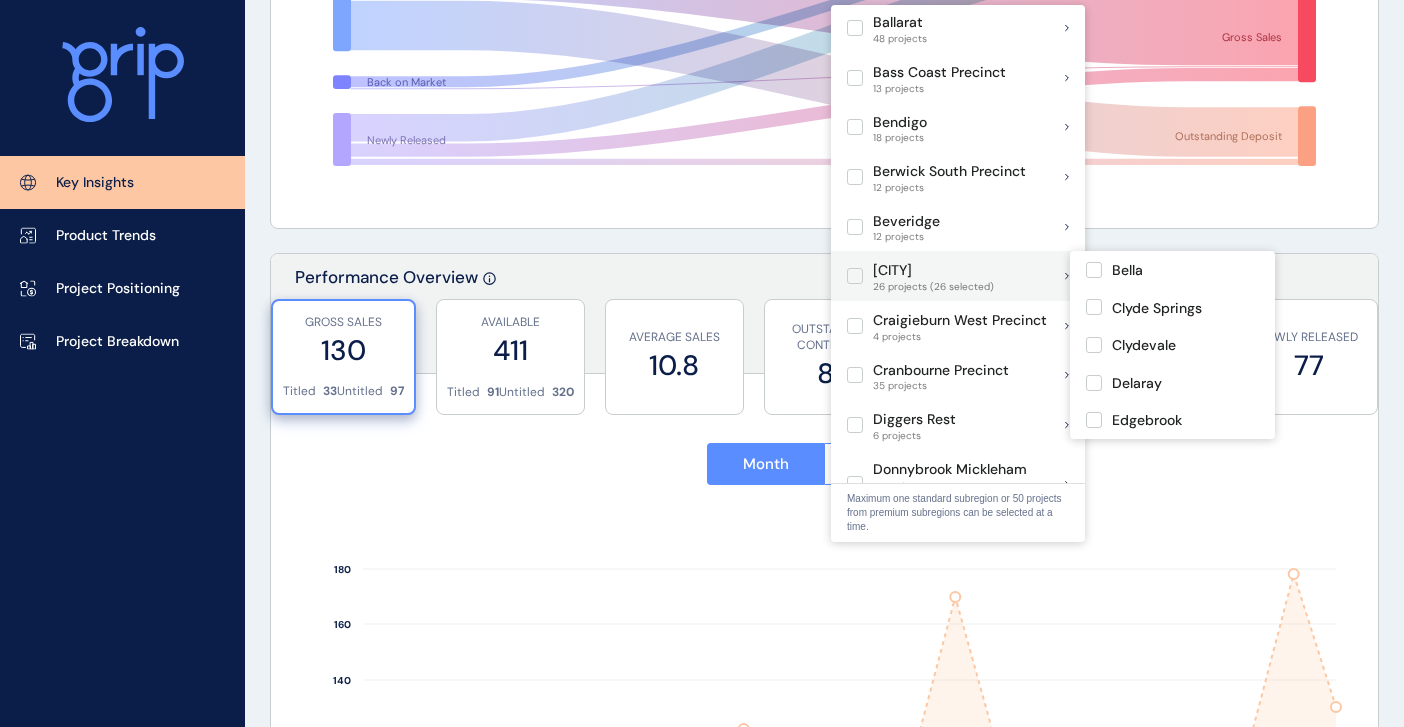 click at bounding box center [855, 276] 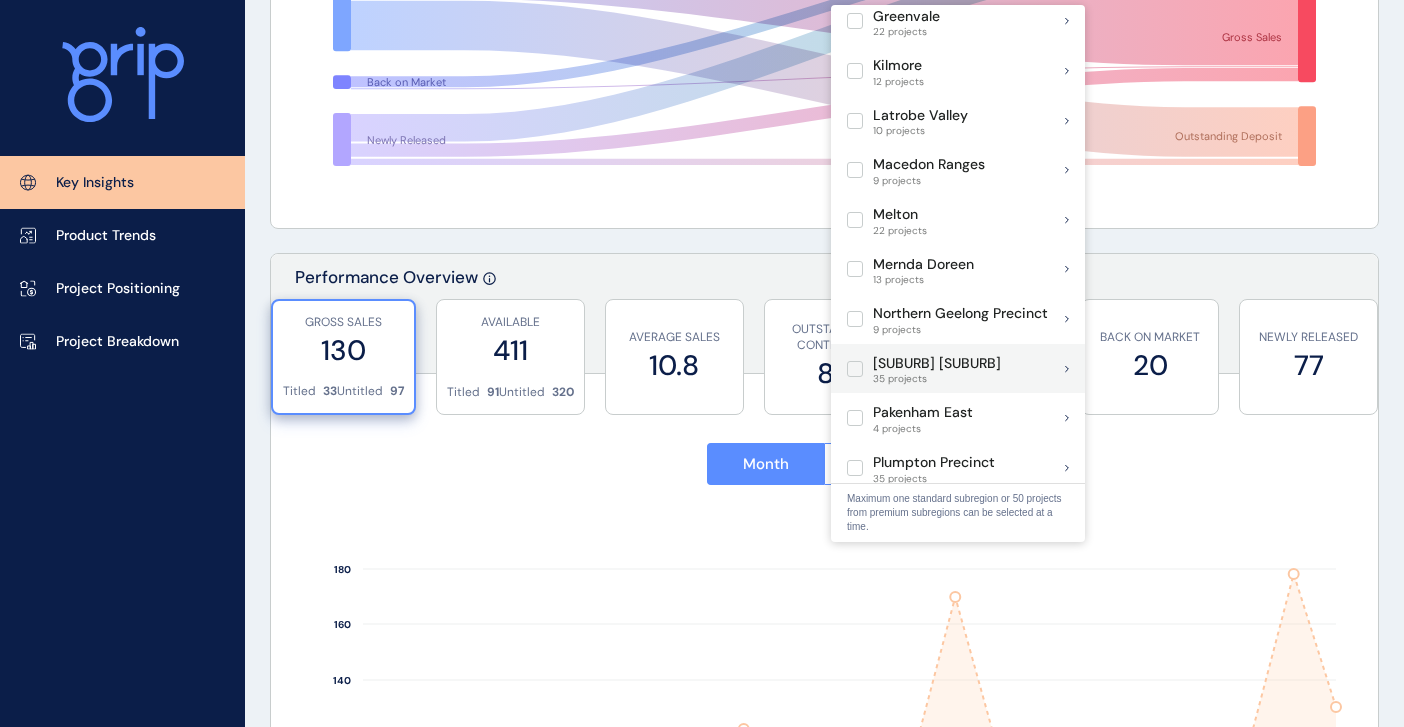 scroll, scrollTop: 900, scrollLeft: 0, axis: vertical 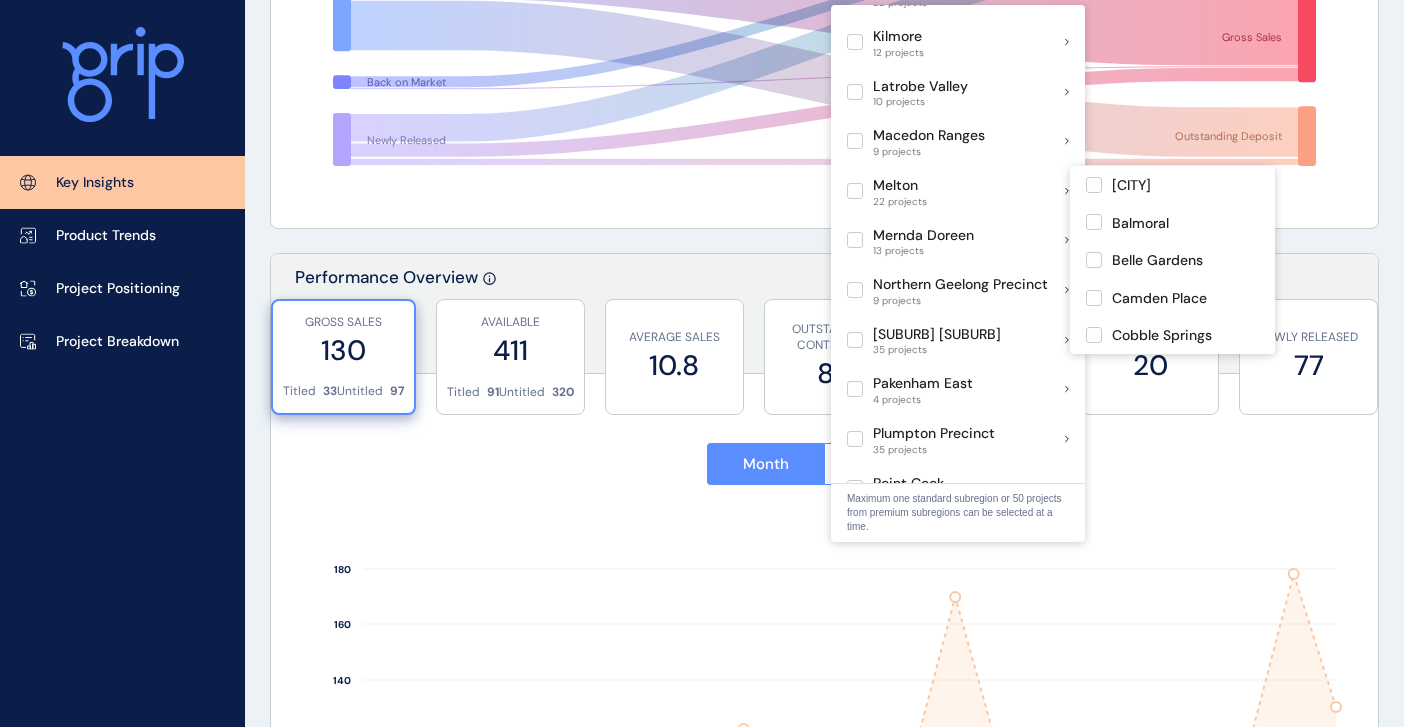 click at bounding box center [855, 191] 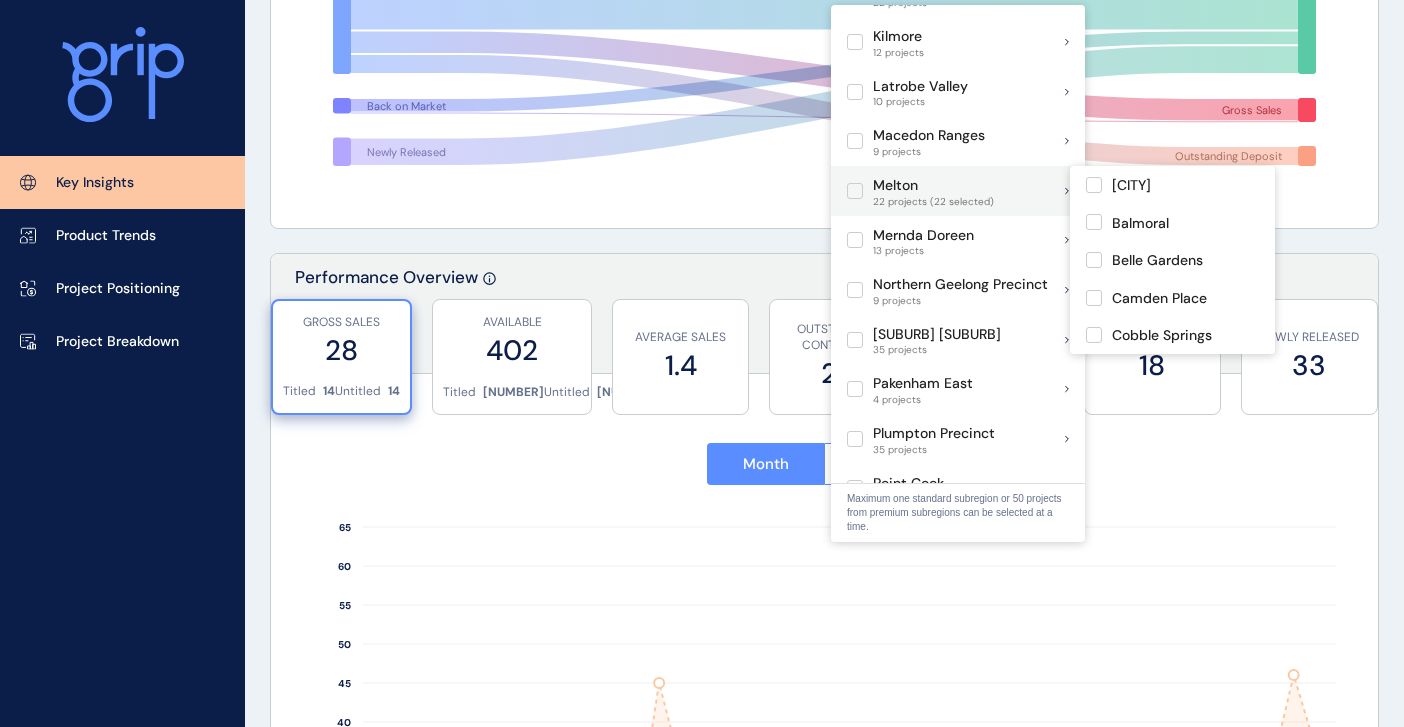 click at bounding box center [855, 191] 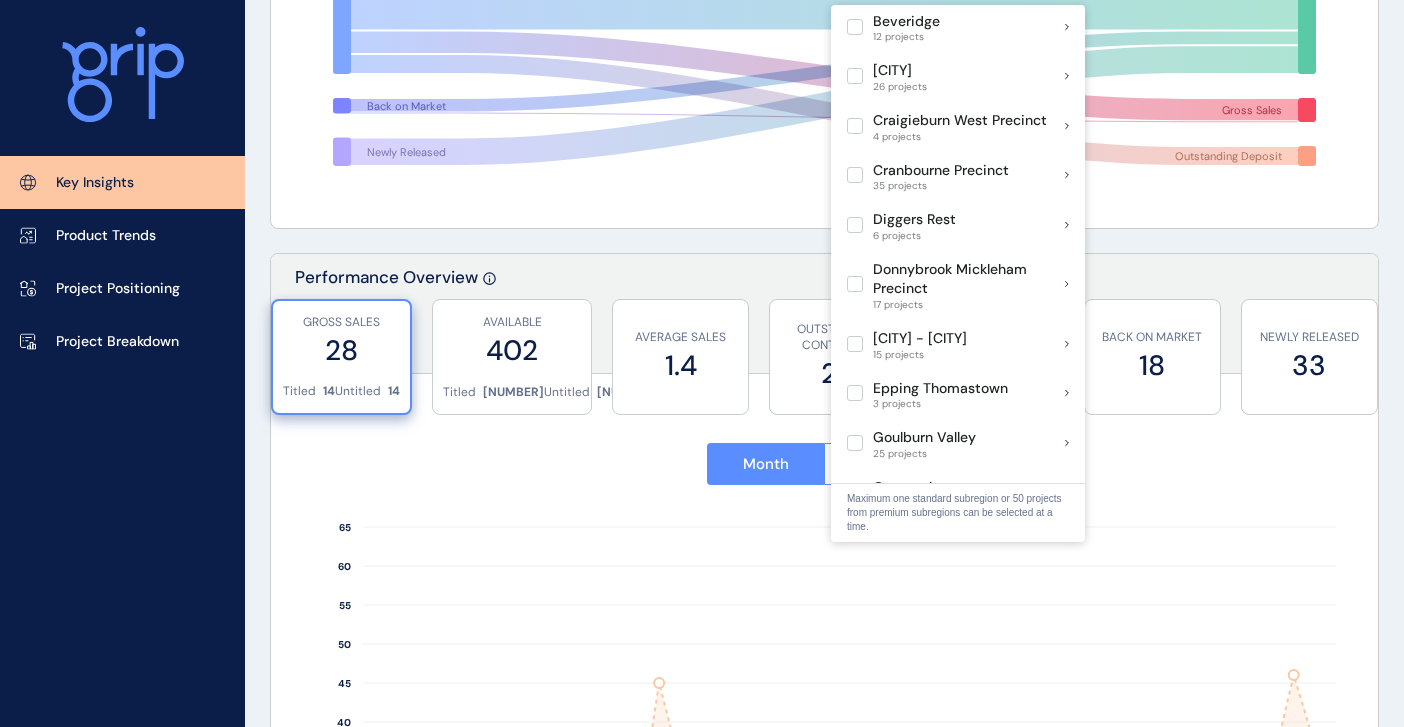 scroll, scrollTop: 0, scrollLeft: 0, axis: both 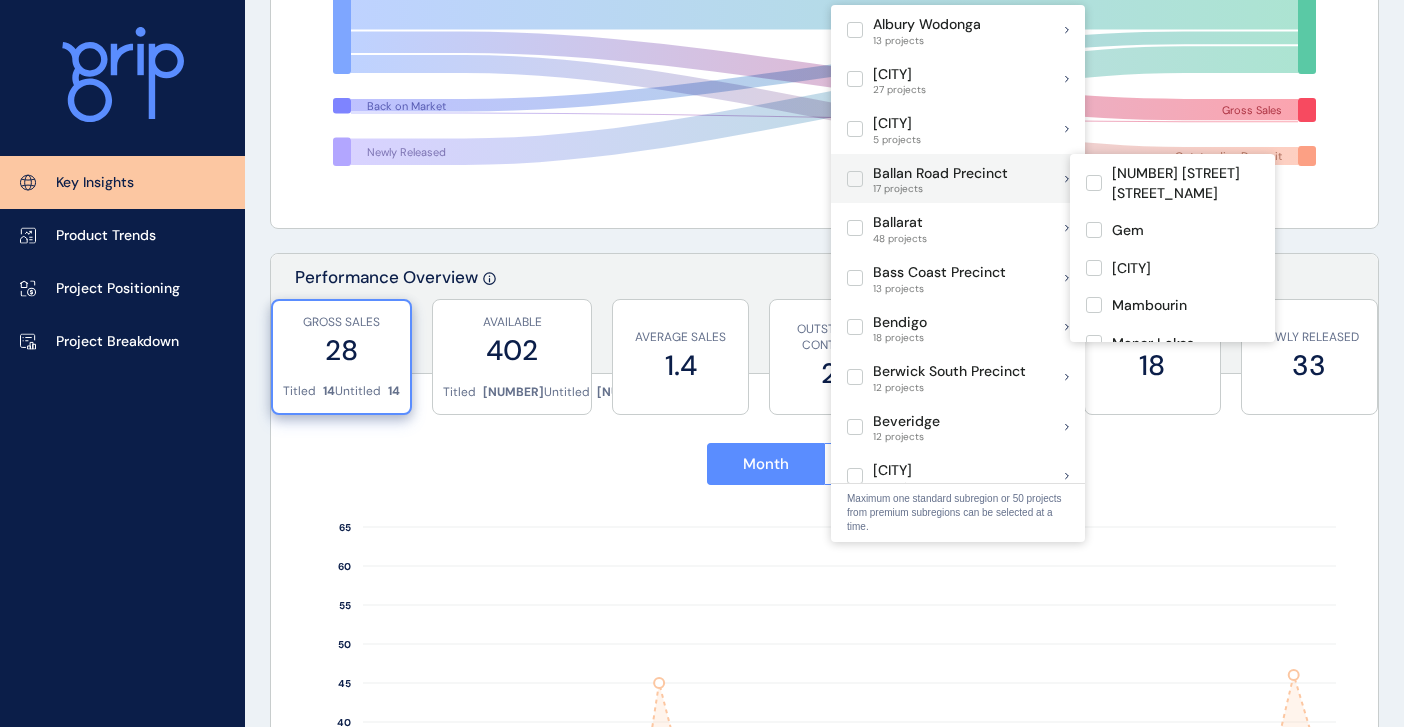 click at bounding box center (855, 179) 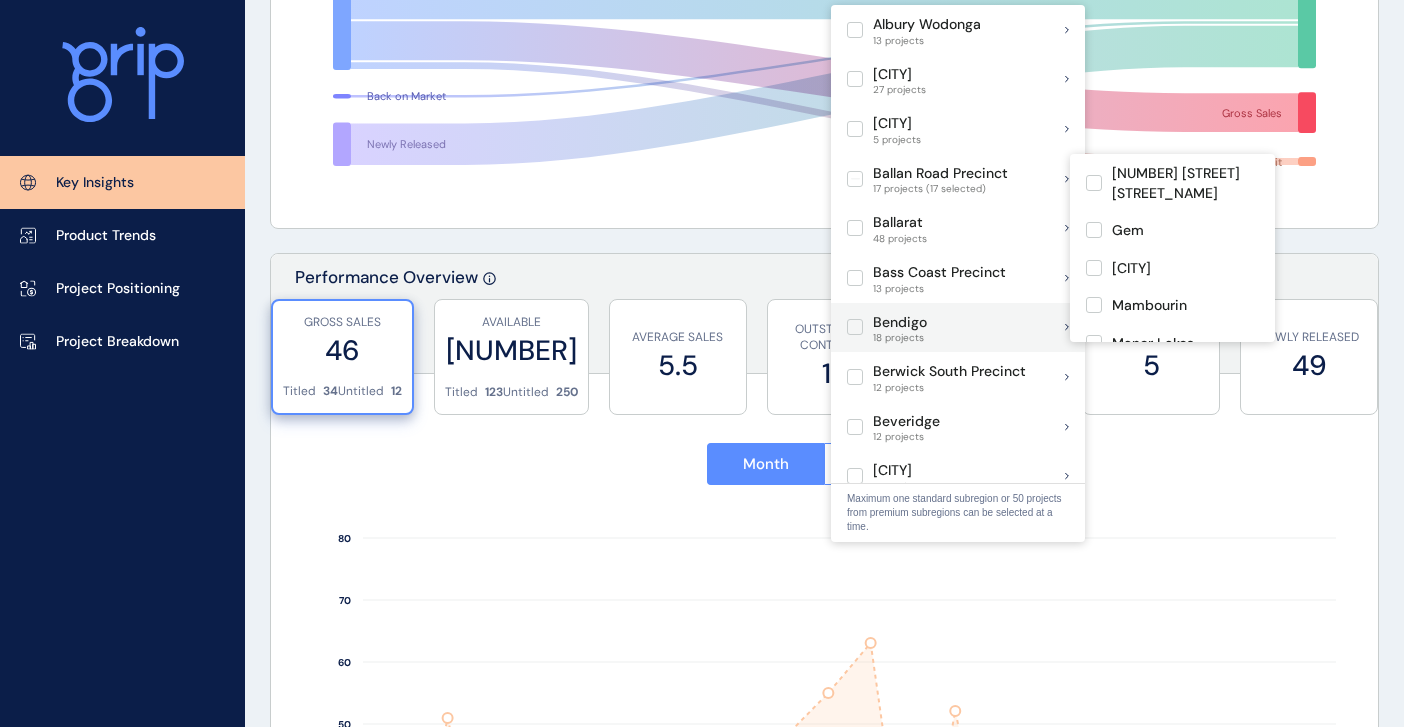 drag, startPoint x: 857, startPoint y: 173, endPoint x: 964, endPoint y: 308, distance: 172.26143 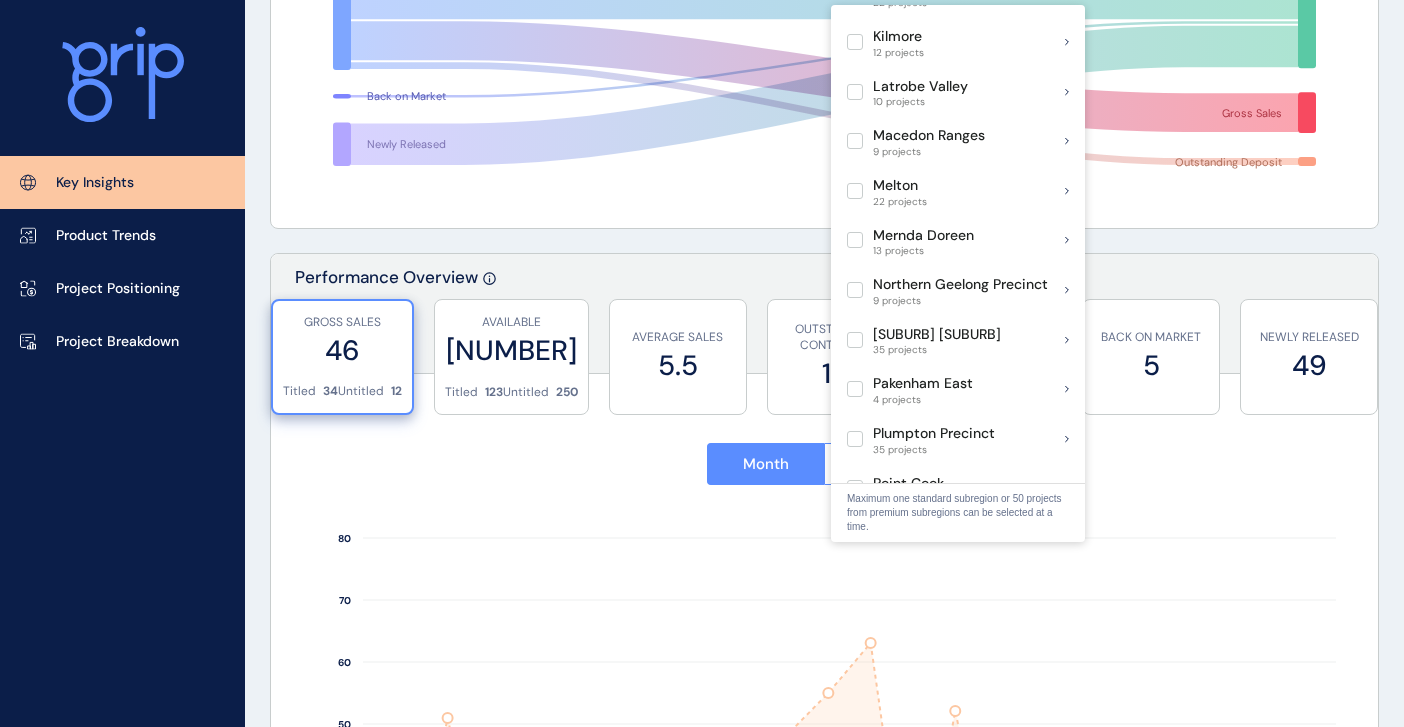 scroll, scrollTop: 1100, scrollLeft: 0, axis: vertical 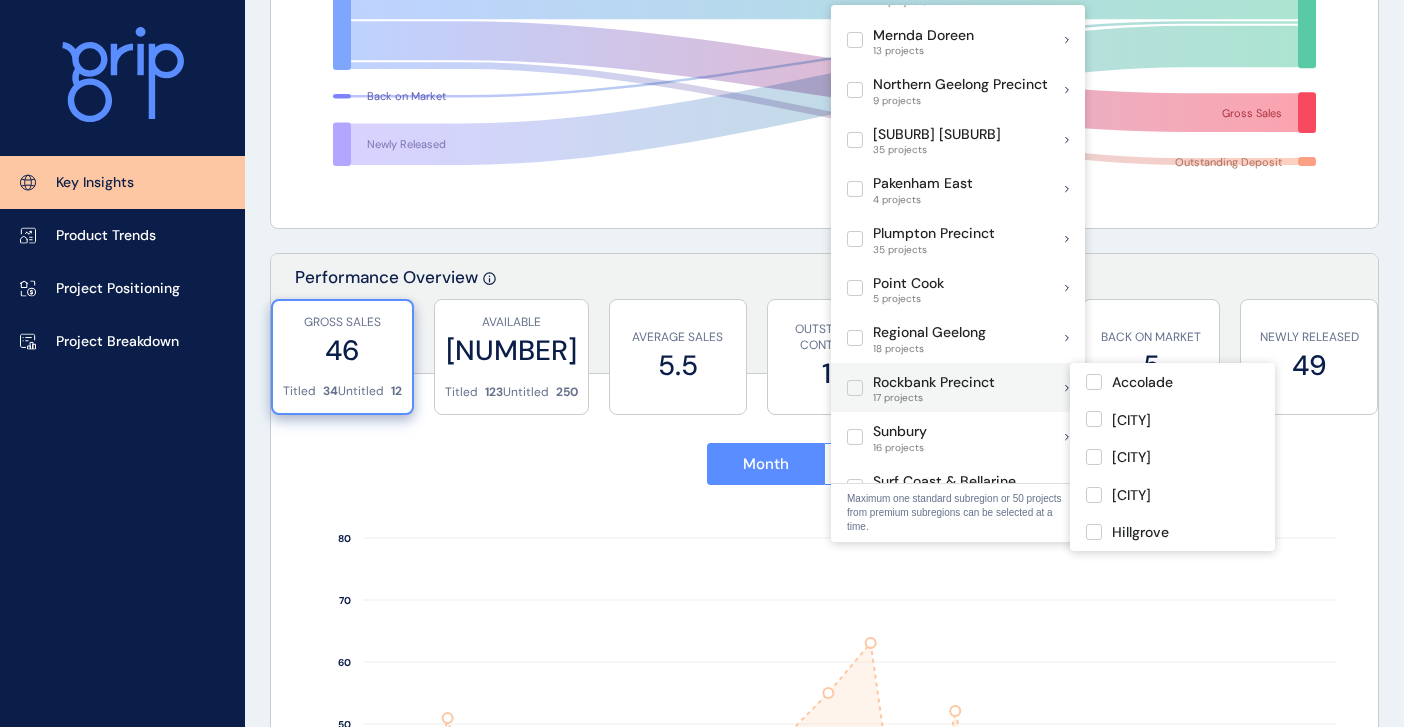 click at bounding box center (855, 388) 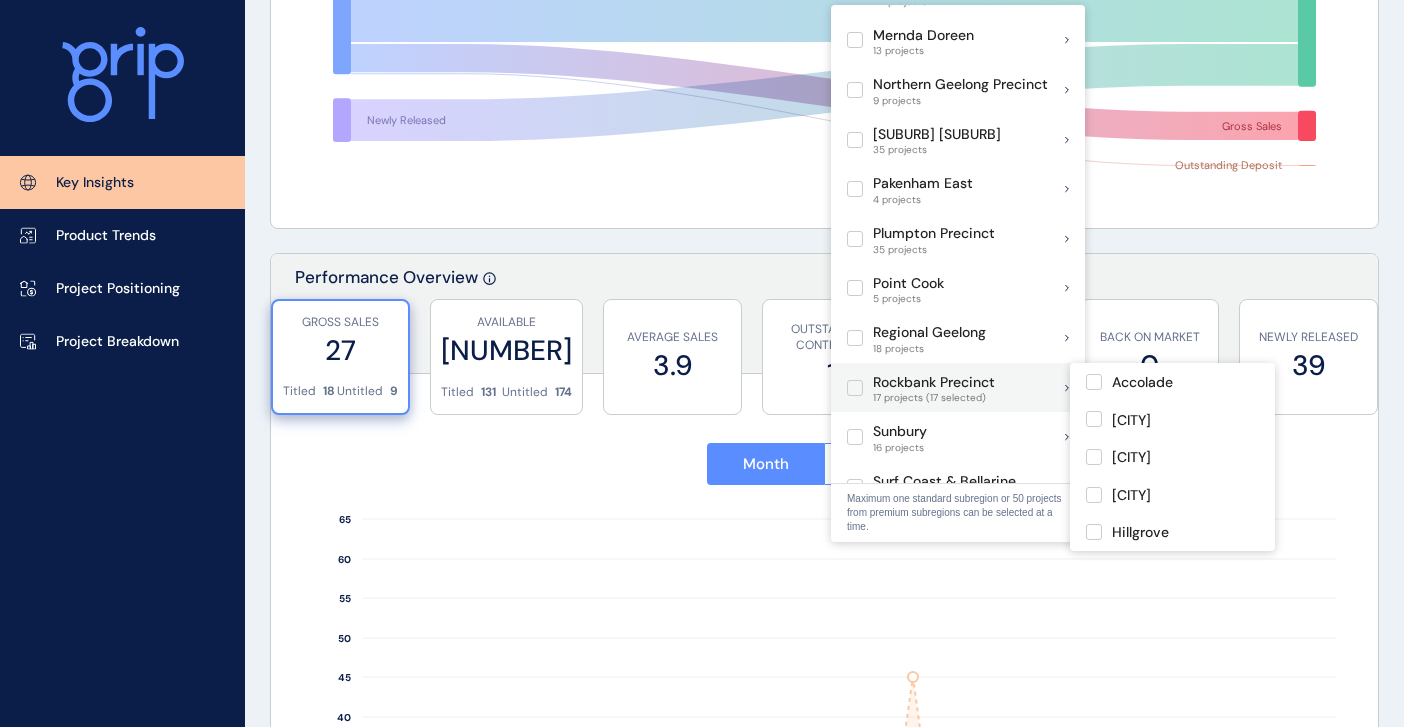 click at bounding box center [855, 388] 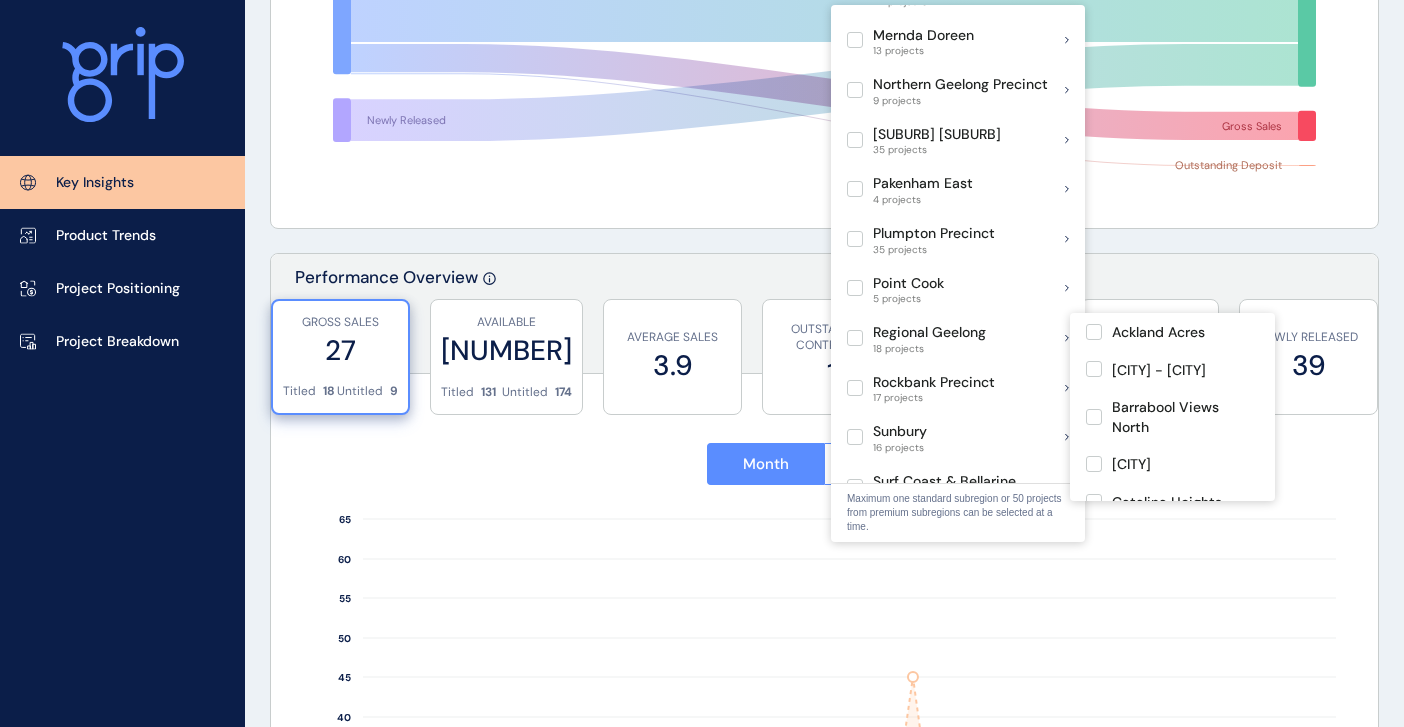 scroll, scrollTop: 1300, scrollLeft: 0, axis: vertical 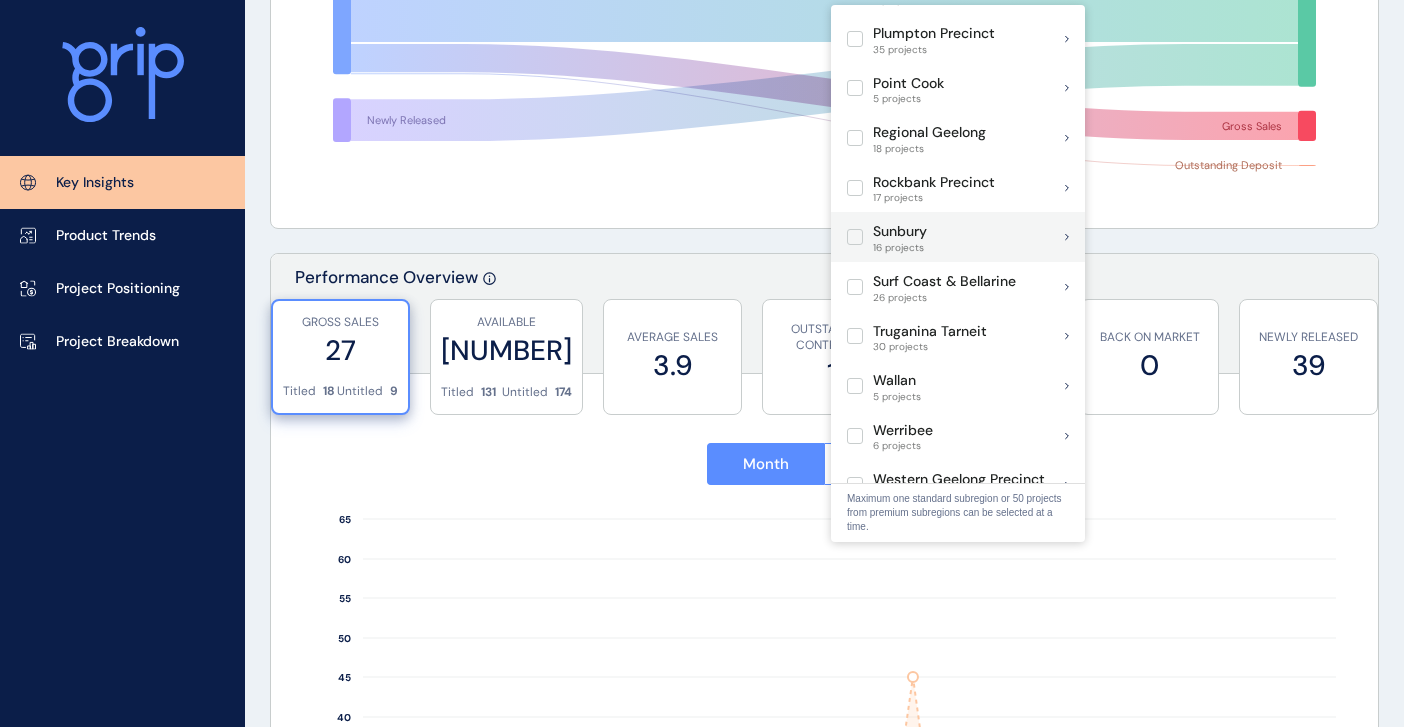 click at bounding box center [855, 237] 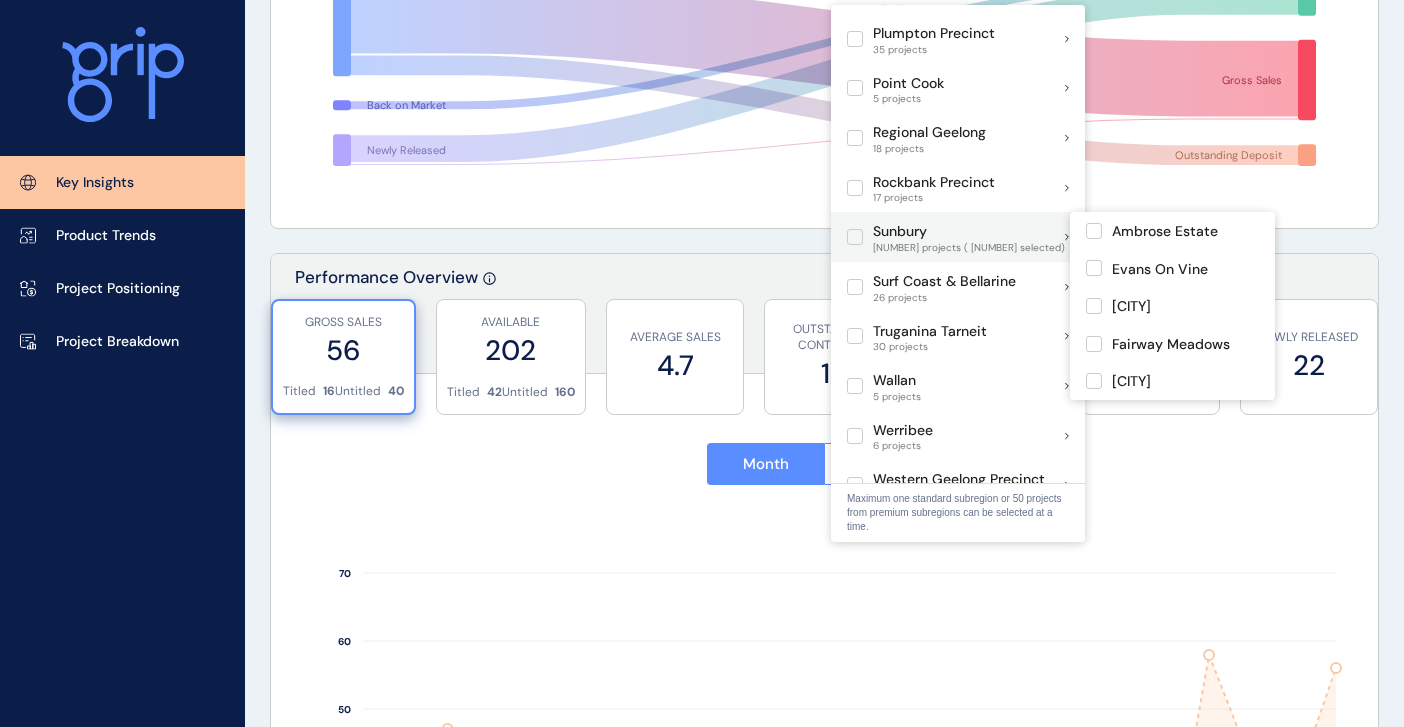 drag, startPoint x: 828, startPoint y: 241, endPoint x: 852, endPoint y: 232, distance: 25.632011 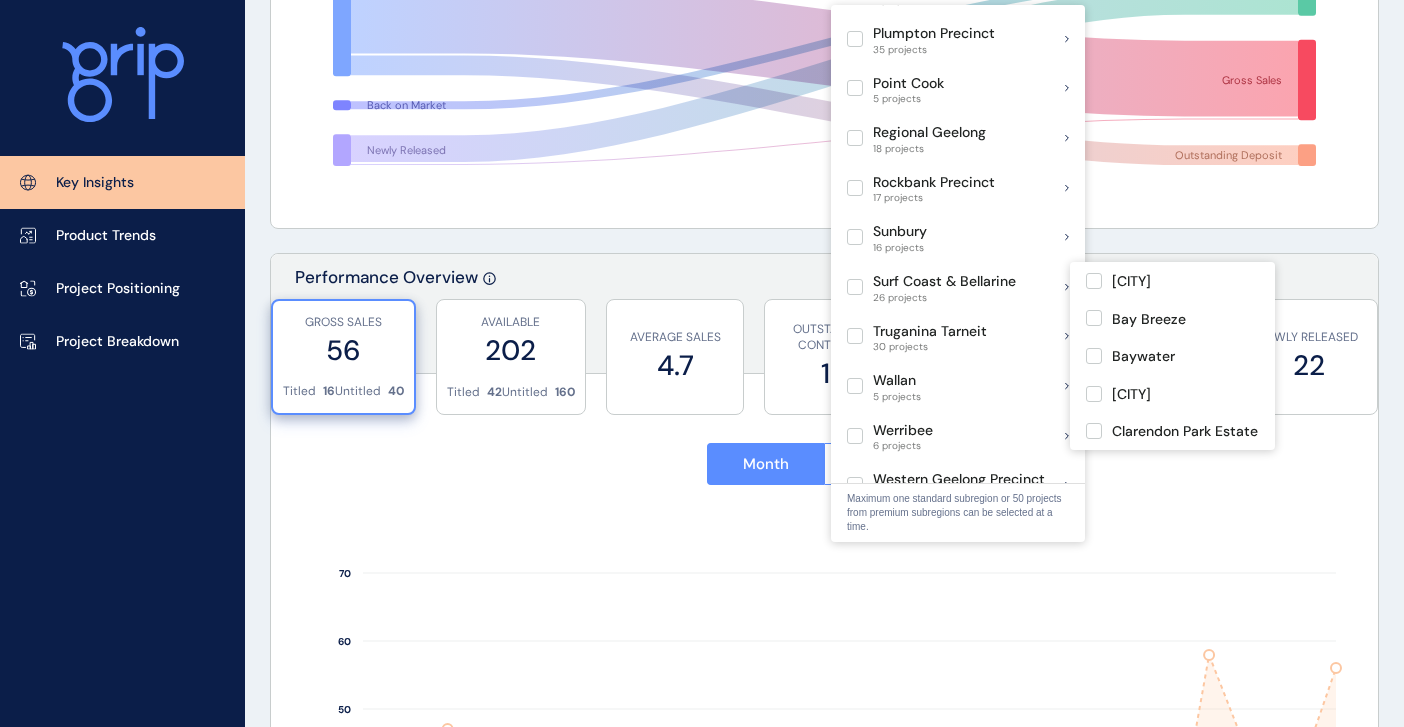click at bounding box center (855, 287) 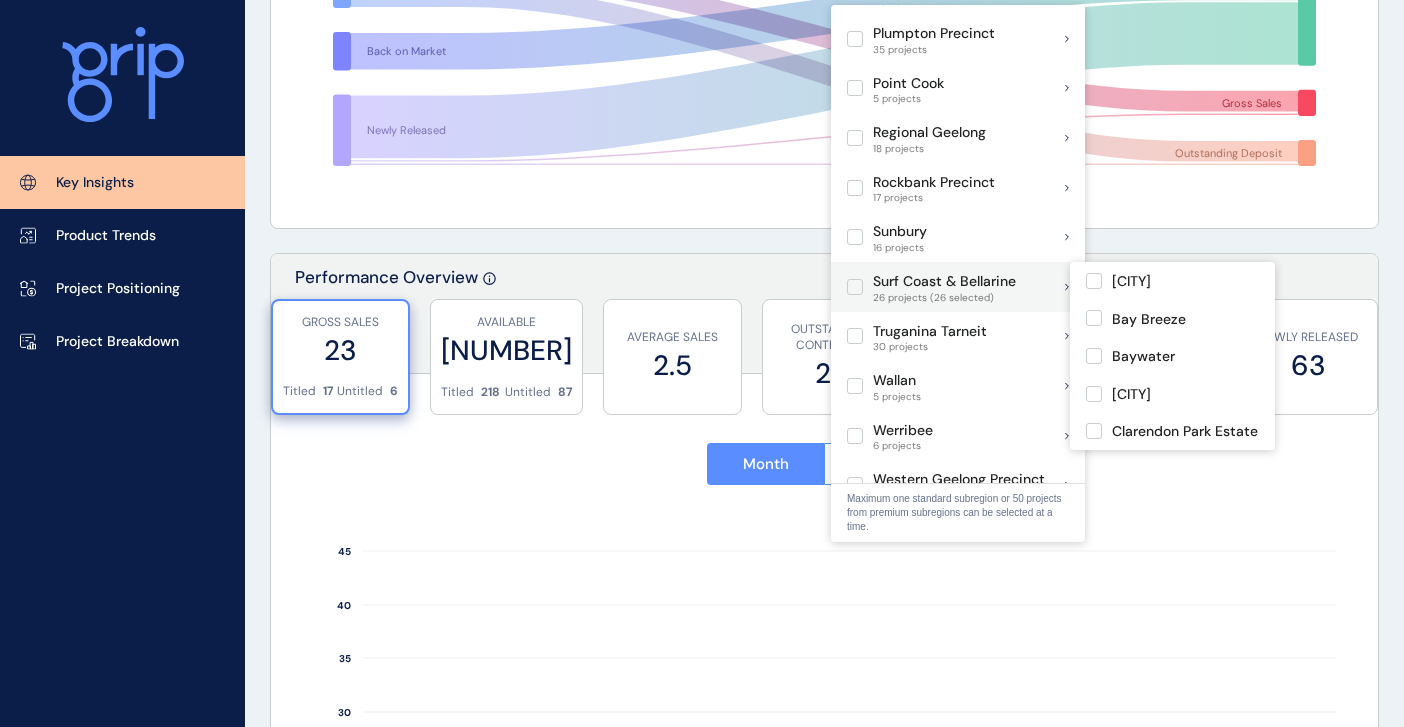 click at bounding box center (855, 287) 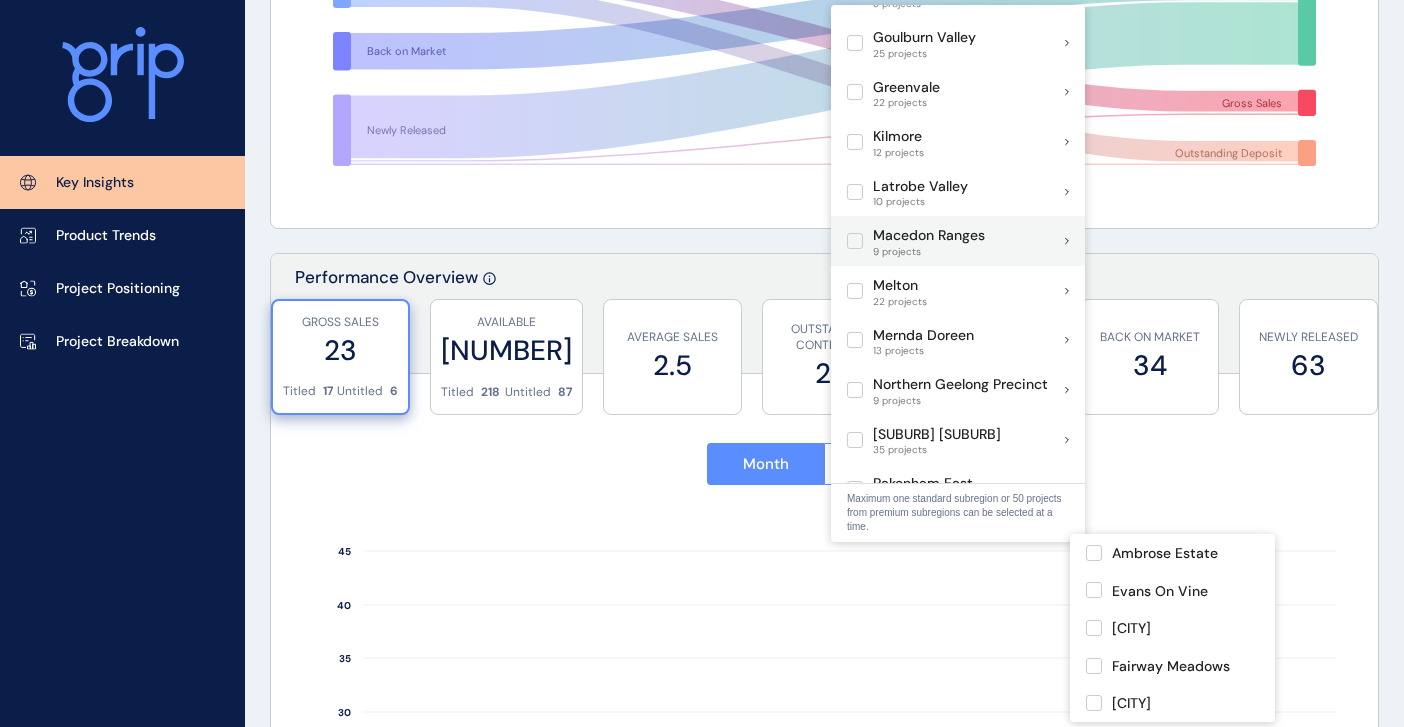 scroll, scrollTop: 500, scrollLeft: 0, axis: vertical 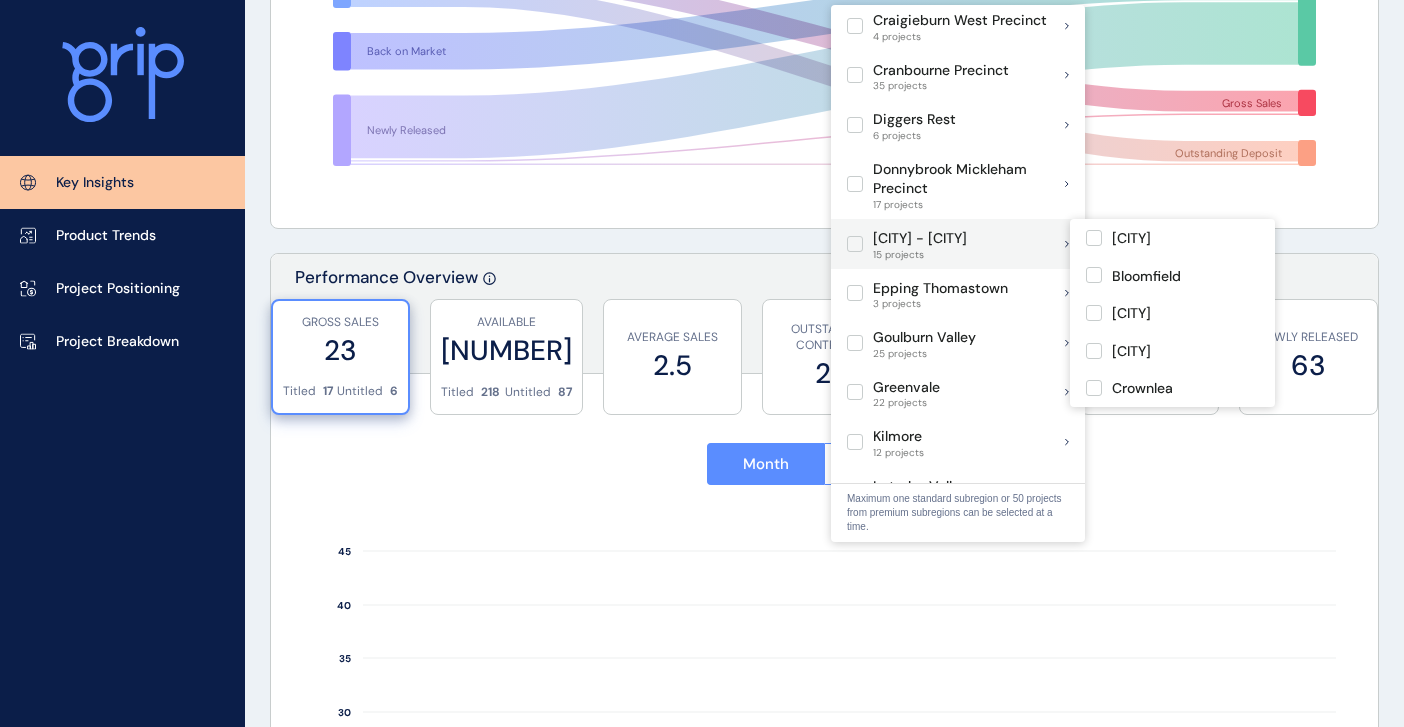 click at bounding box center [855, 244] 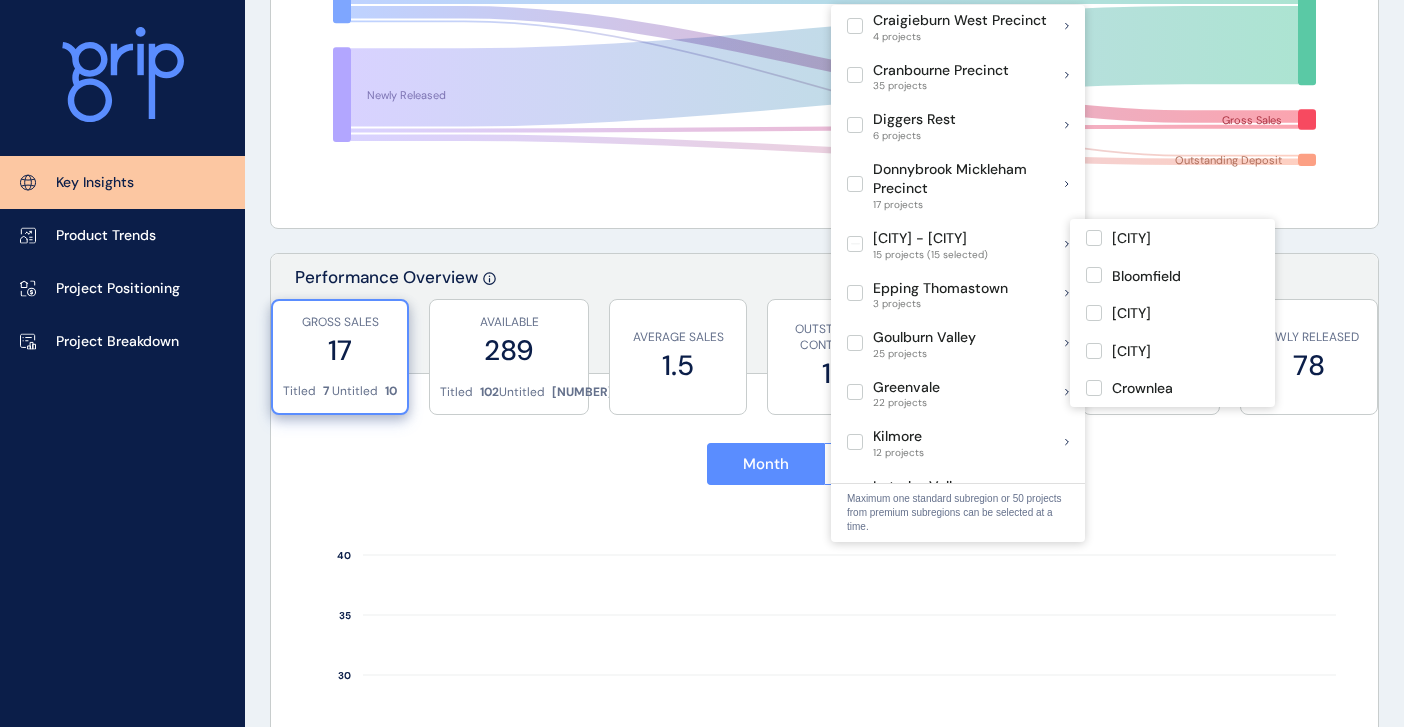 click at bounding box center [855, 244] 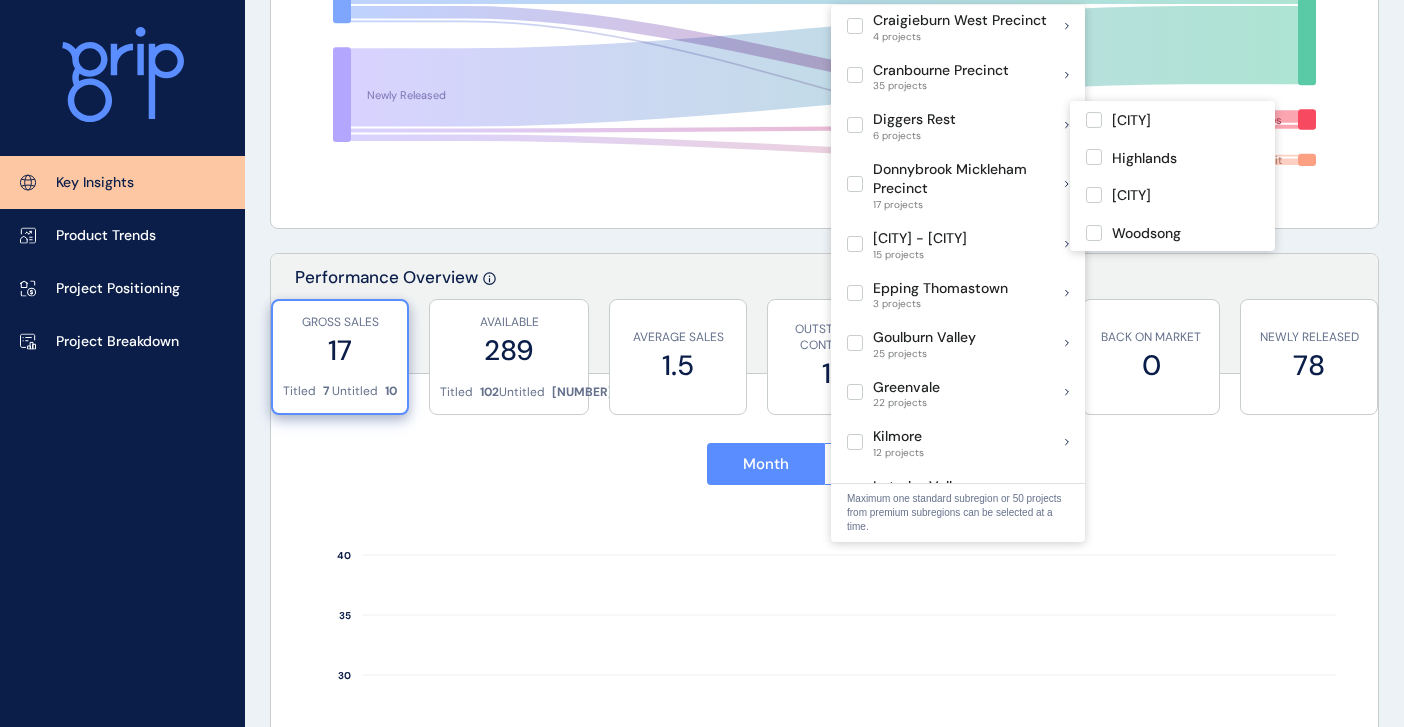 scroll, scrollTop: 400, scrollLeft: 0, axis: vertical 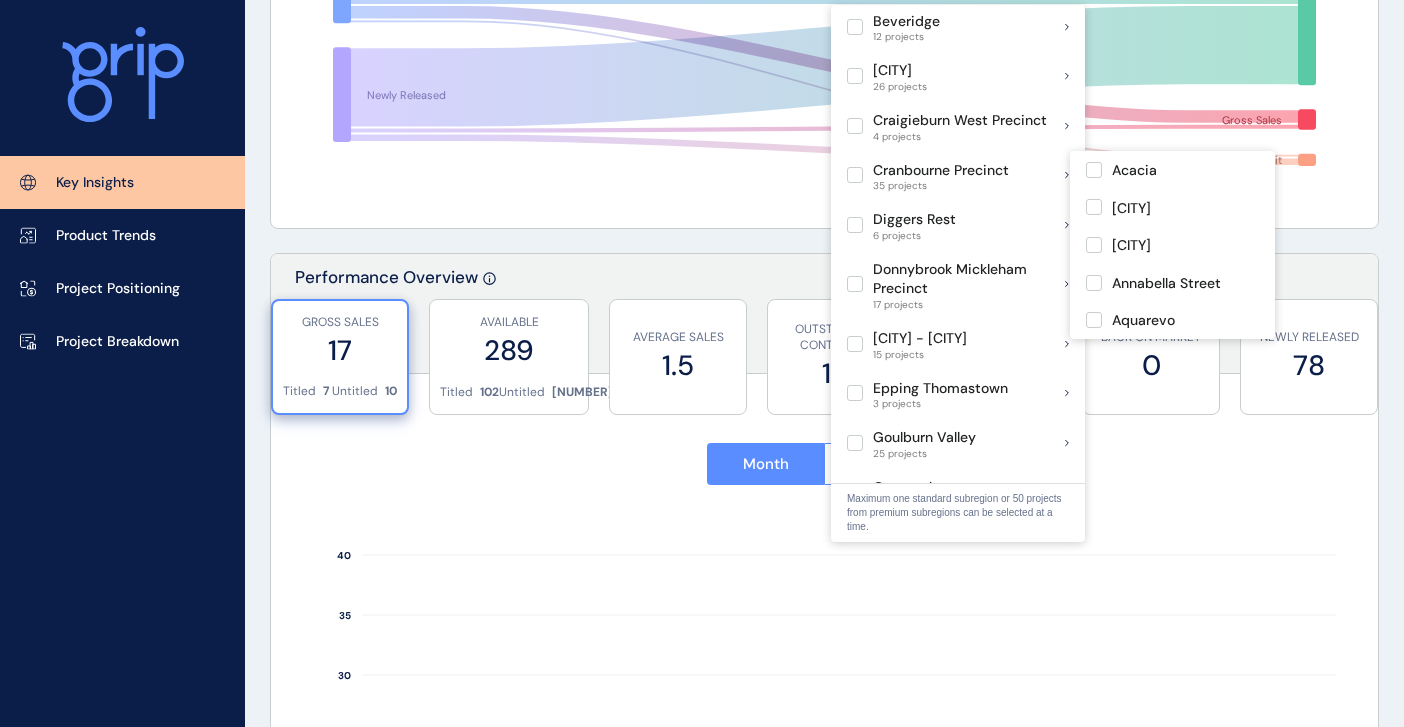 click at bounding box center [855, 175] 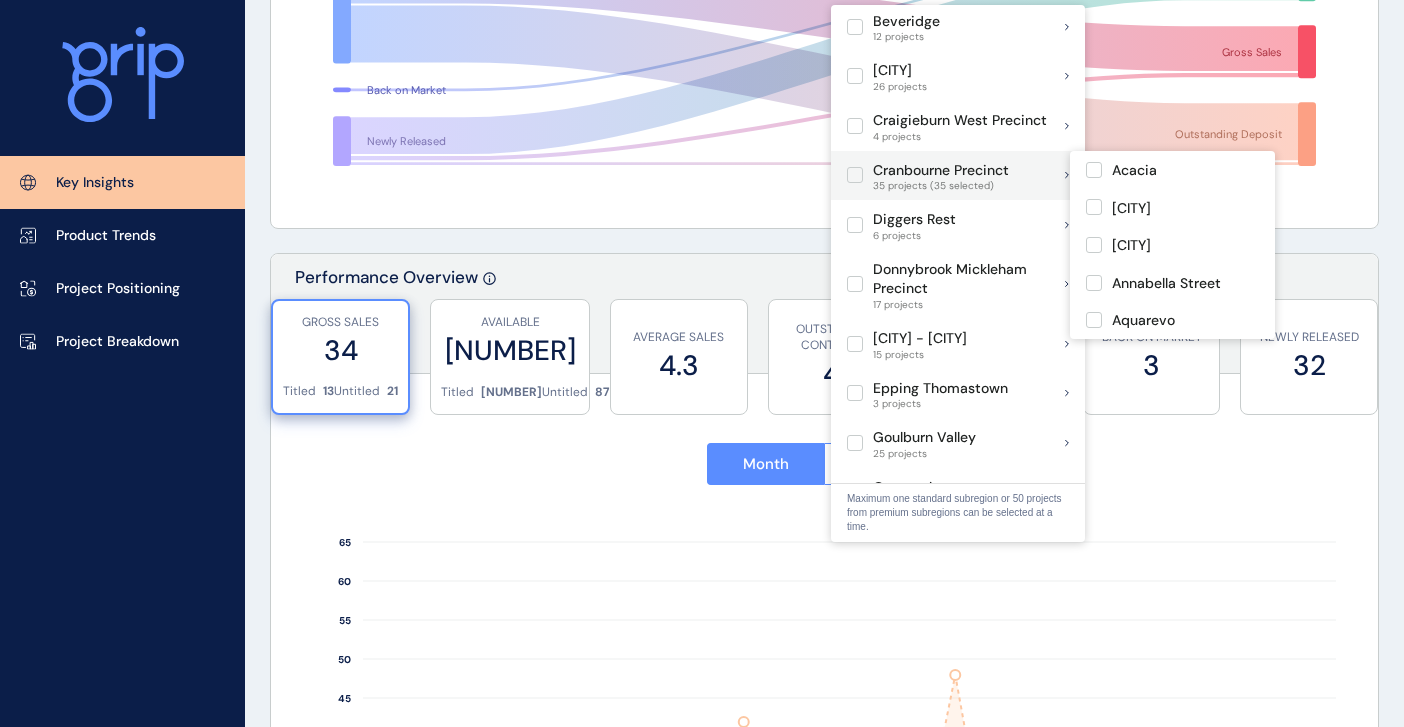 drag, startPoint x: 848, startPoint y: 178, endPoint x: 870, endPoint y: 168, distance: 24.166092 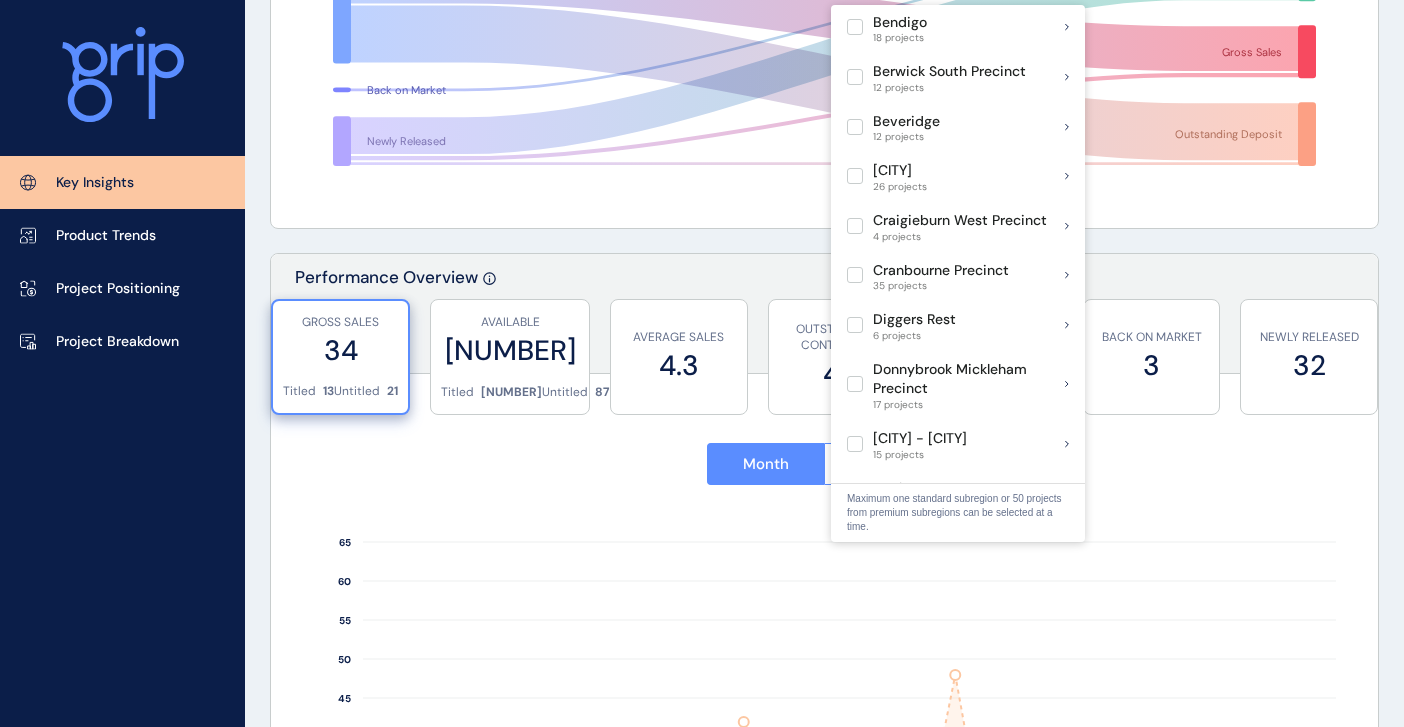 scroll, scrollTop: 100, scrollLeft: 0, axis: vertical 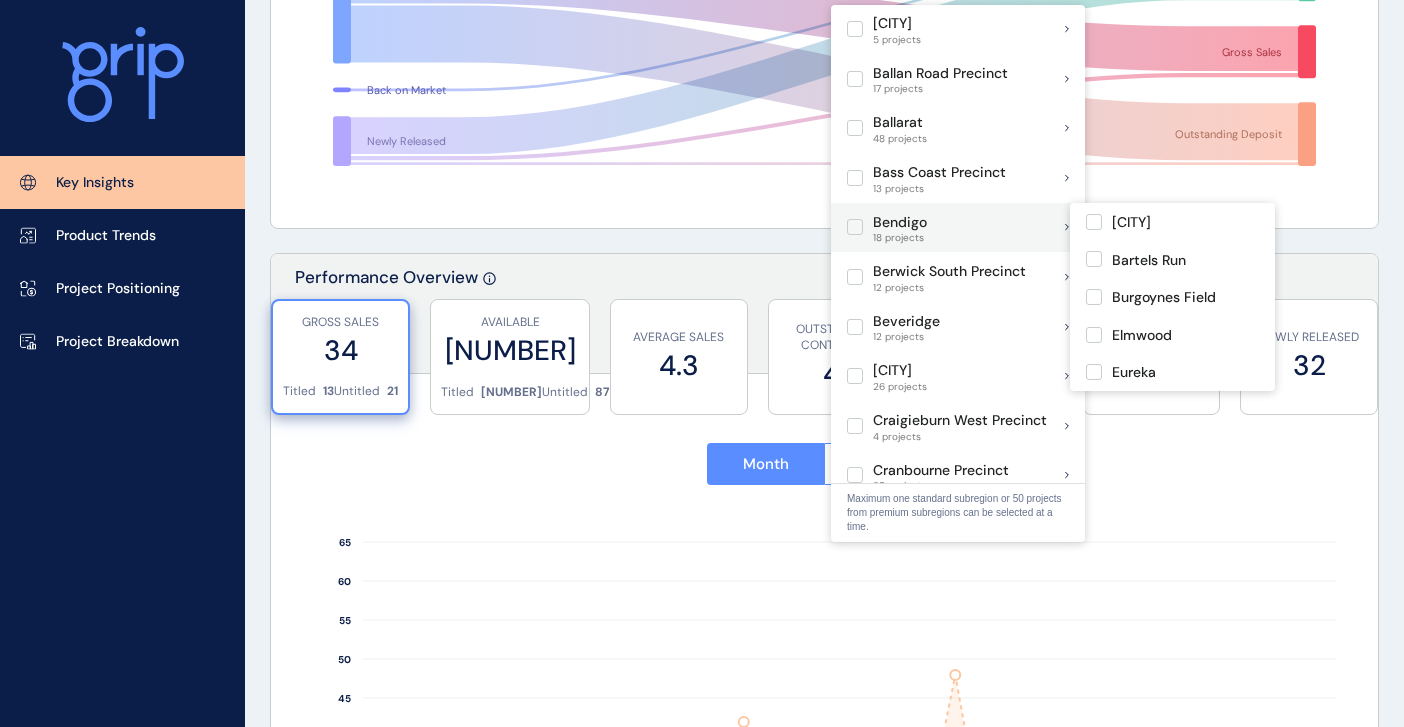 click at bounding box center (855, 227) 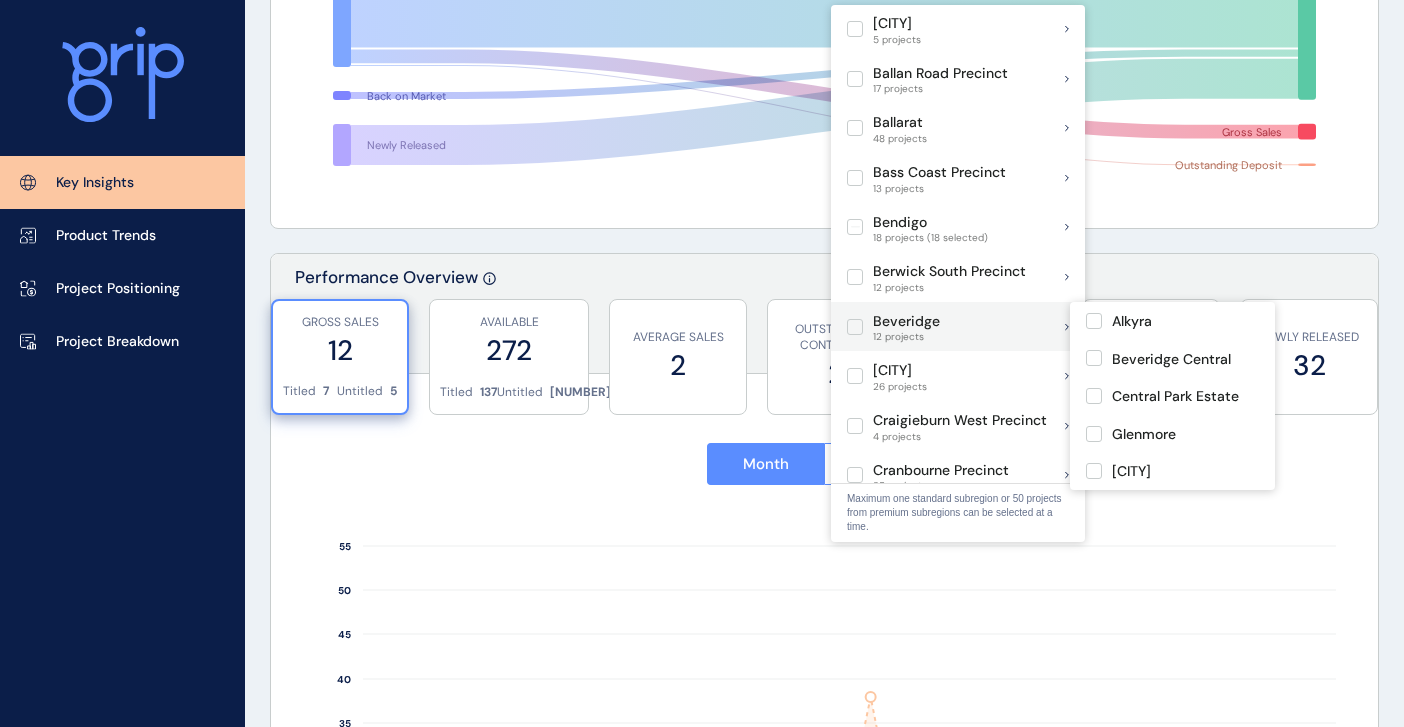 click at bounding box center [855, 327] 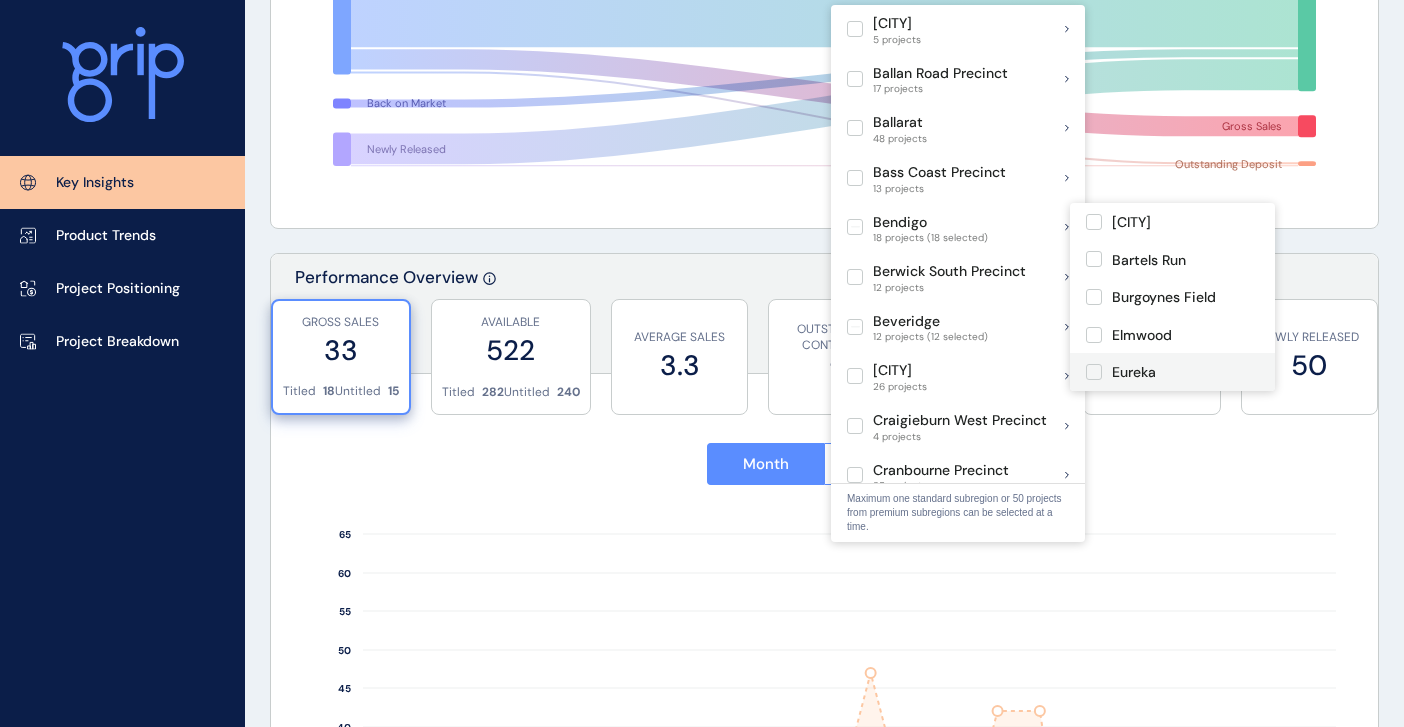 drag, startPoint x: 856, startPoint y: 225, endPoint x: 1215, endPoint y: 360, distance: 383.544 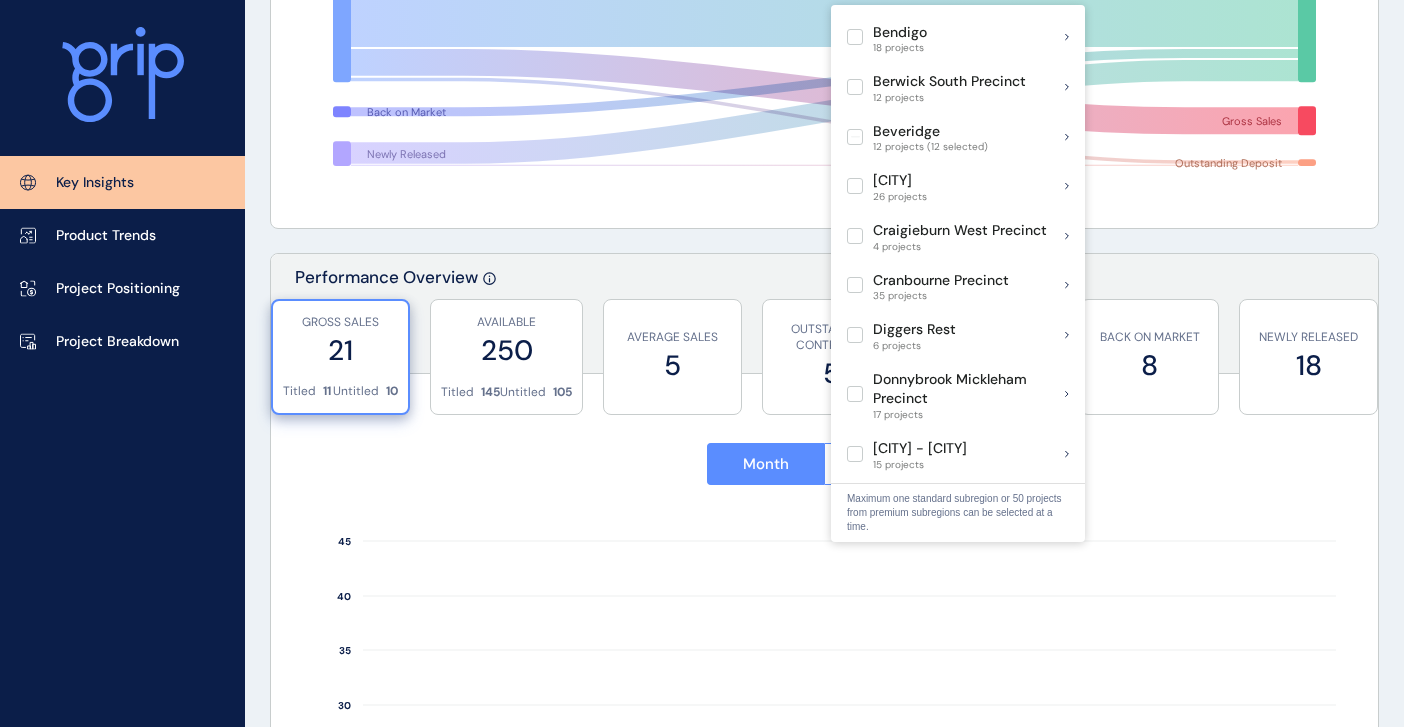 scroll, scrollTop: 200, scrollLeft: 0, axis: vertical 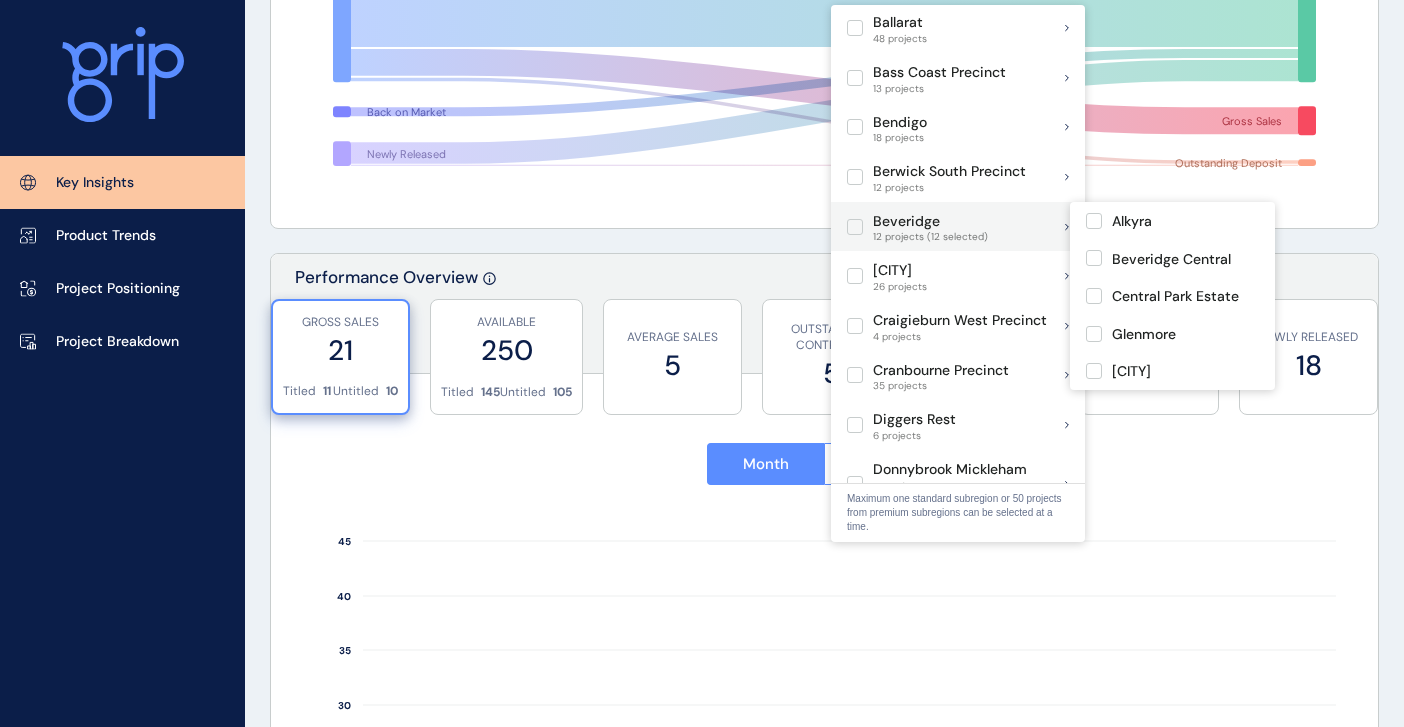 click at bounding box center [855, 227] 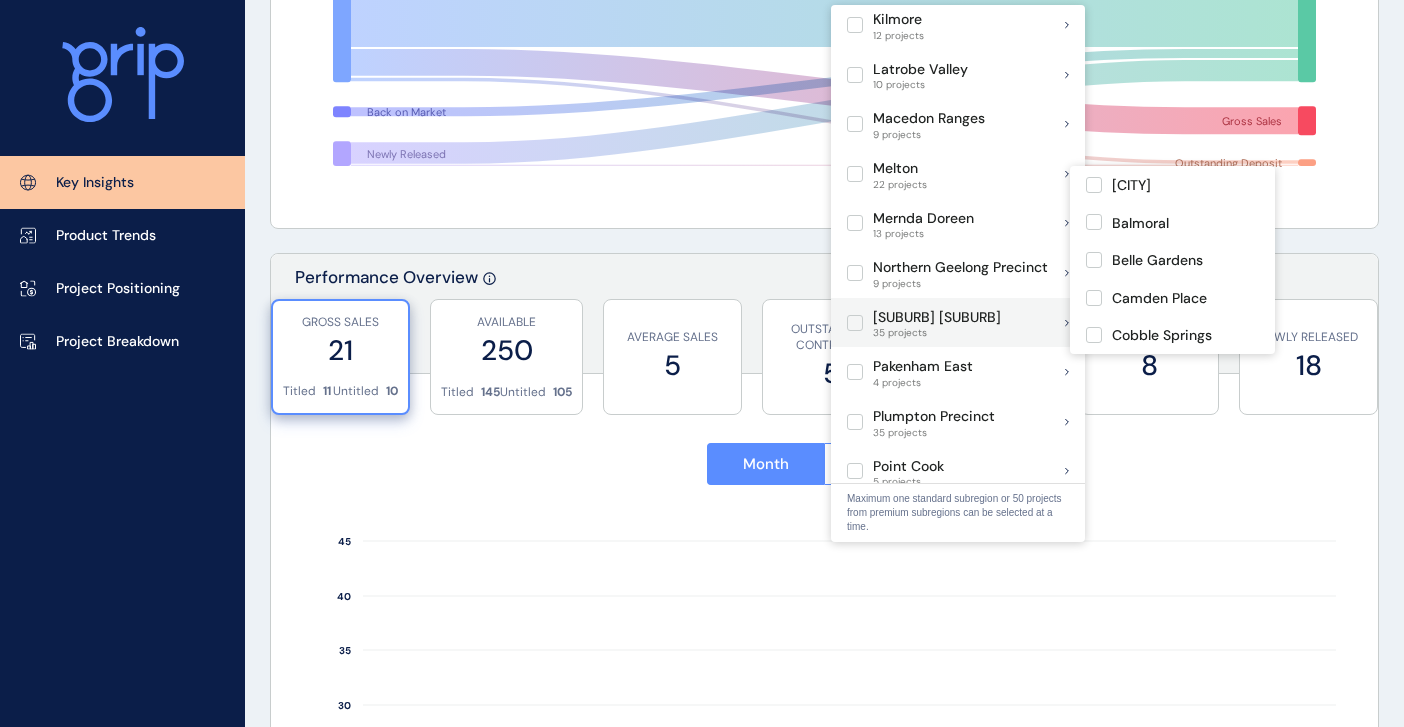 scroll, scrollTop: 1000, scrollLeft: 0, axis: vertical 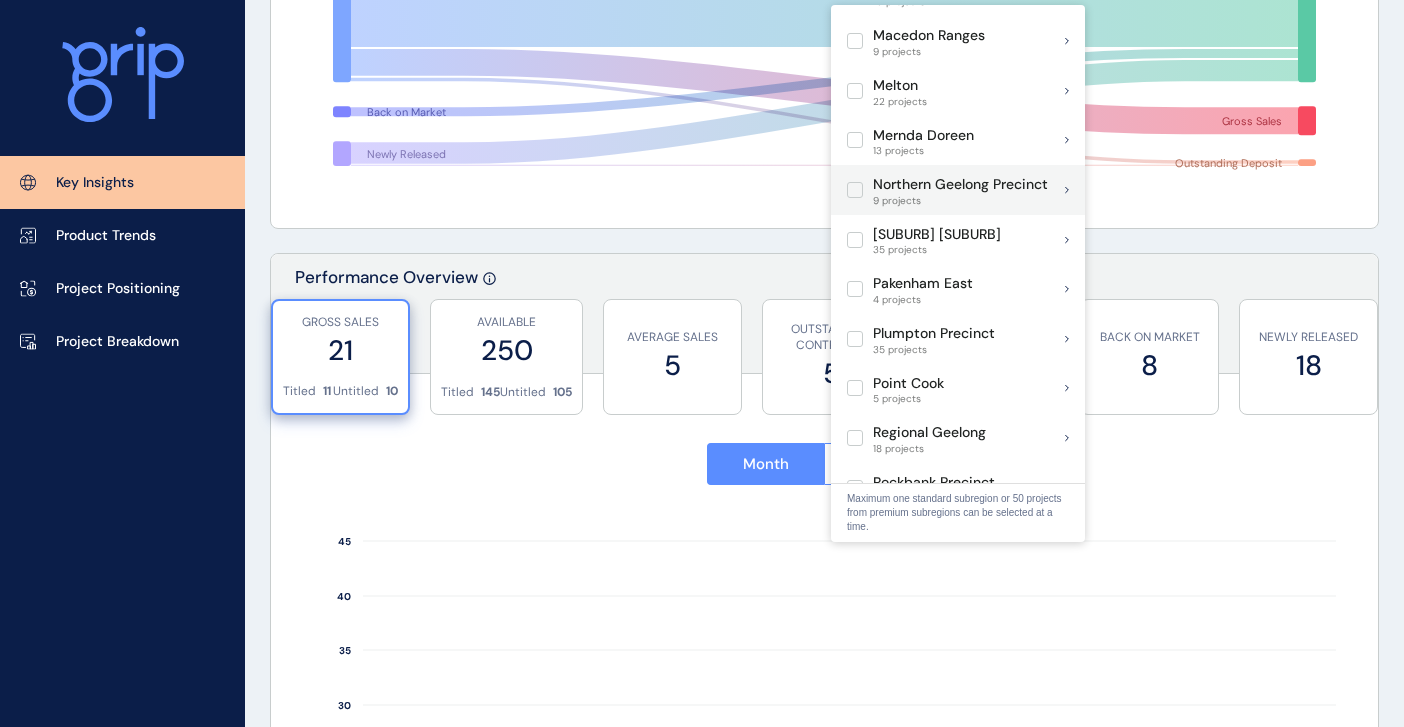 click at bounding box center (855, 190) 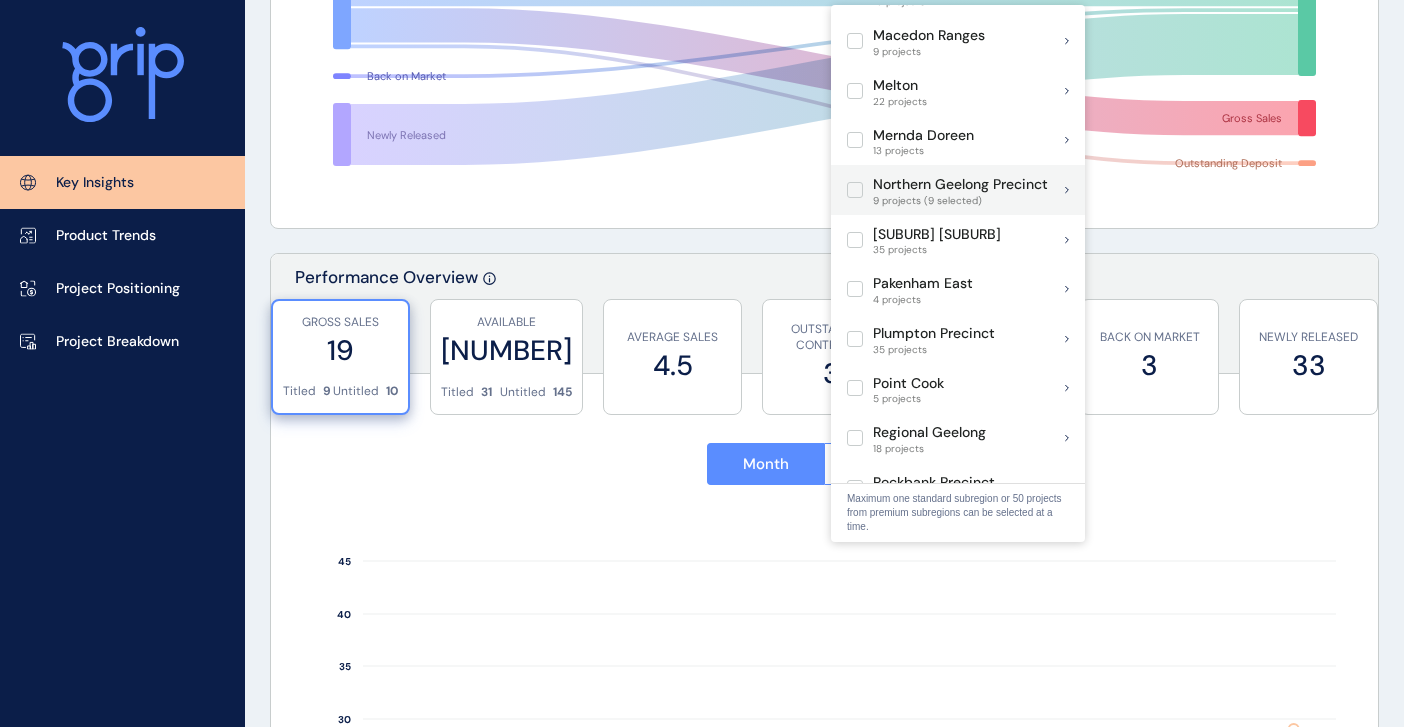 click at bounding box center [855, 190] 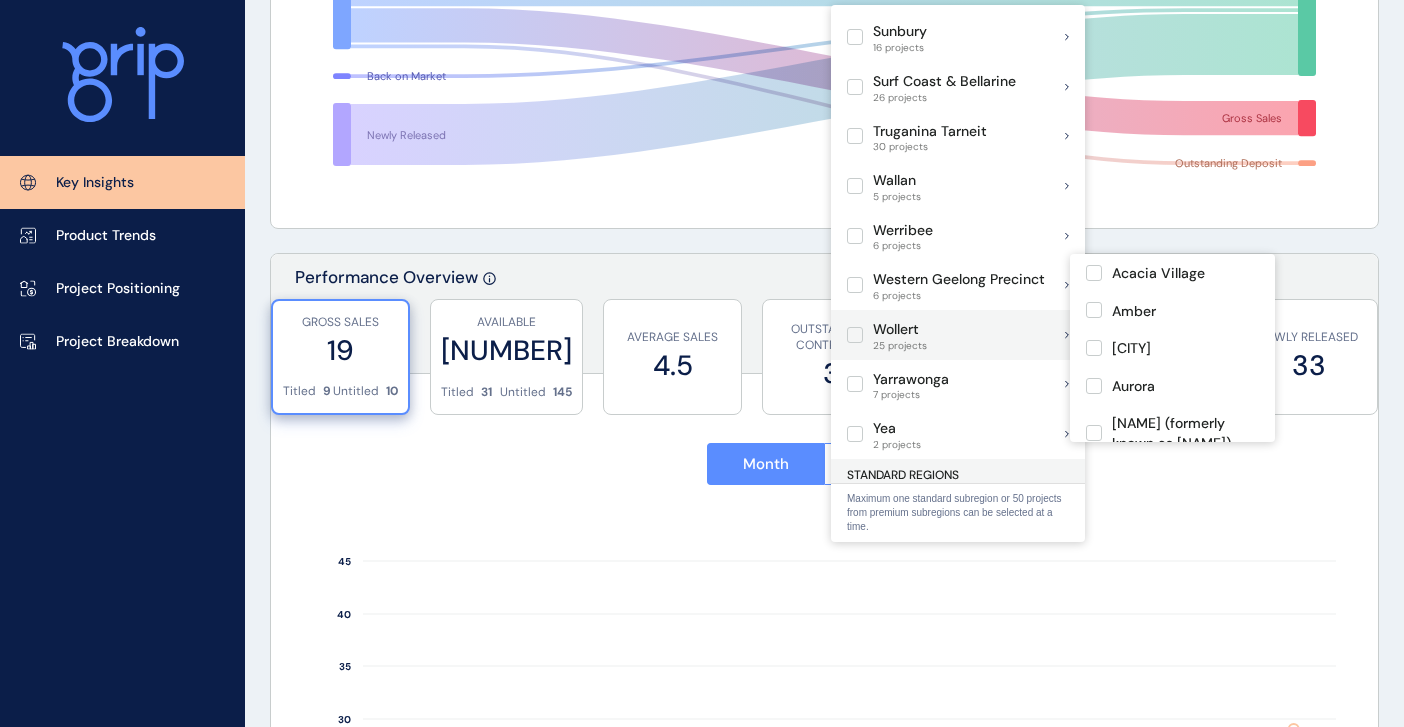 scroll, scrollTop: 1555, scrollLeft: 0, axis: vertical 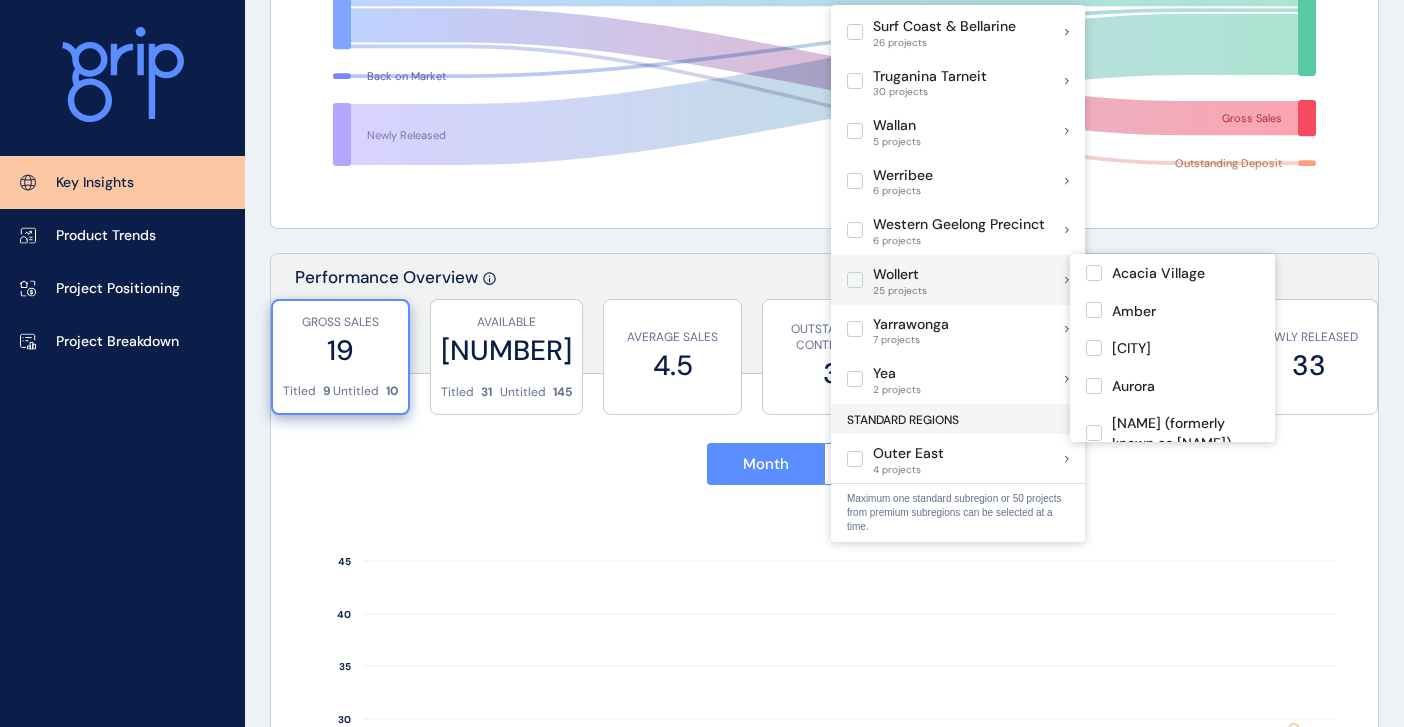 click at bounding box center [855, 280] 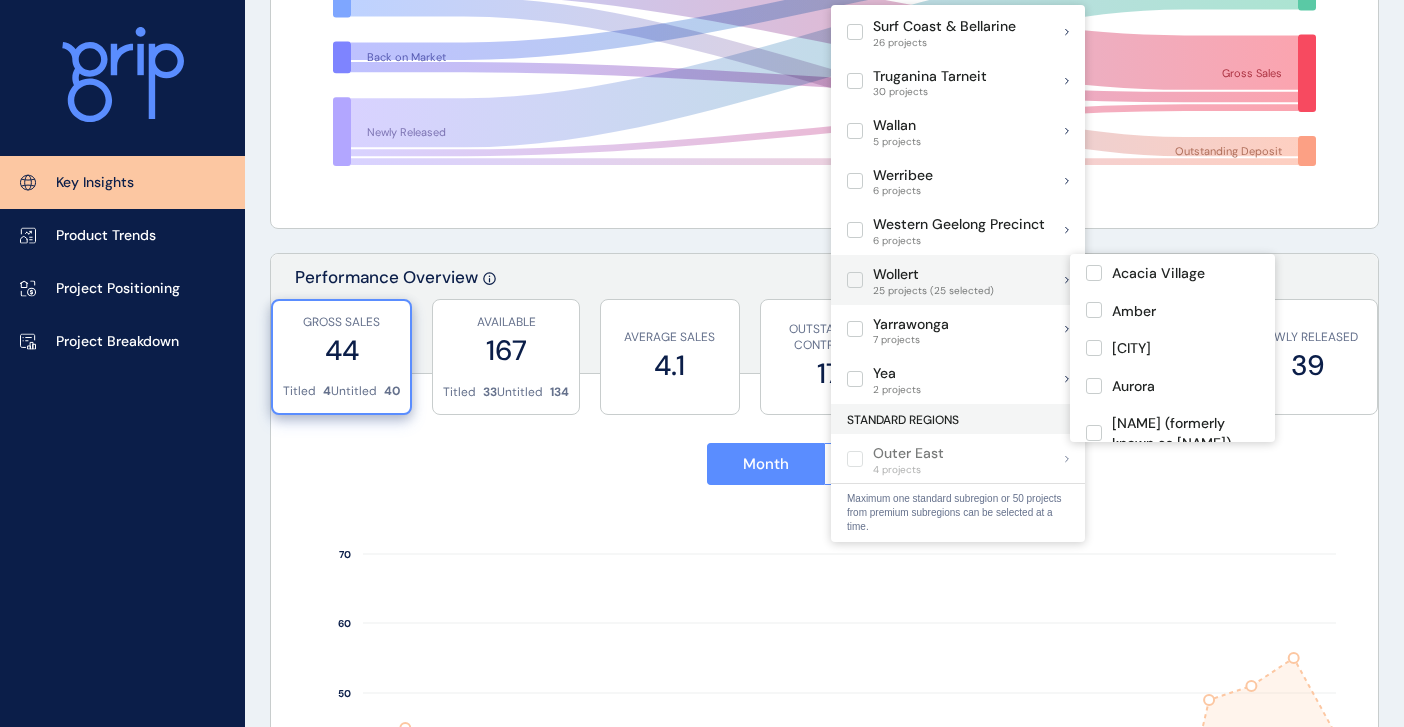 drag, startPoint x: 824, startPoint y: 292, endPoint x: 856, endPoint y: 283, distance: 33.24154 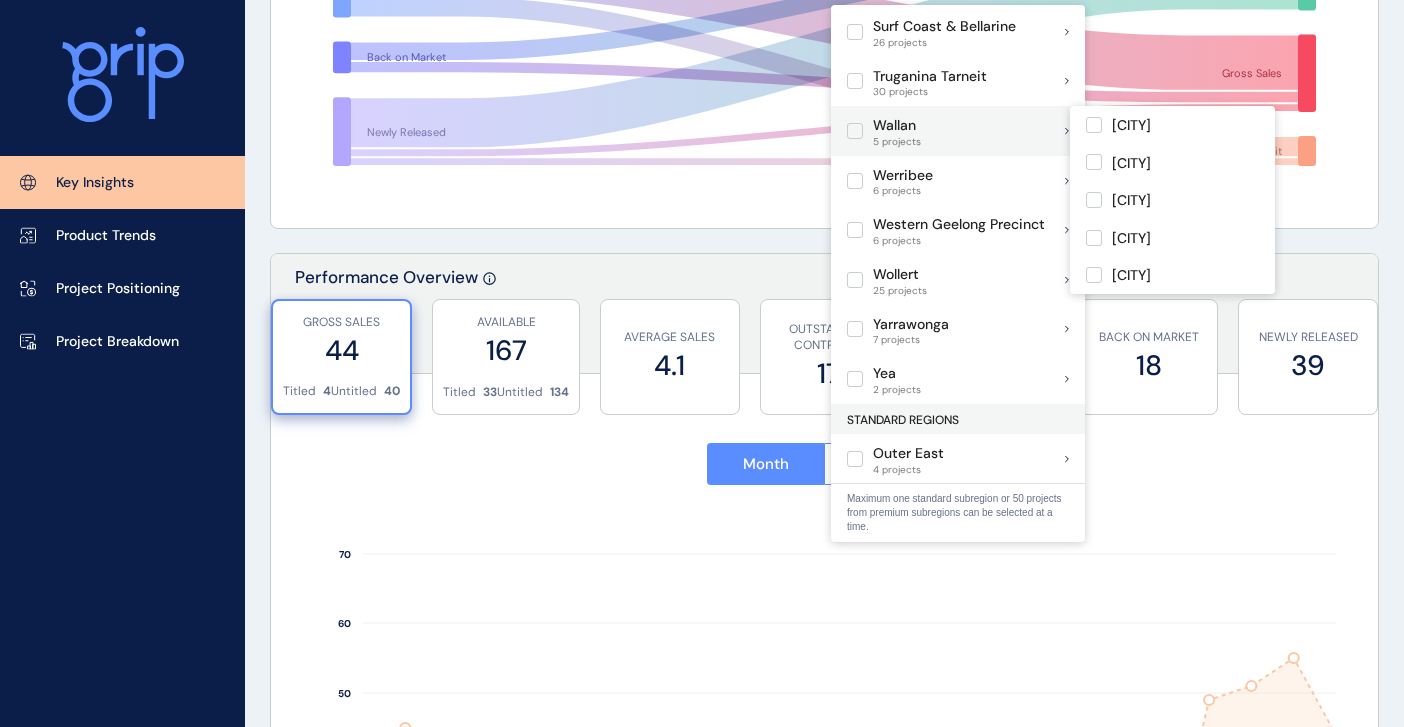 click at bounding box center [855, 131] 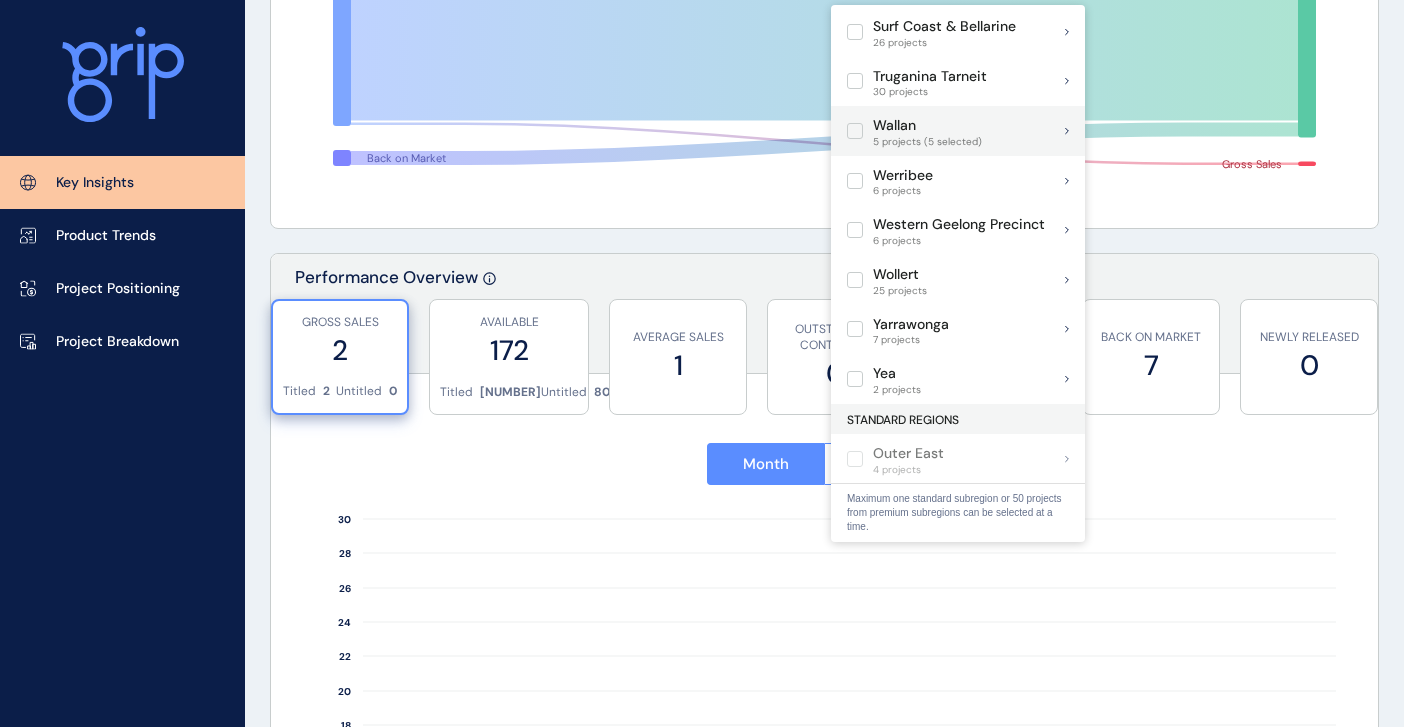 drag, startPoint x: 852, startPoint y: 136, endPoint x: 879, endPoint y: 154, distance: 32.449963 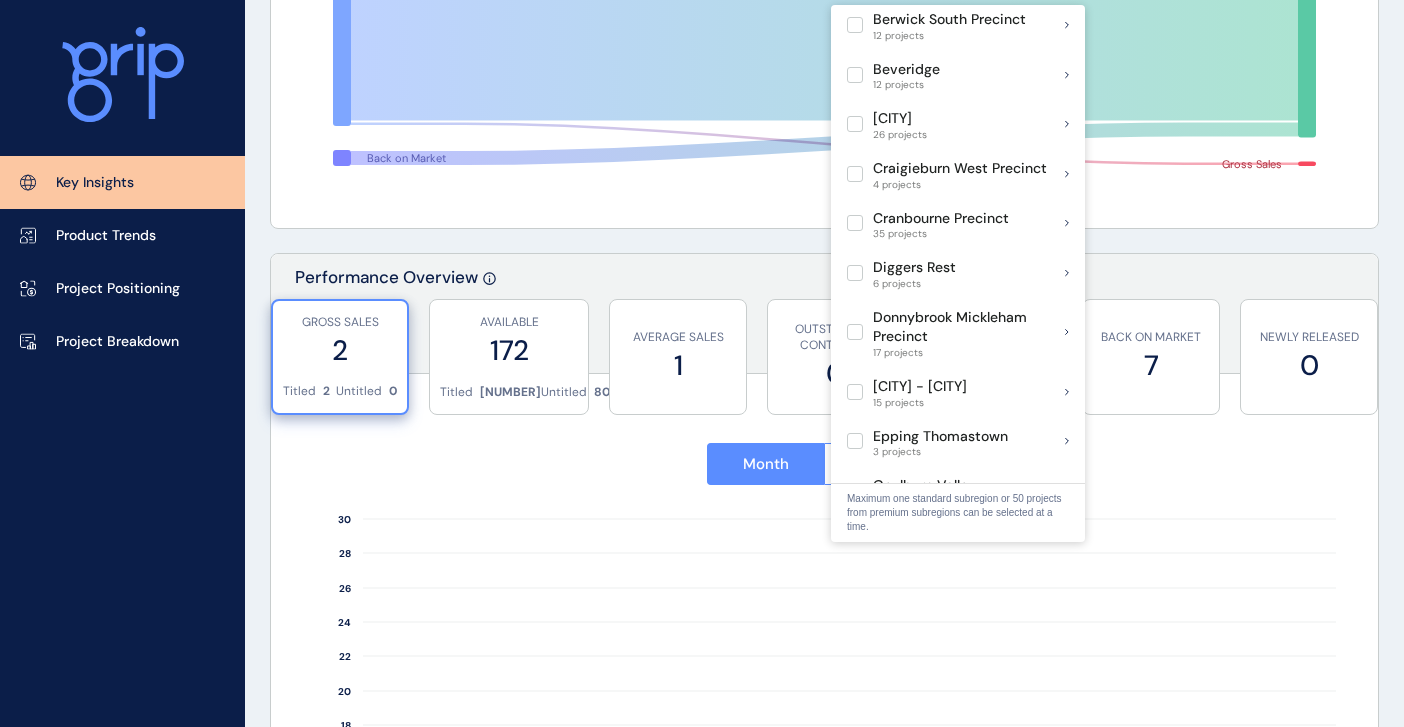 scroll, scrollTop: 255, scrollLeft: 0, axis: vertical 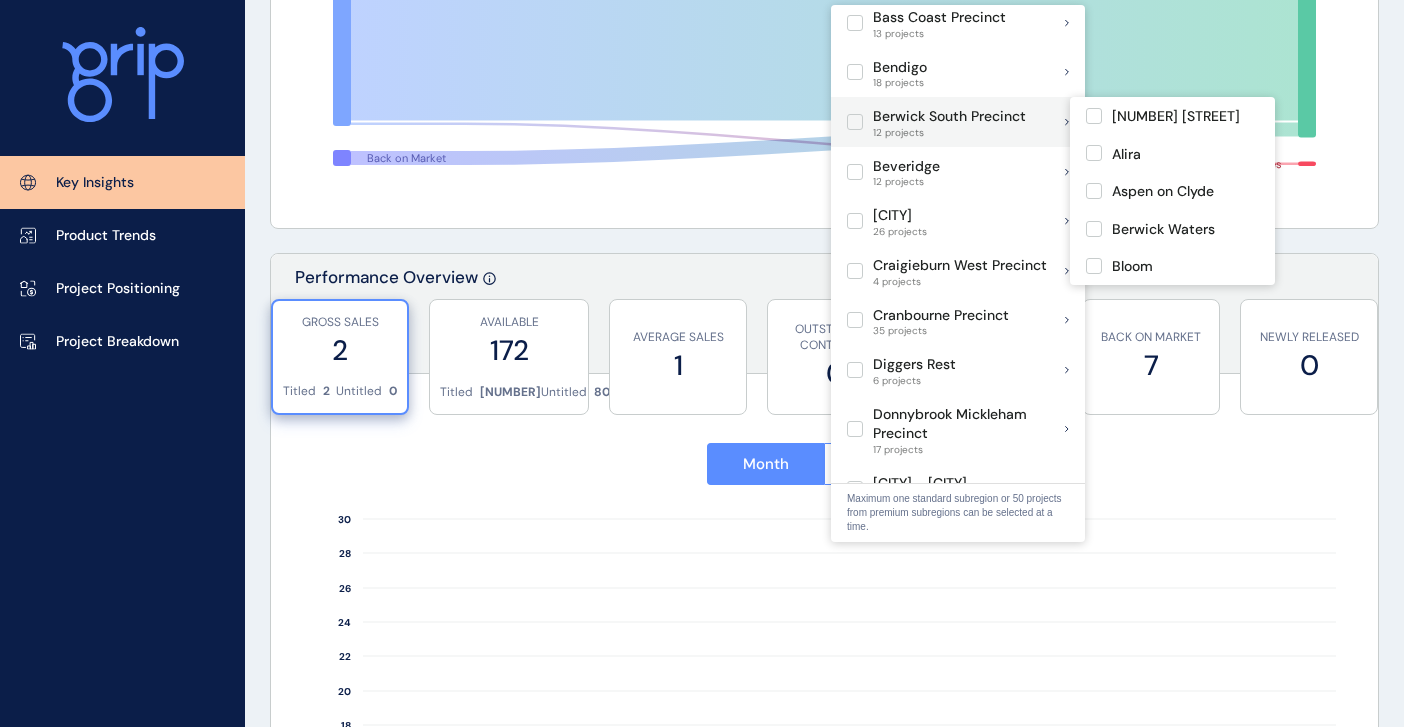 click at bounding box center (855, 122) 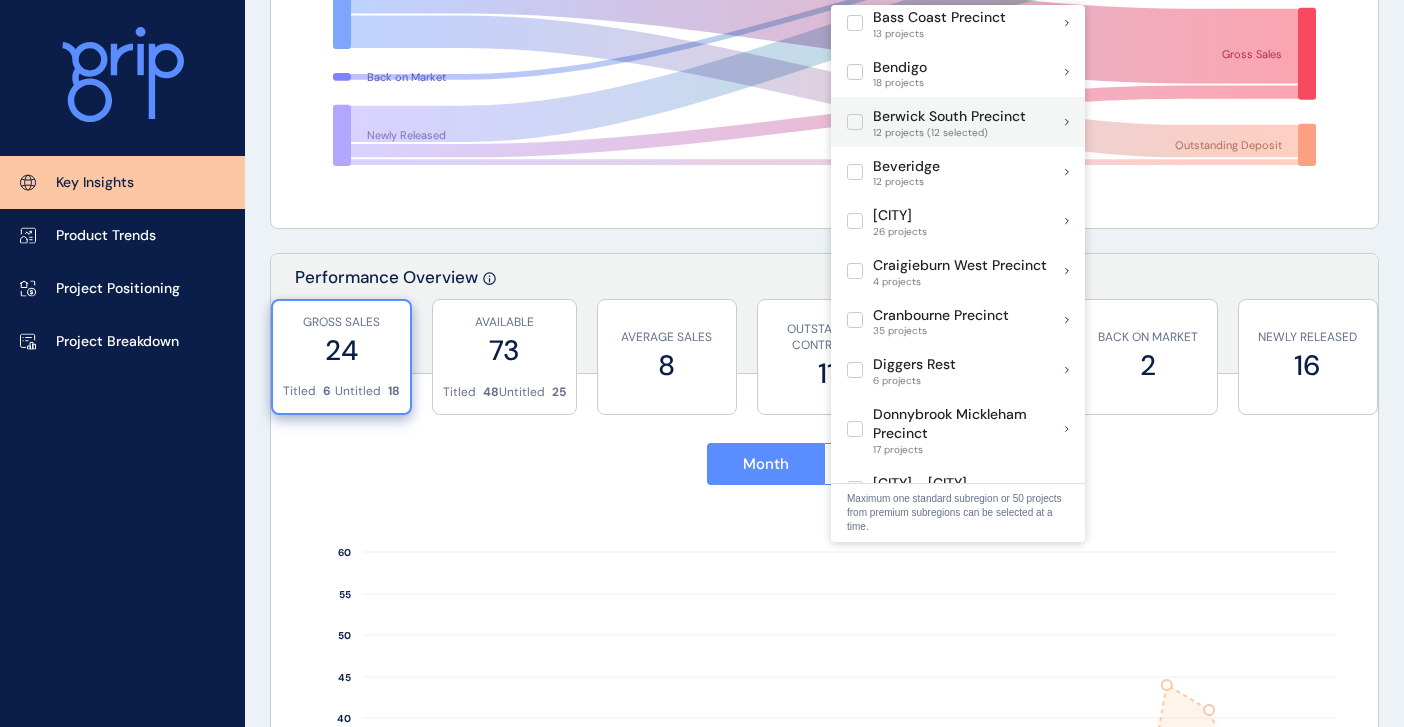 click at bounding box center (855, 122) 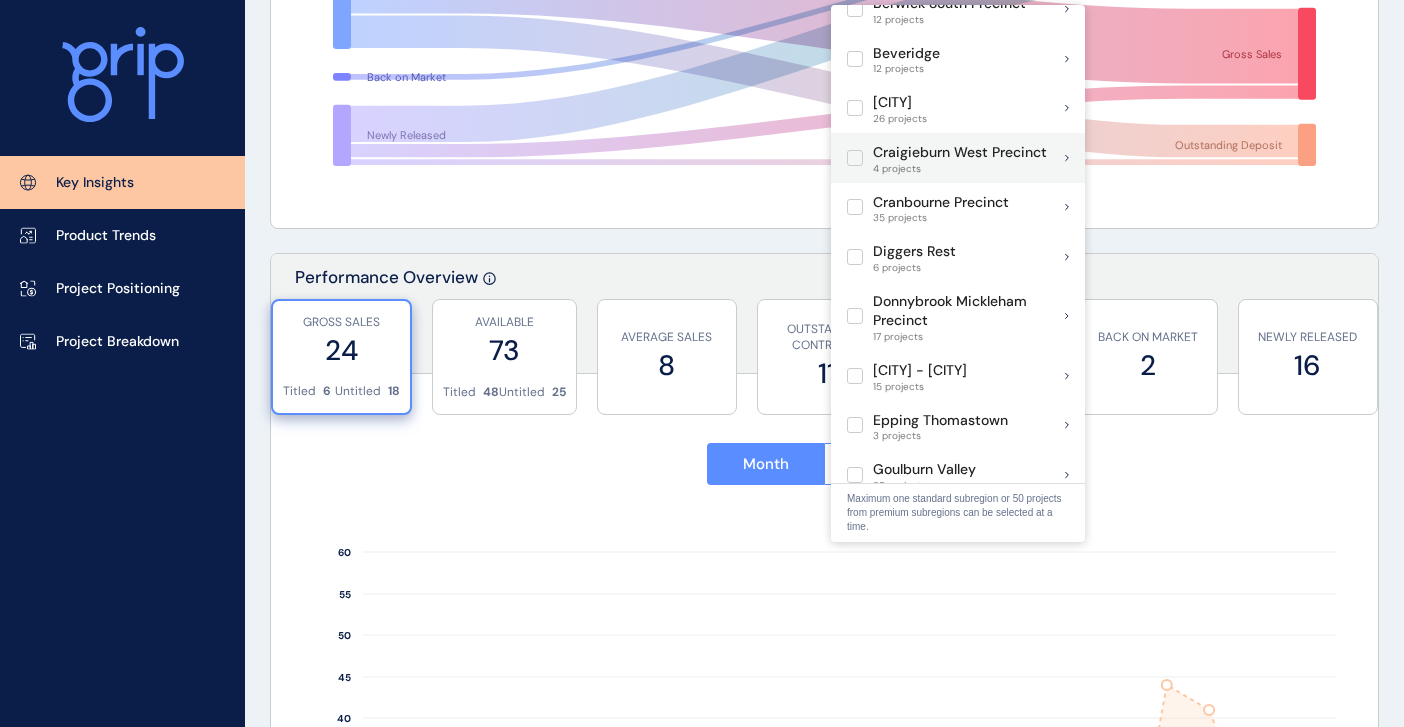 scroll, scrollTop: 400, scrollLeft: 0, axis: vertical 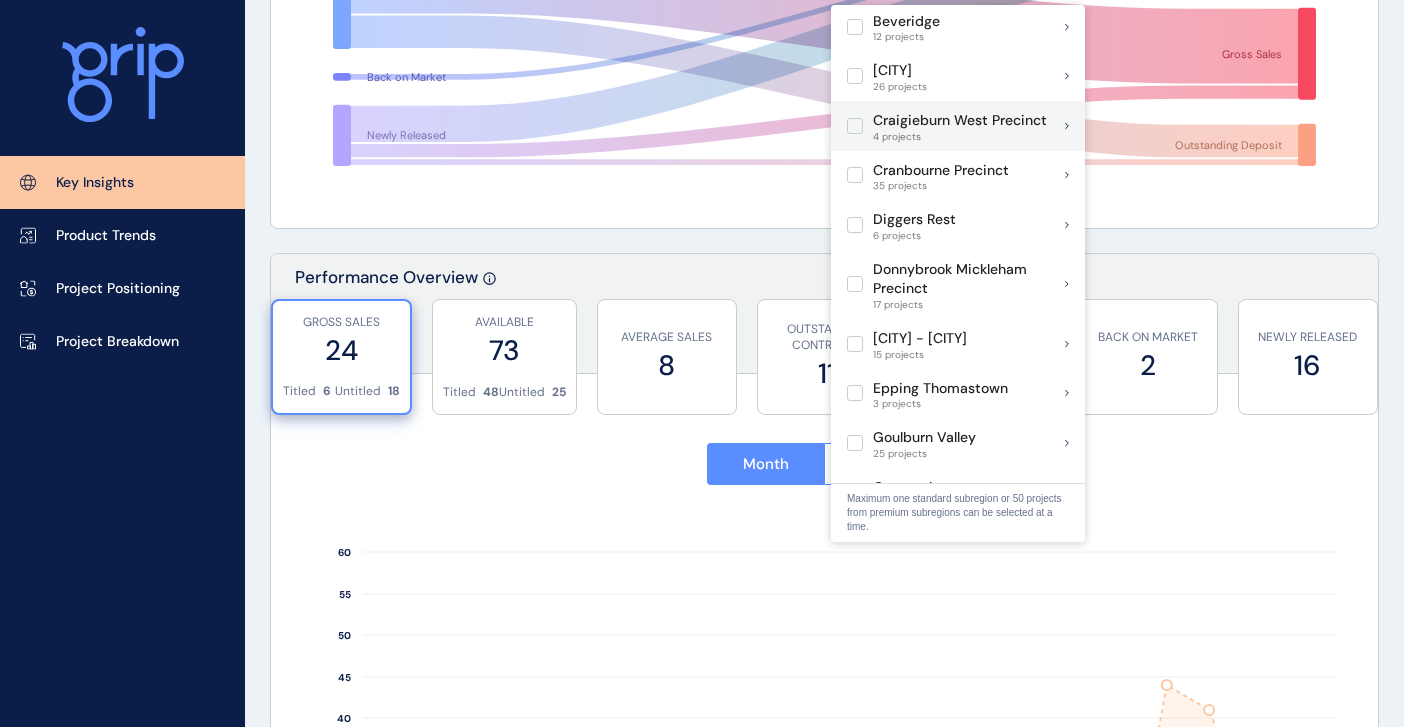 click at bounding box center [855, 126] 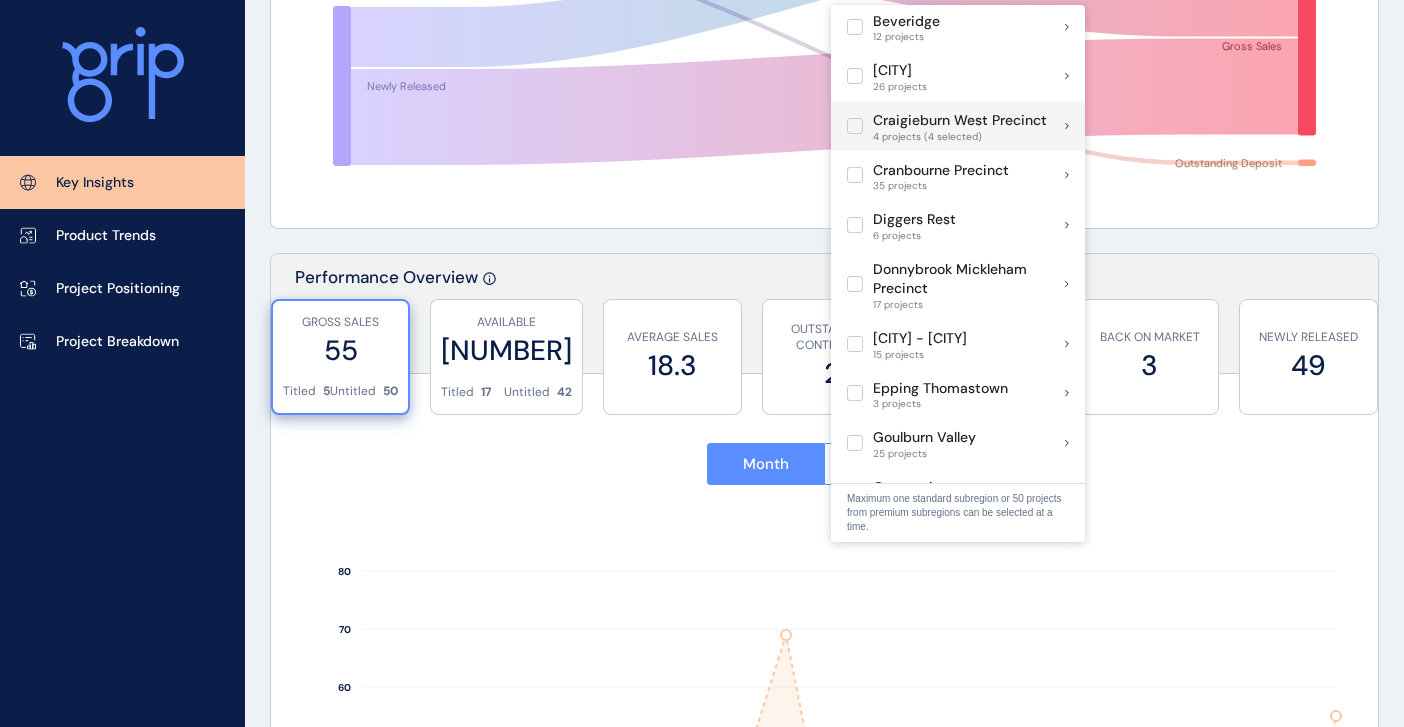 drag, startPoint x: 855, startPoint y: 124, endPoint x: 862, endPoint y: 136, distance: 13.892444 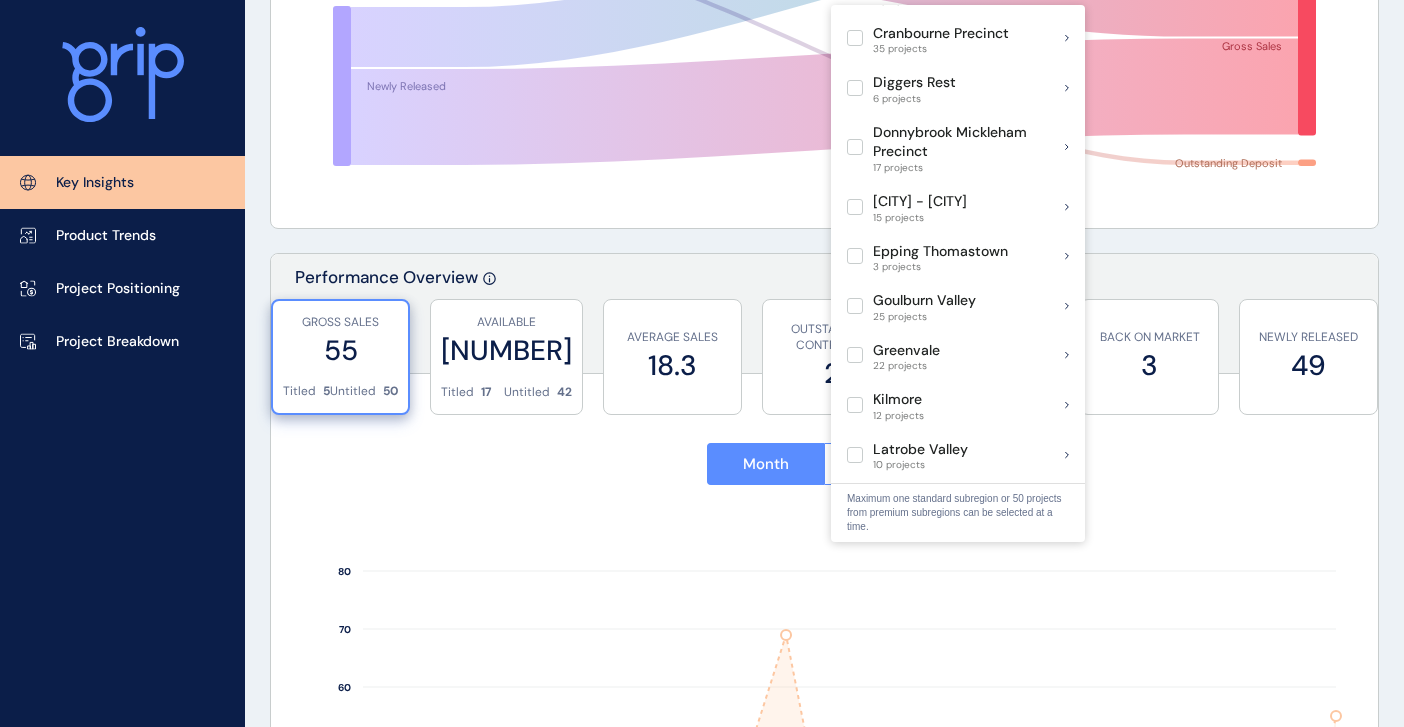 scroll, scrollTop: 600, scrollLeft: 0, axis: vertical 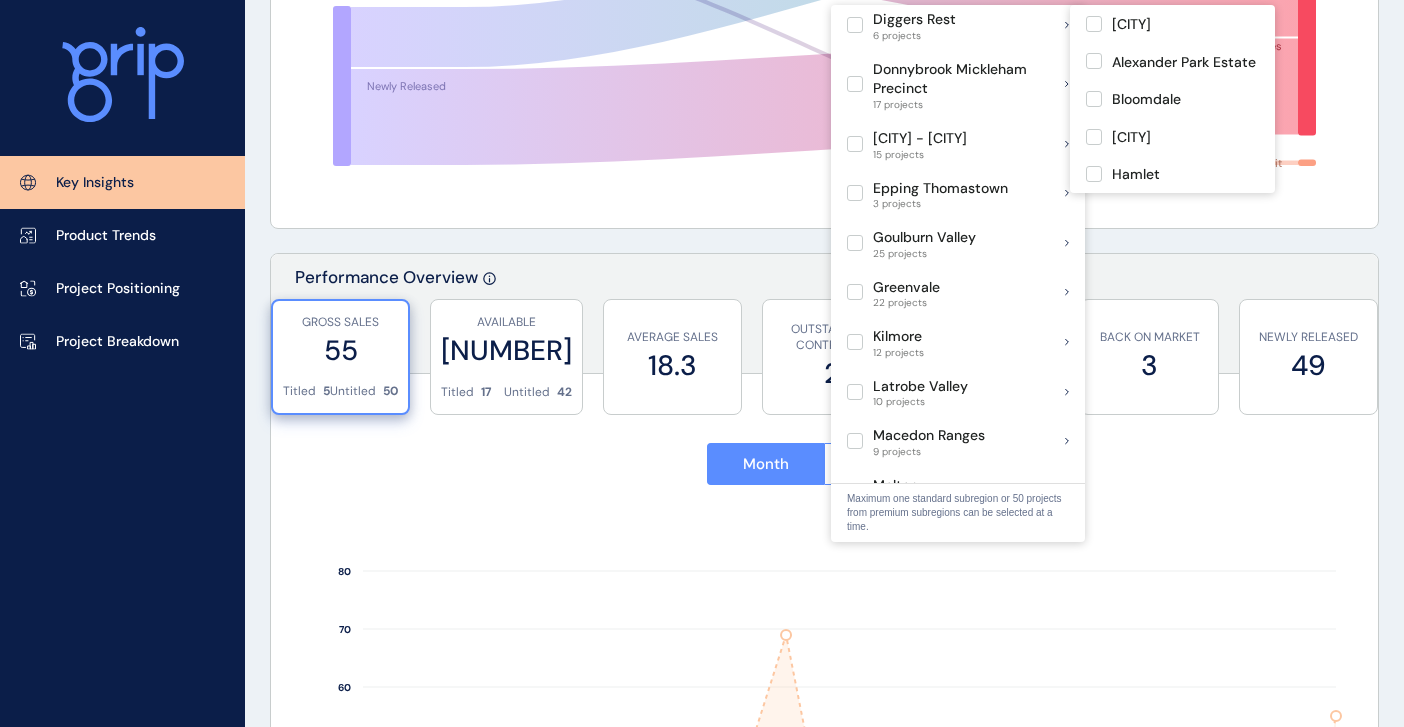 drag, startPoint x: 850, startPoint y: 22, endPoint x: 1291, endPoint y: 234, distance: 489.31073 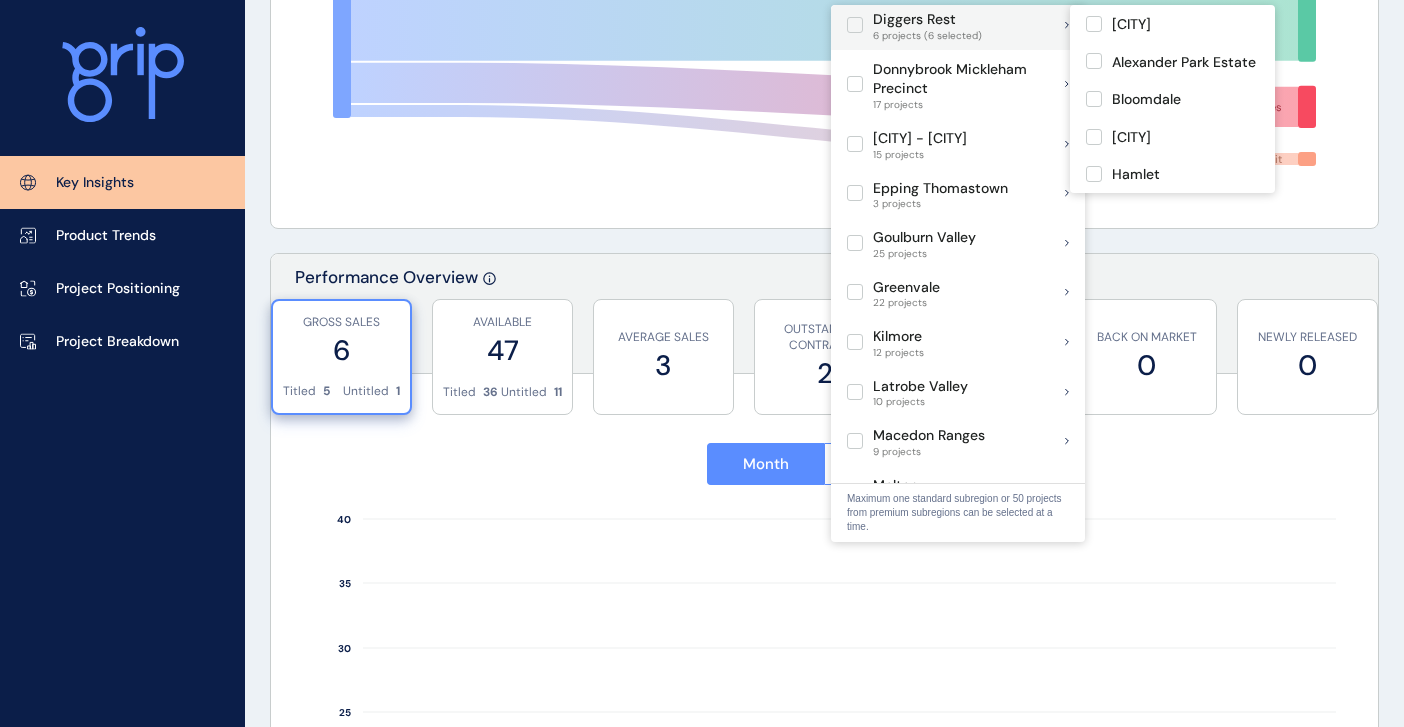 drag, startPoint x: 828, startPoint y: 22, endPoint x: 848, endPoint y: 25, distance: 20.22375 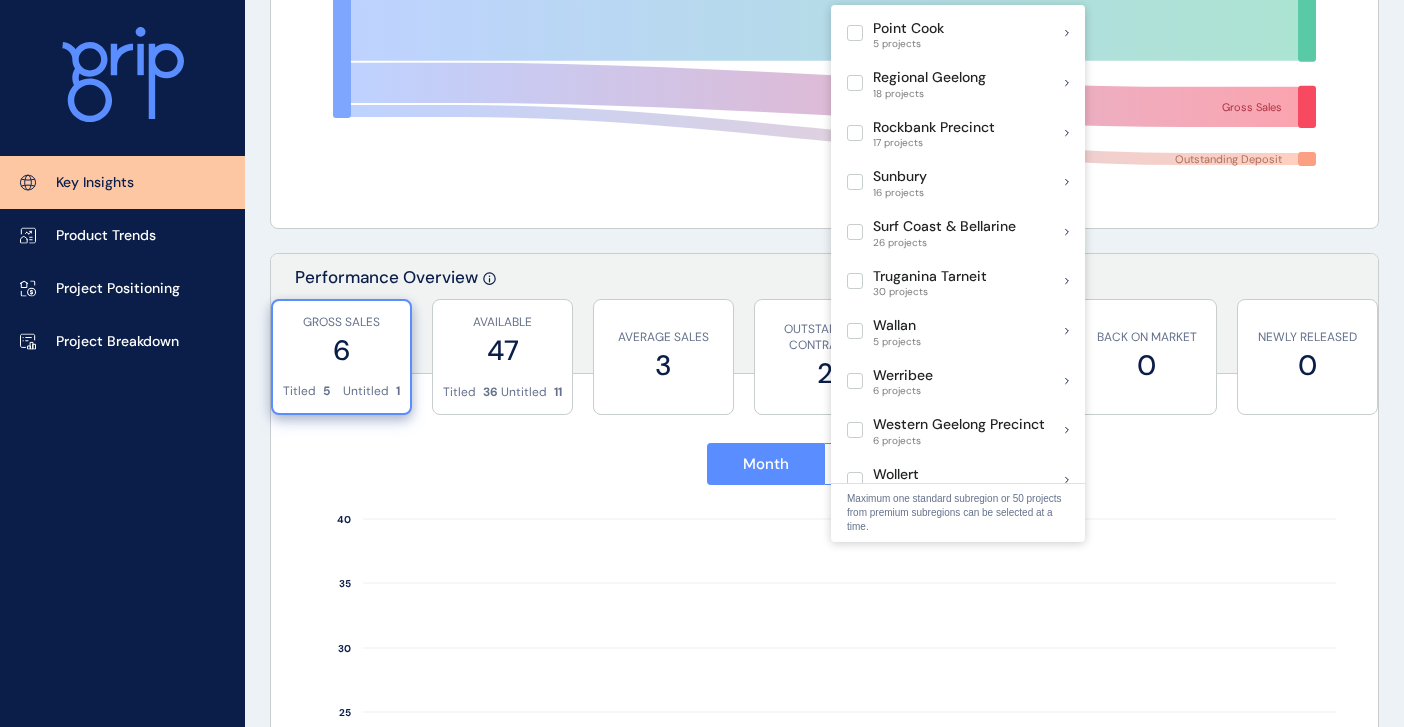 scroll, scrollTop: 1155, scrollLeft: 0, axis: vertical 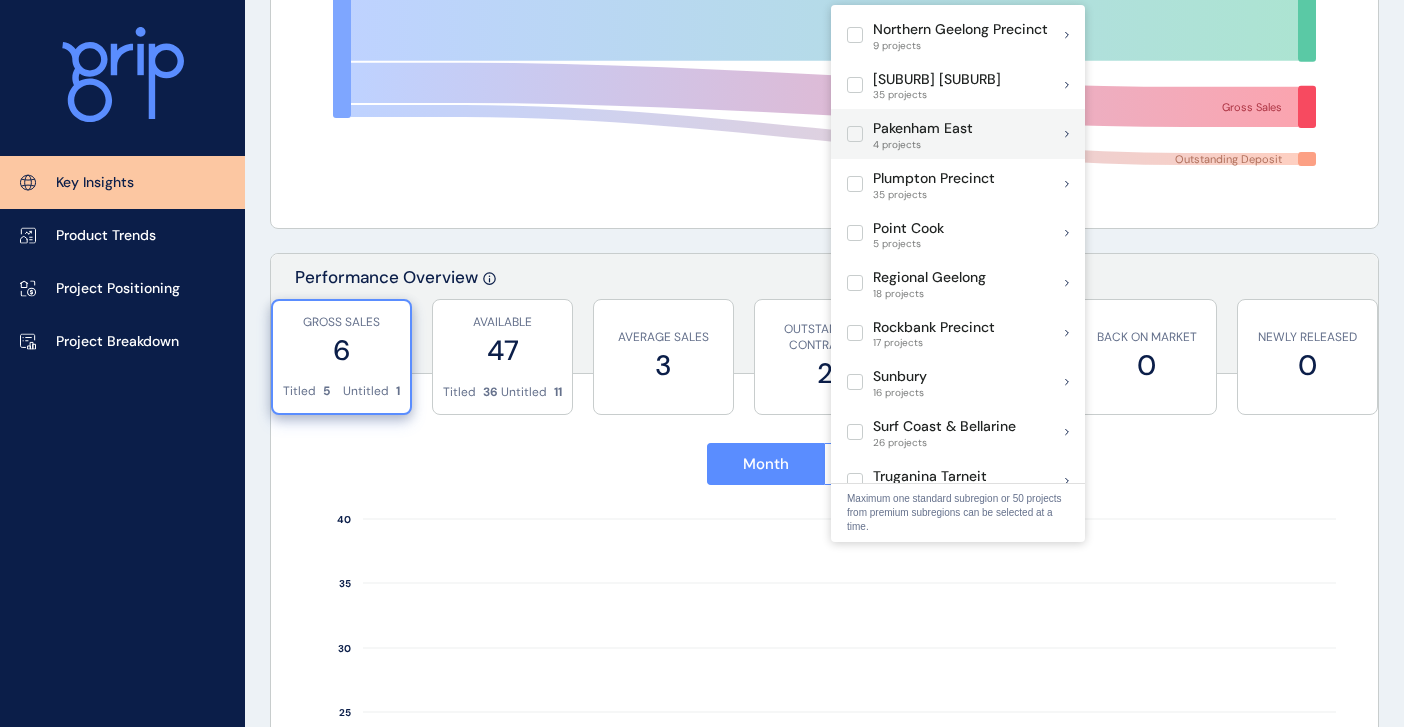 click at bounding box center [855, 134] 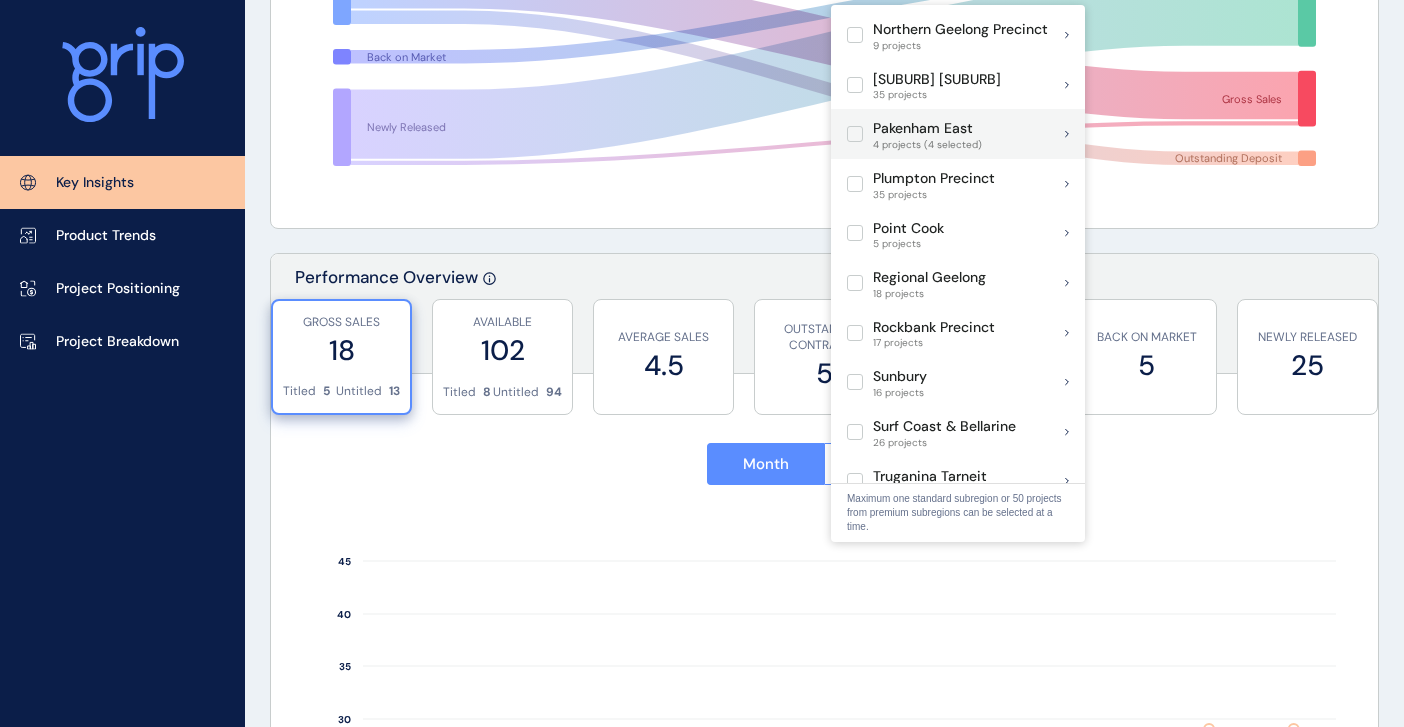 click at bounding box center (855, 134) 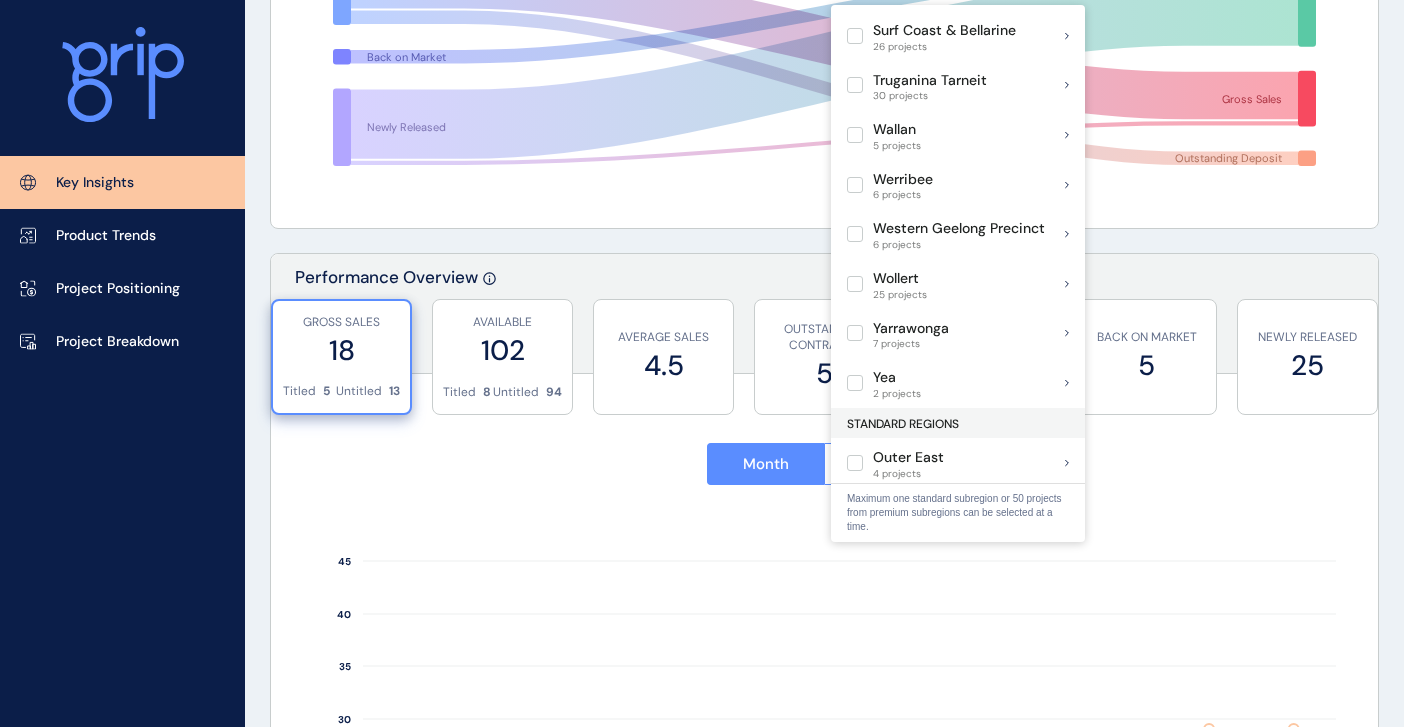 scroll, scrollTop: 1555, scrollLeft: 0, axis: vertical 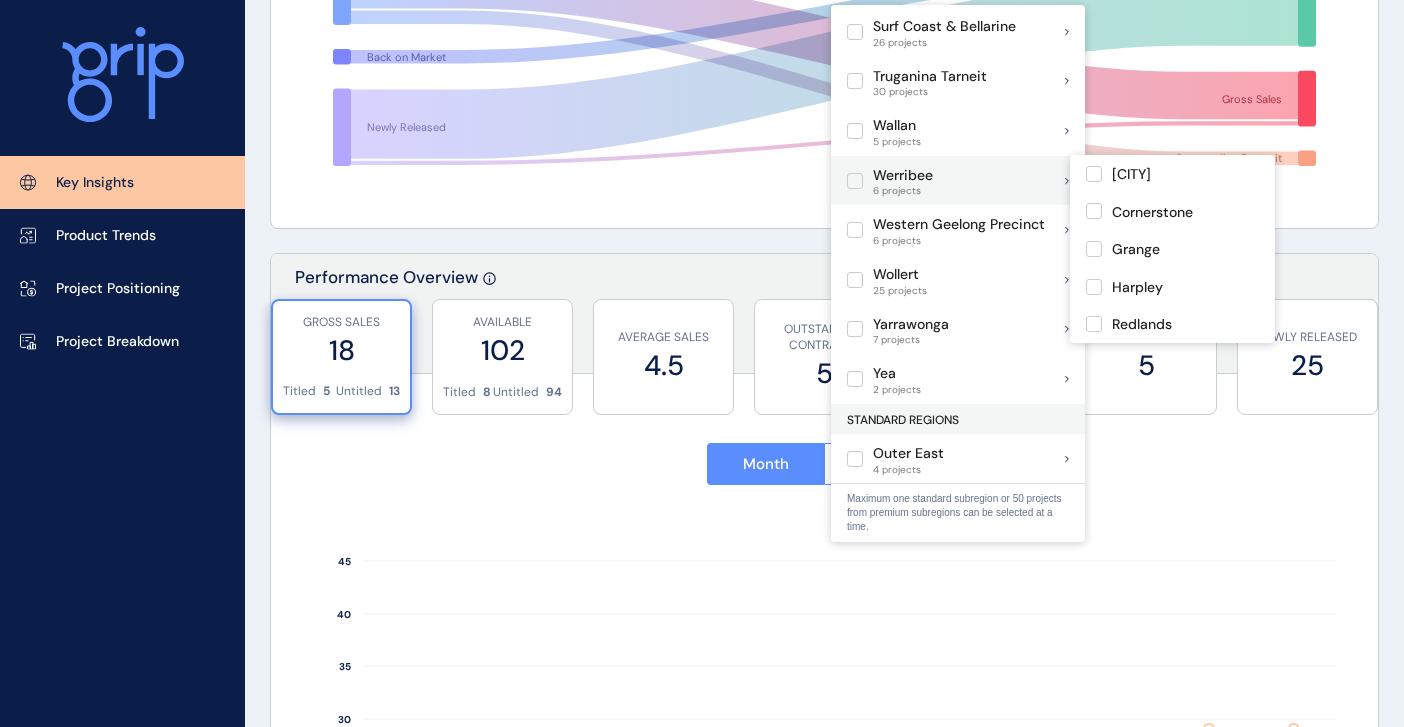 click at bounding box center [855, 181] 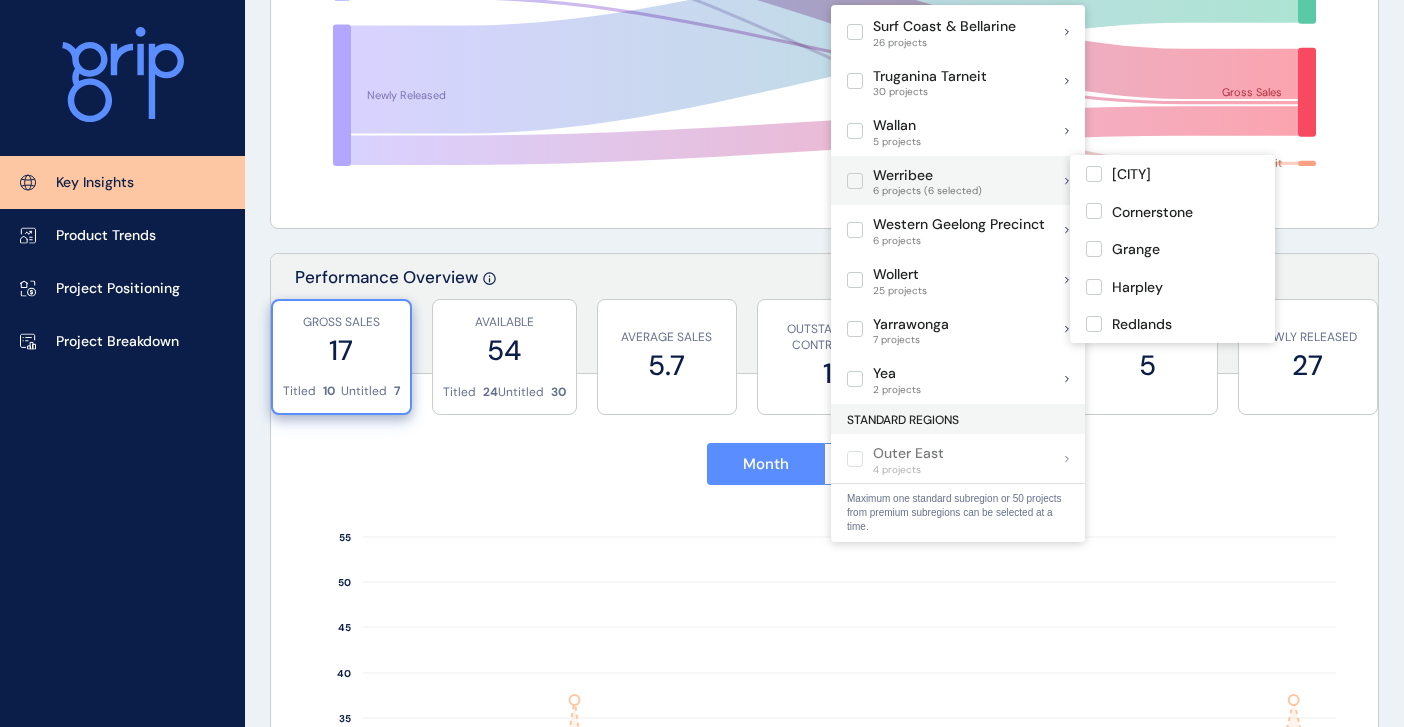 click at bounding box center (855, 181) 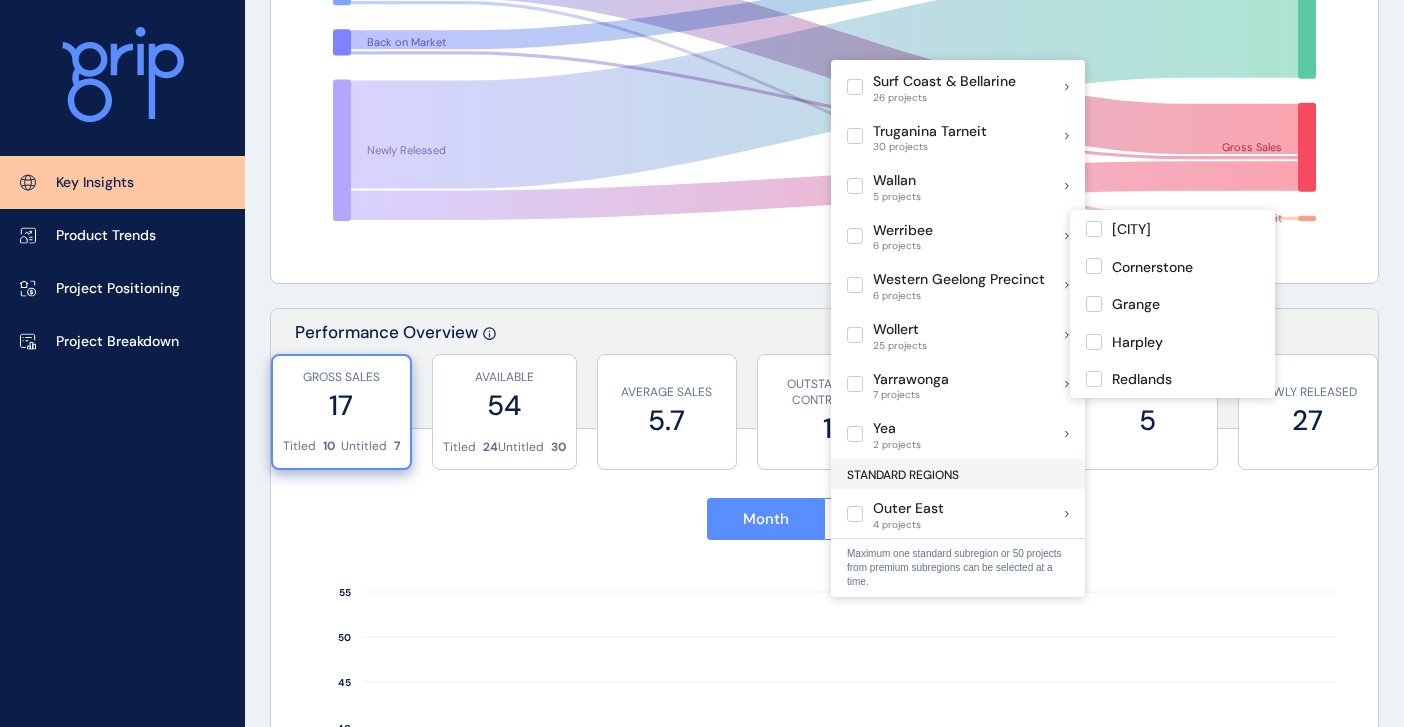 scroll, scrollTop: 0, scrollLeft: 0, axis: both 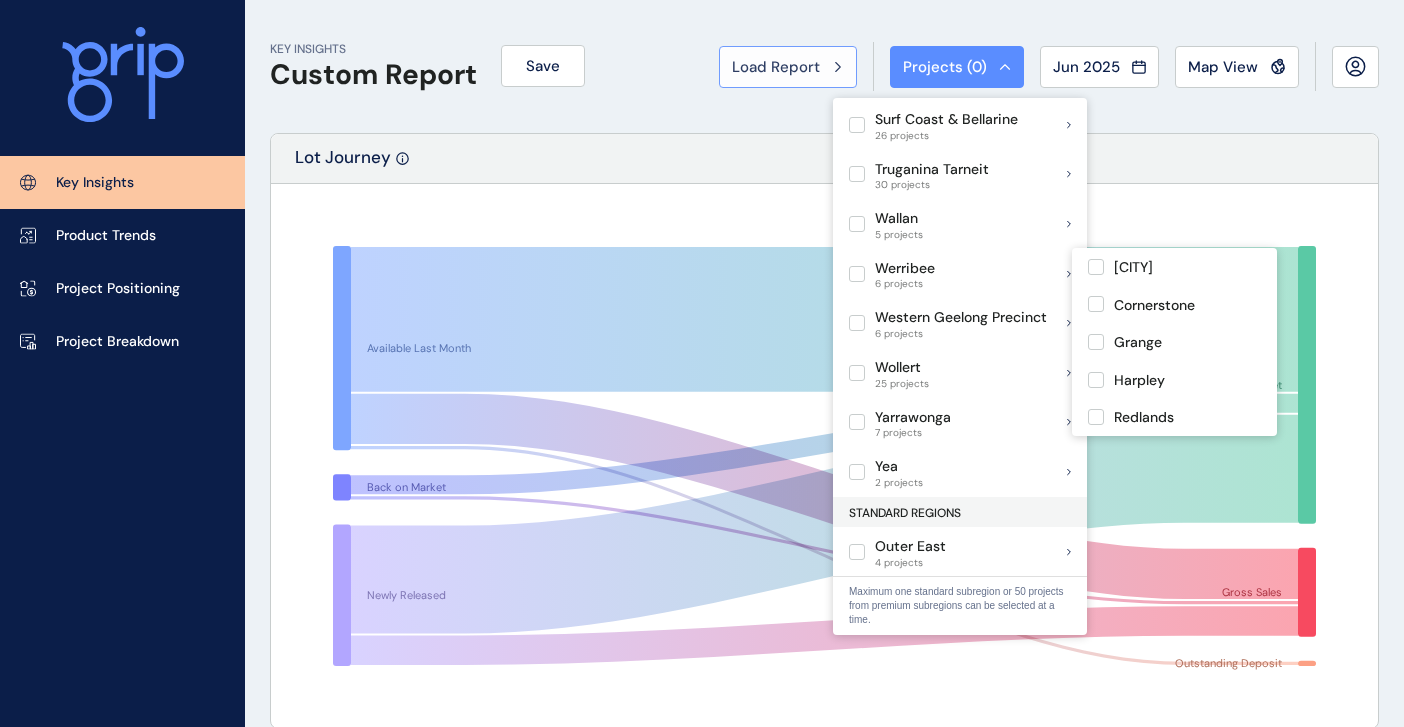 click on "Load Report" at bounding box center [788, 67] 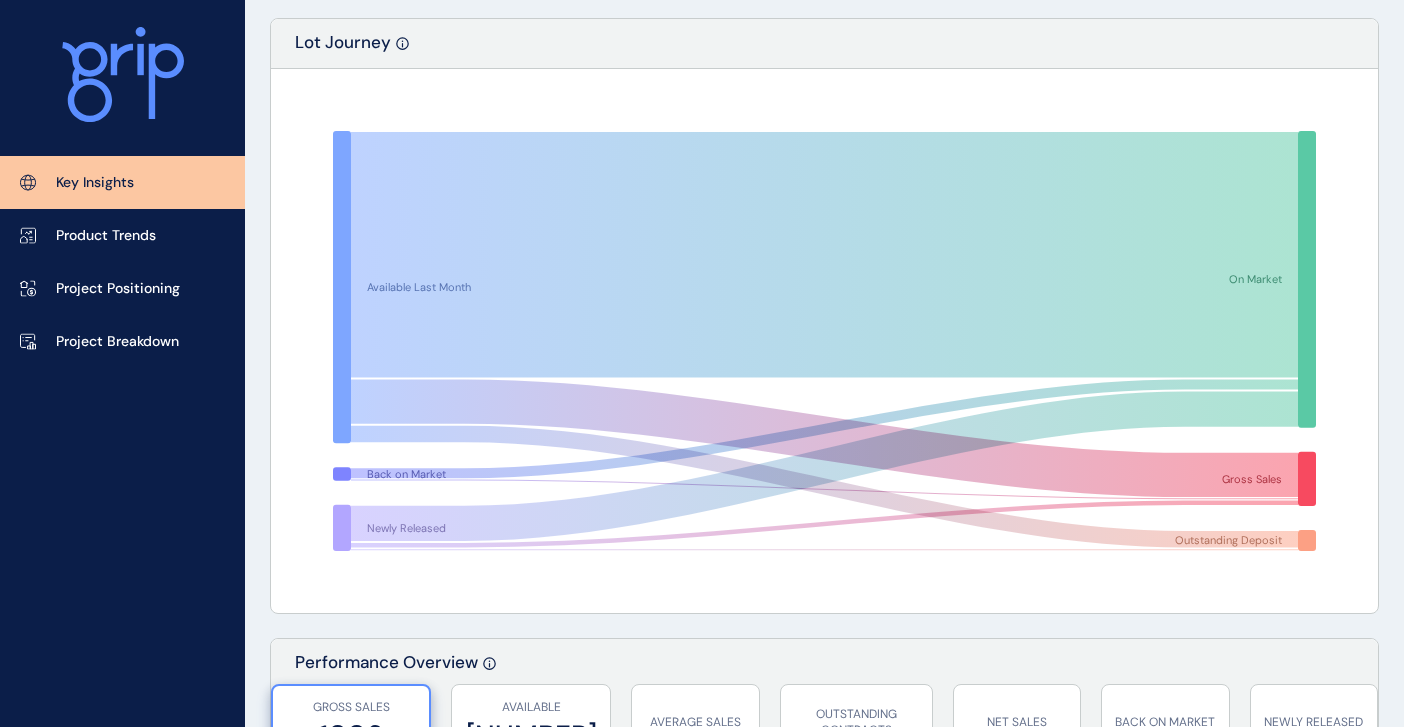 scroll, scrollTop: 0, scrollLeft: 0, axis: both 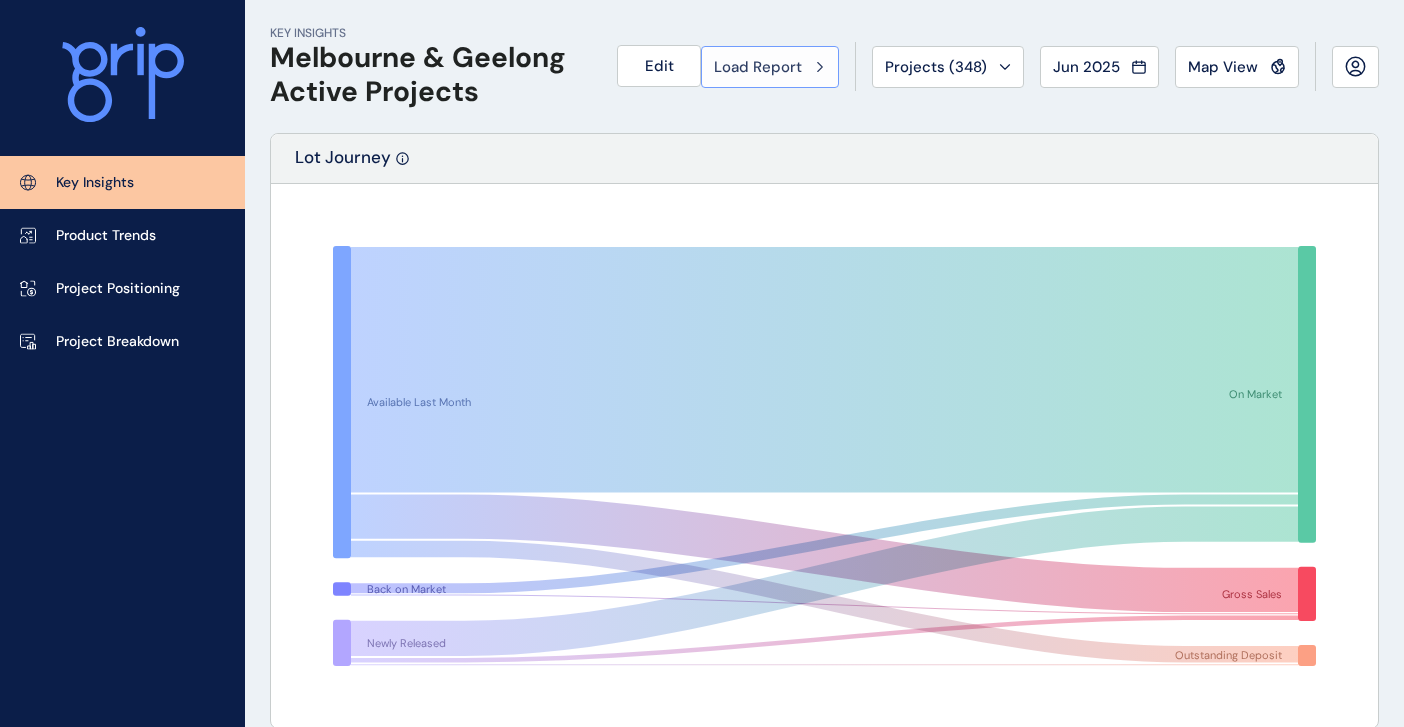 click on "Load Report" at bounding box center (770, 67) 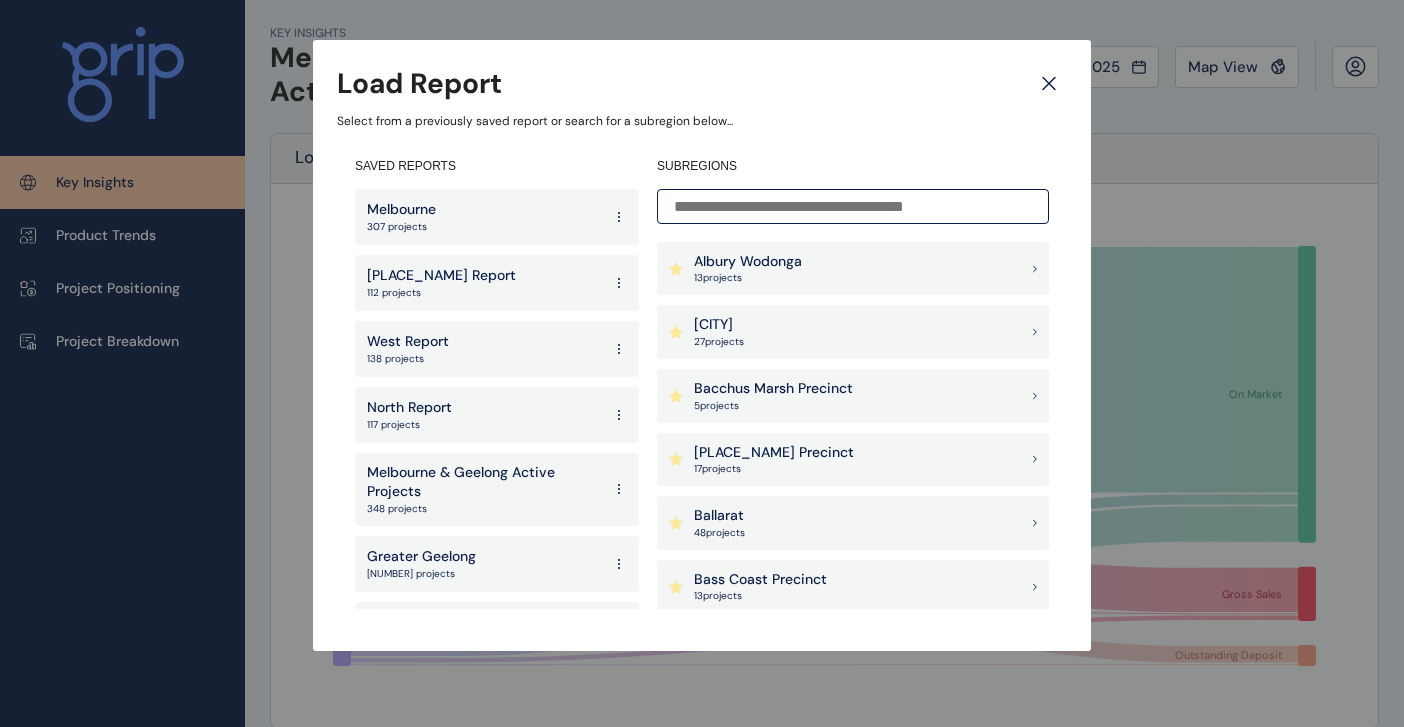 click on "13  project s" at bounding box center (748, 278) 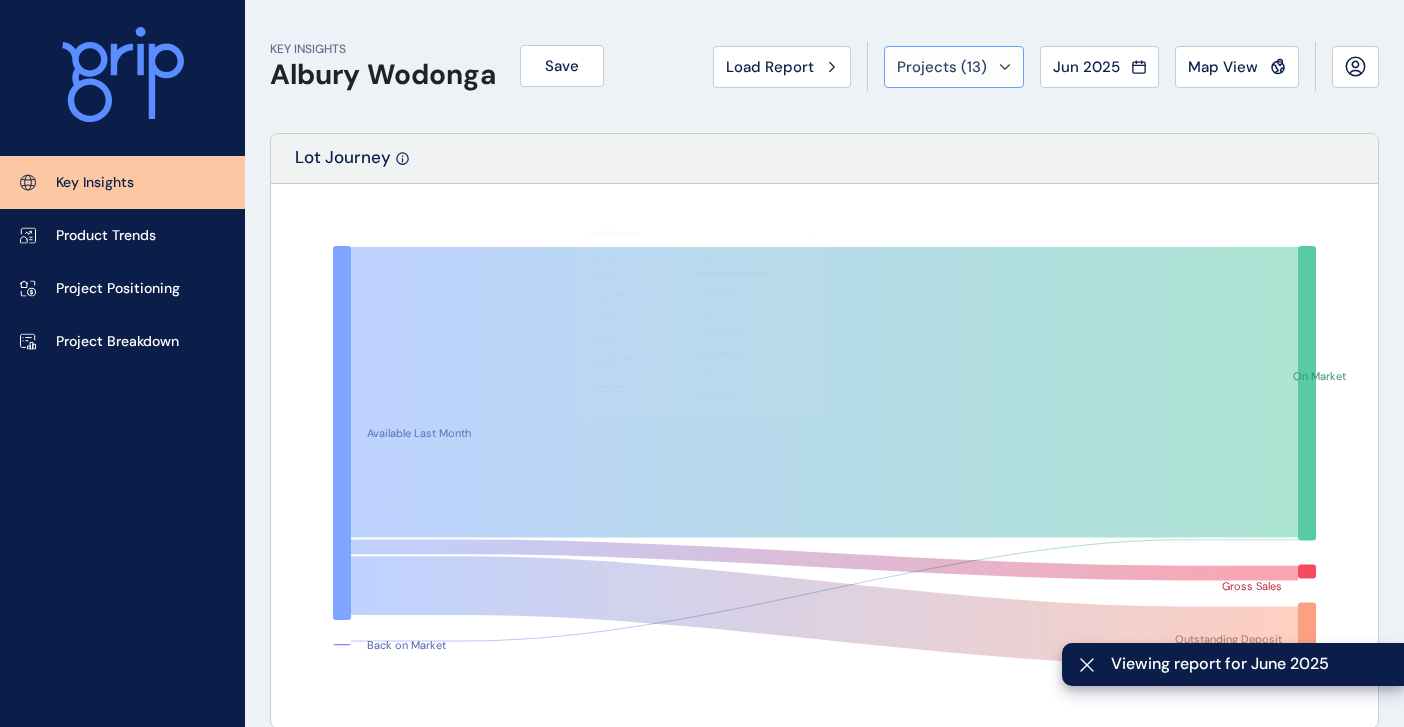 click on "Projects ( 13 )" at bounding box center [954, 67] 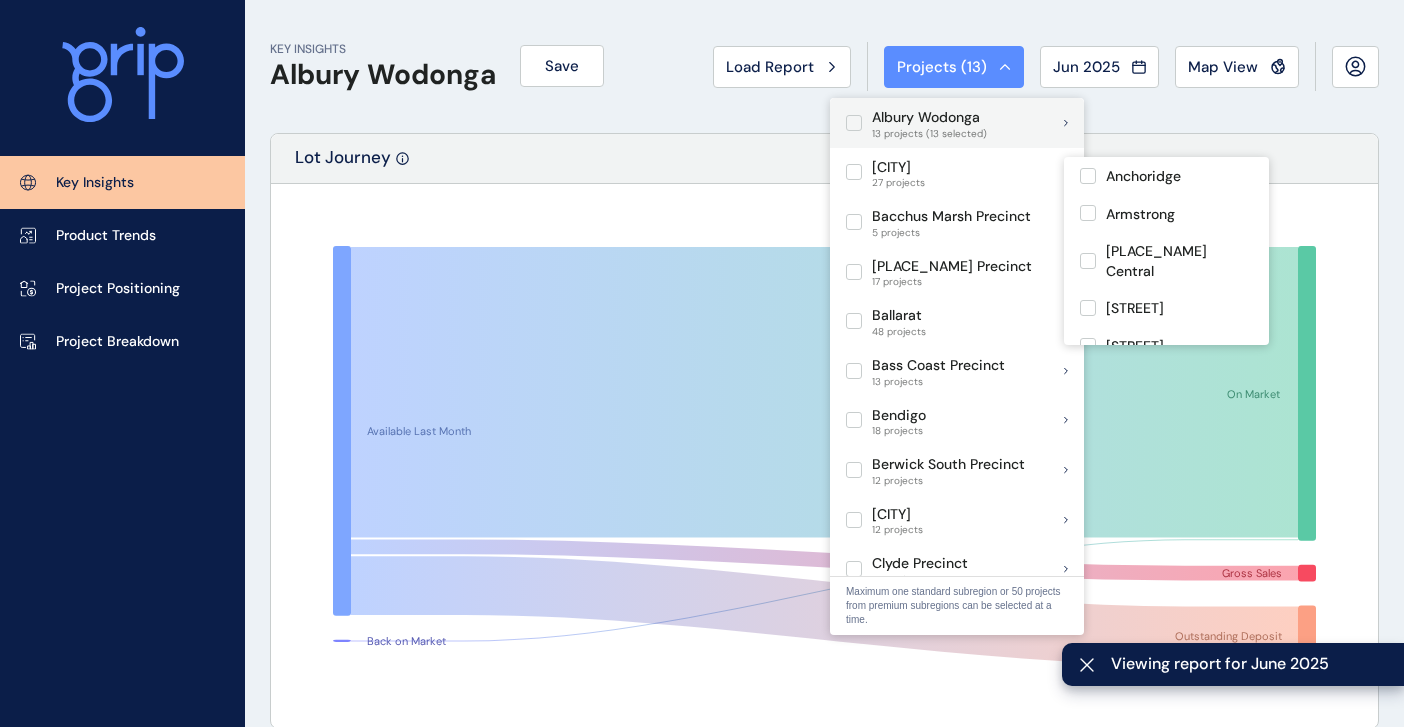 click at bounding box center (854, 123) 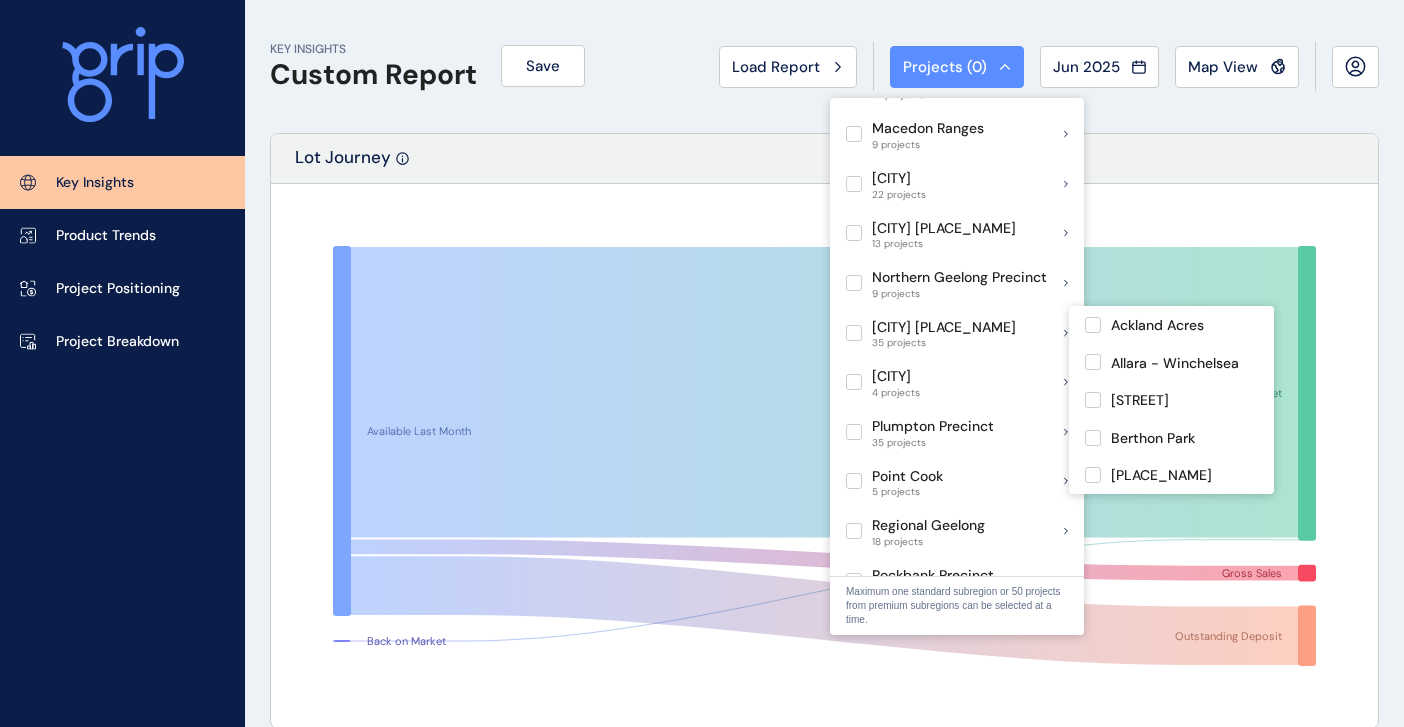 scroll, scrollTop: 1300, scrollLeft: 0, axis: vertical 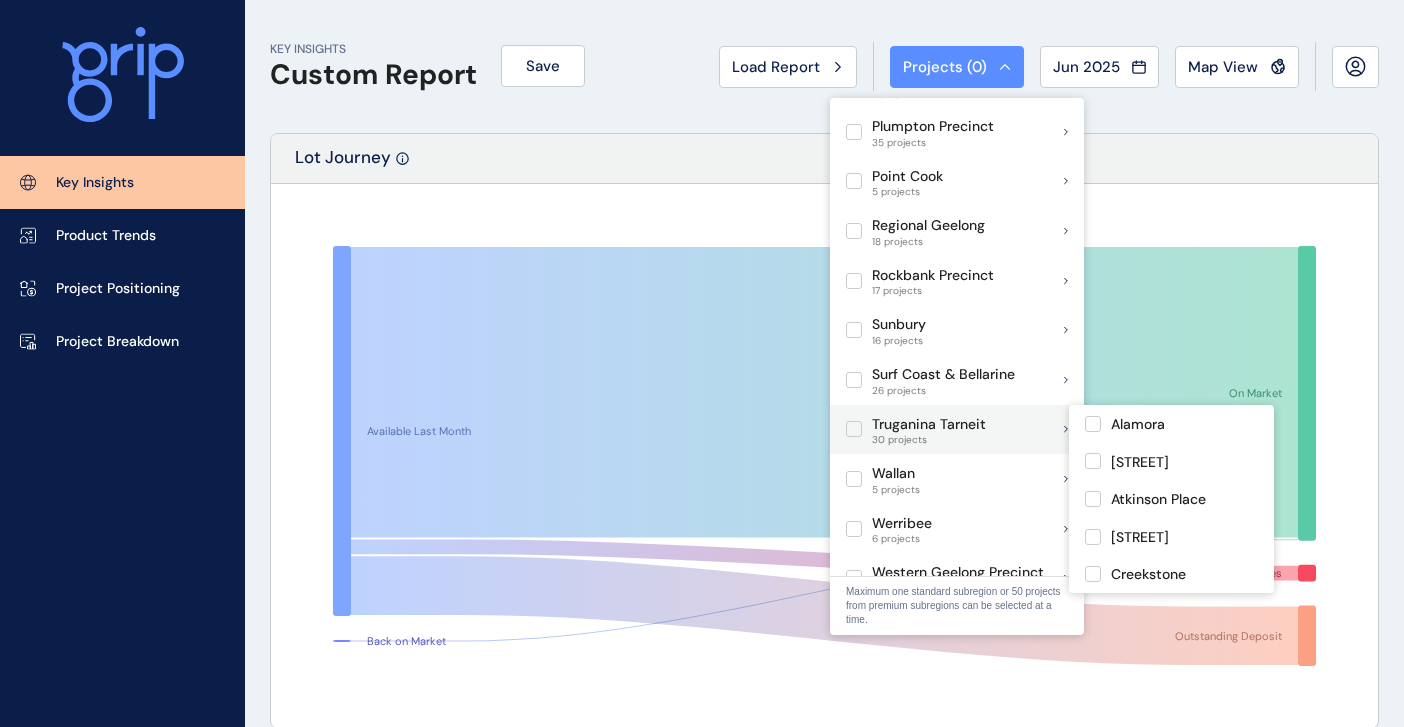 click at bounding box center [854, 429] 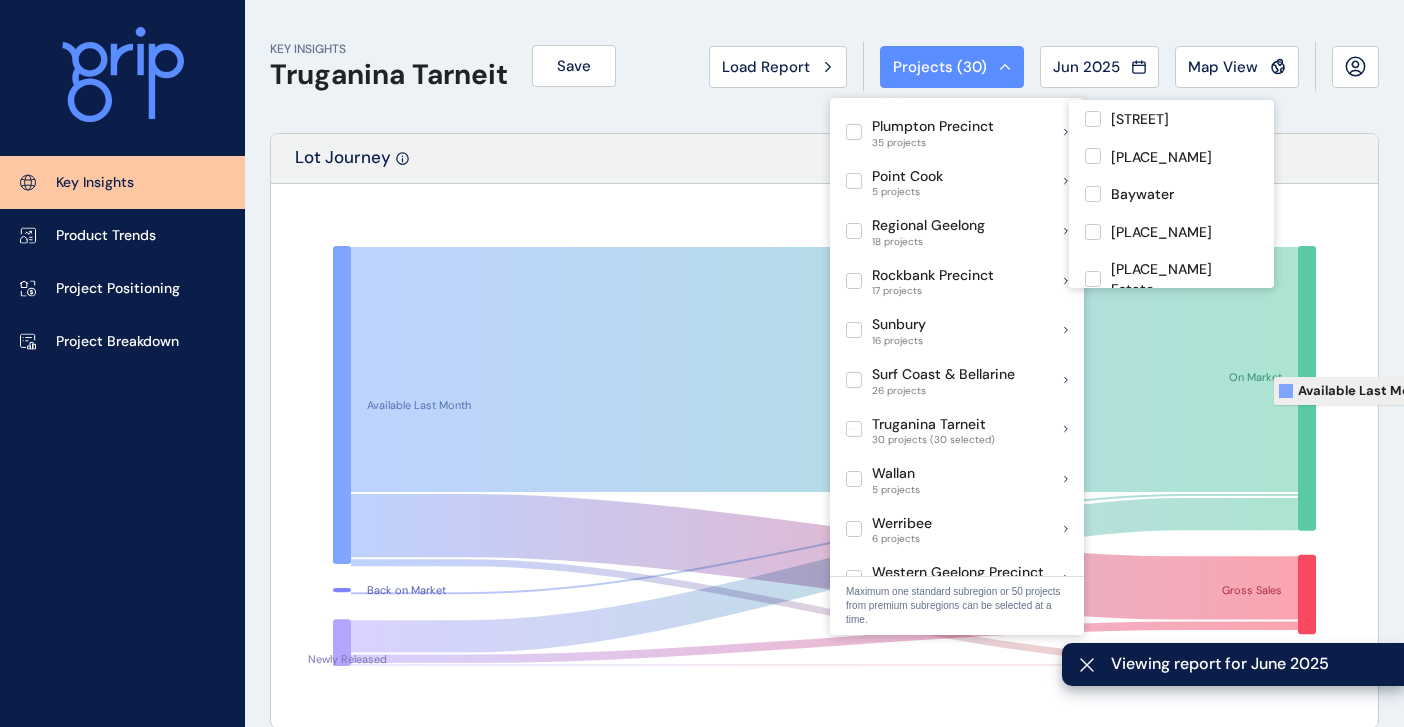 scroll, scrollTop: 1555, scrollLeft: 0, axis: vertical 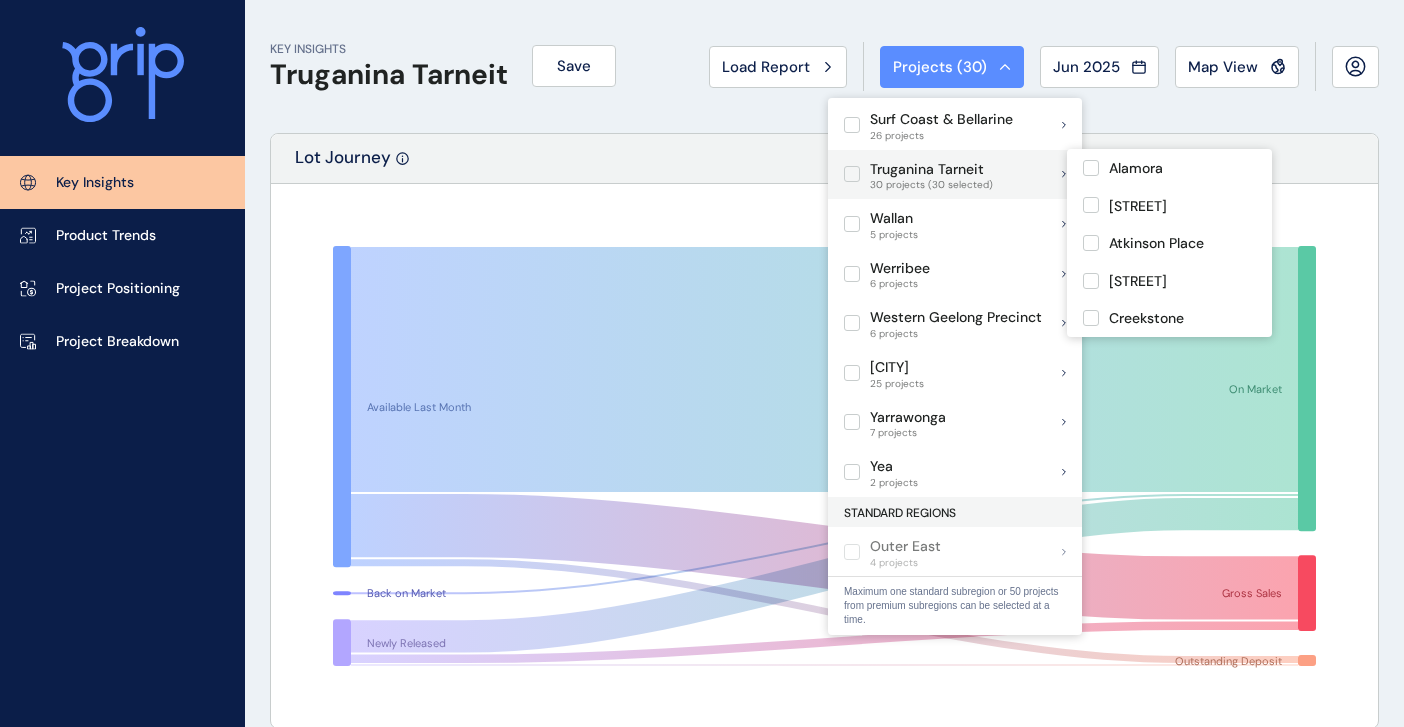 click at bounding box center (852, 174) 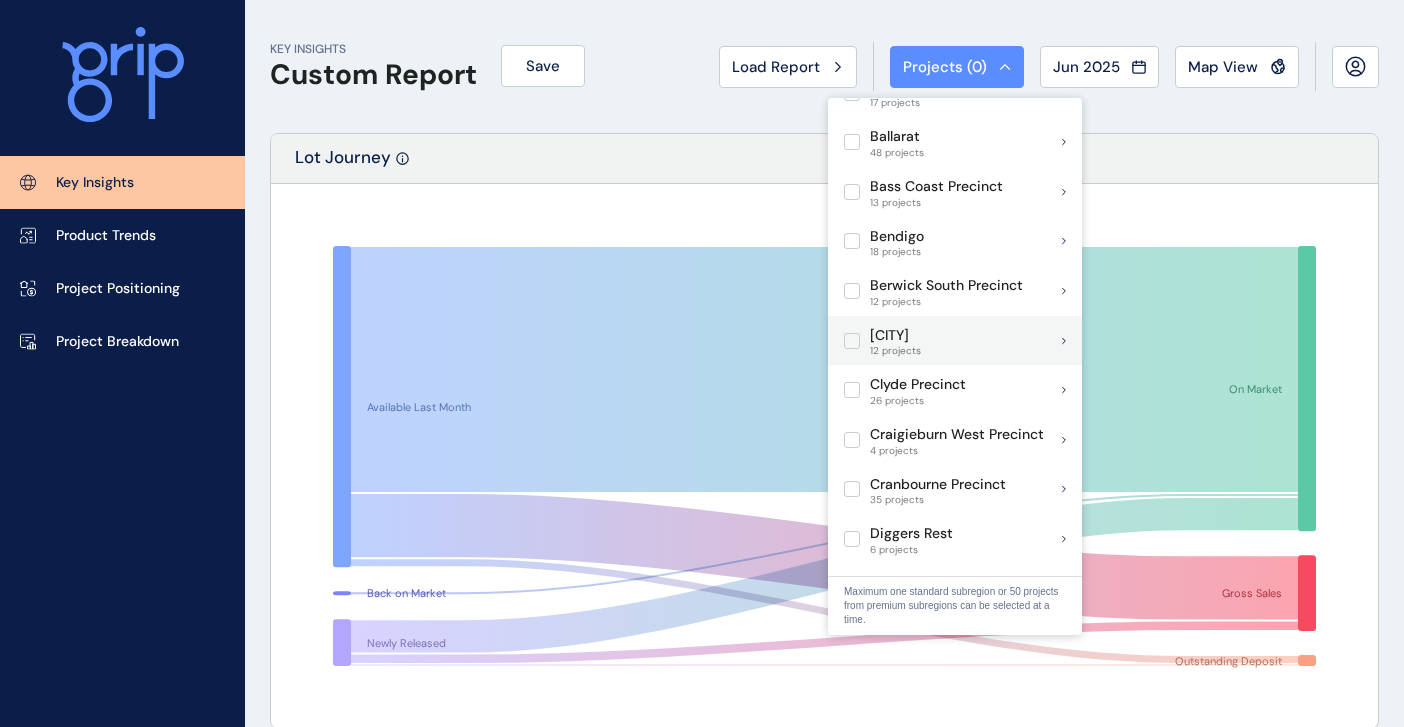 scroll, scrollTop: 55, scrollLeft: 0, axis: vertical 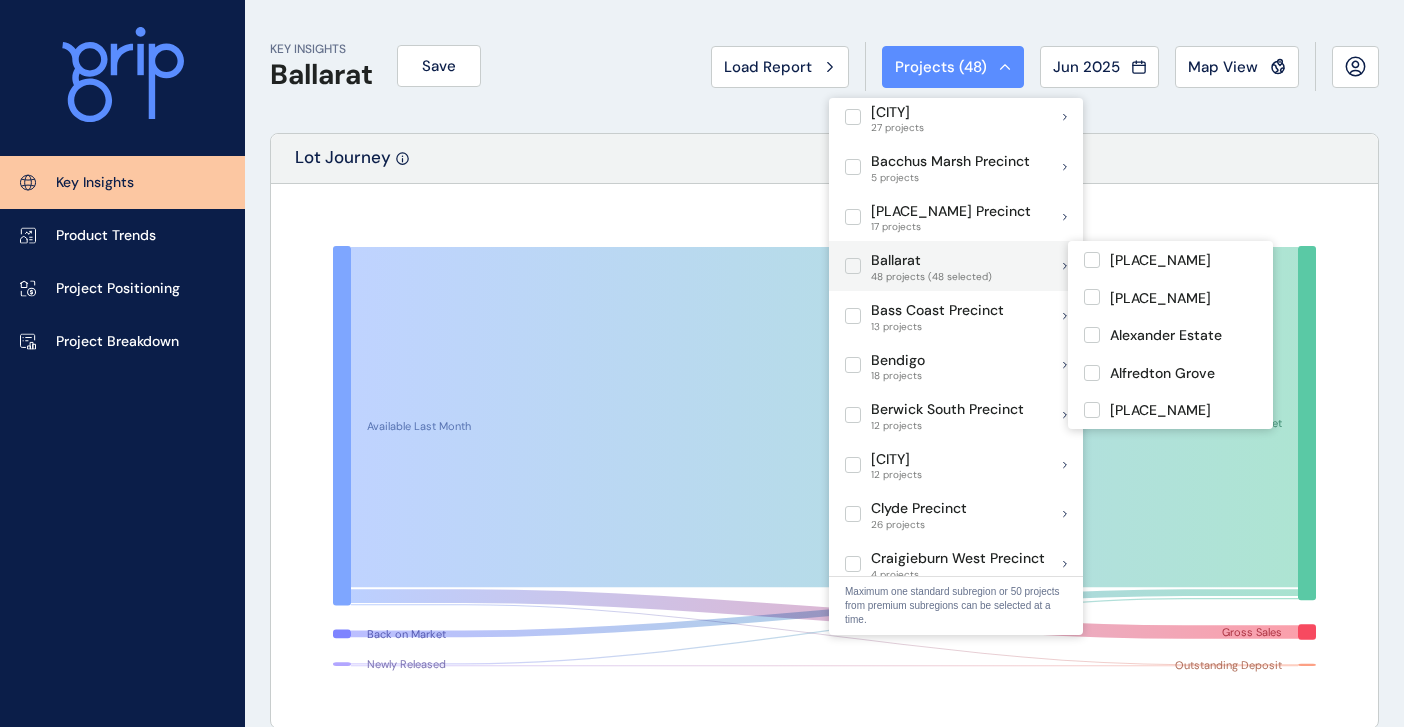 click at bounding box center (853, 266) 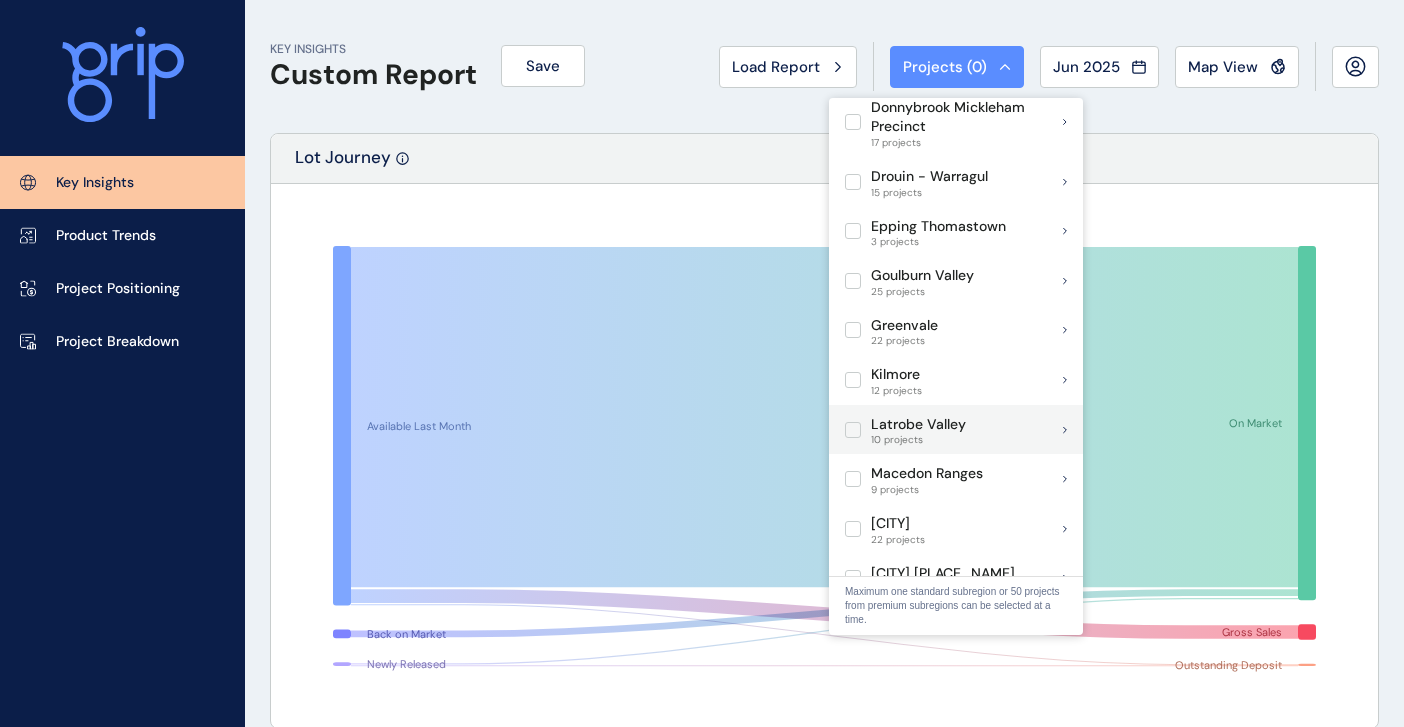 scroll, scrollTop: 955, scrollLeft: 0, axis: vertical 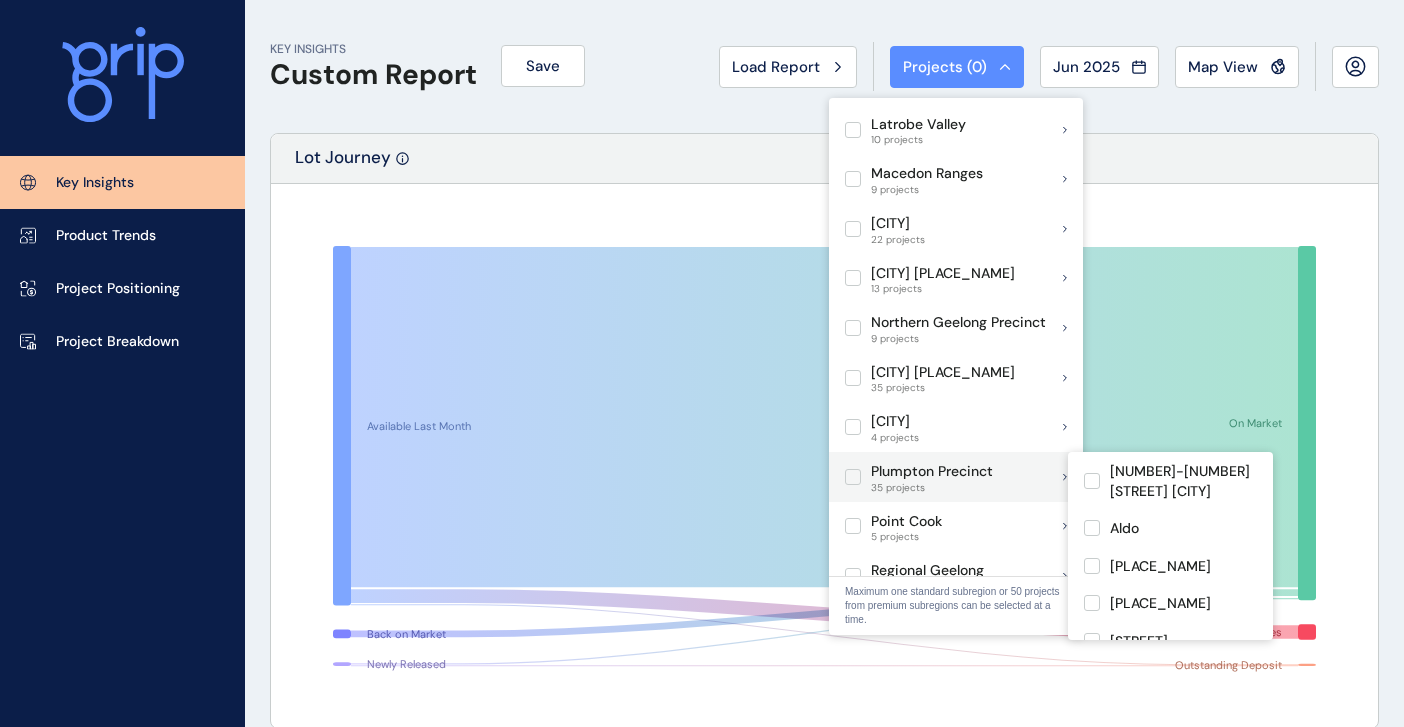 click at bounding box center (853, 477) 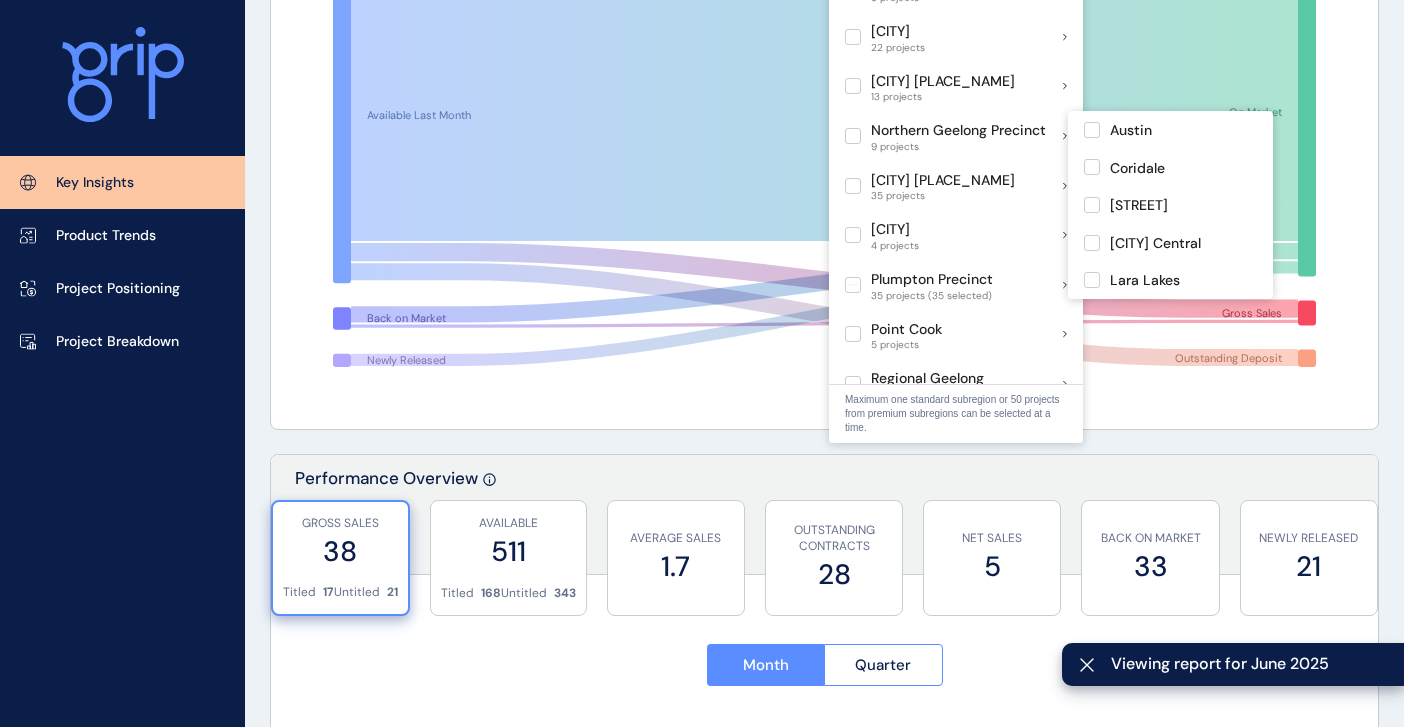 scroll, scrollTop: 300, scrollLeft: 0, axis: vertical 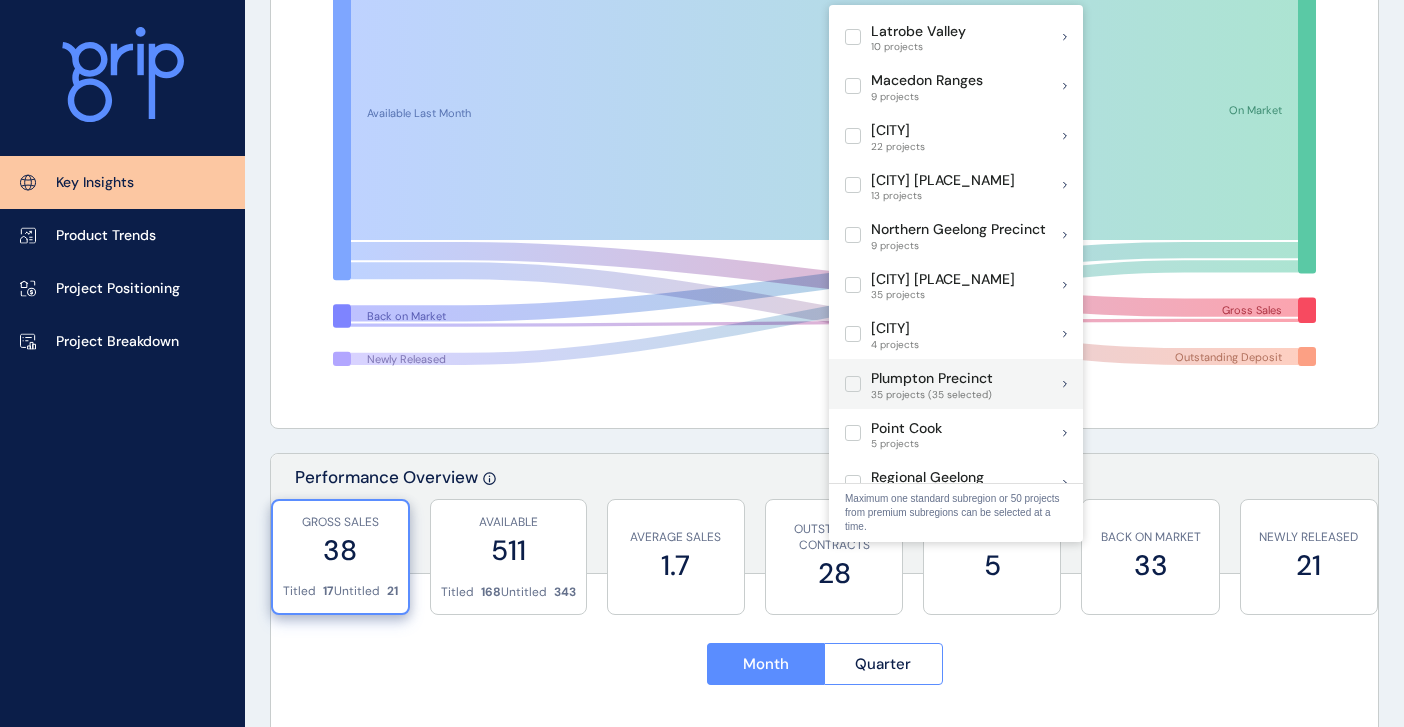 click at bounding box center (853, 384) 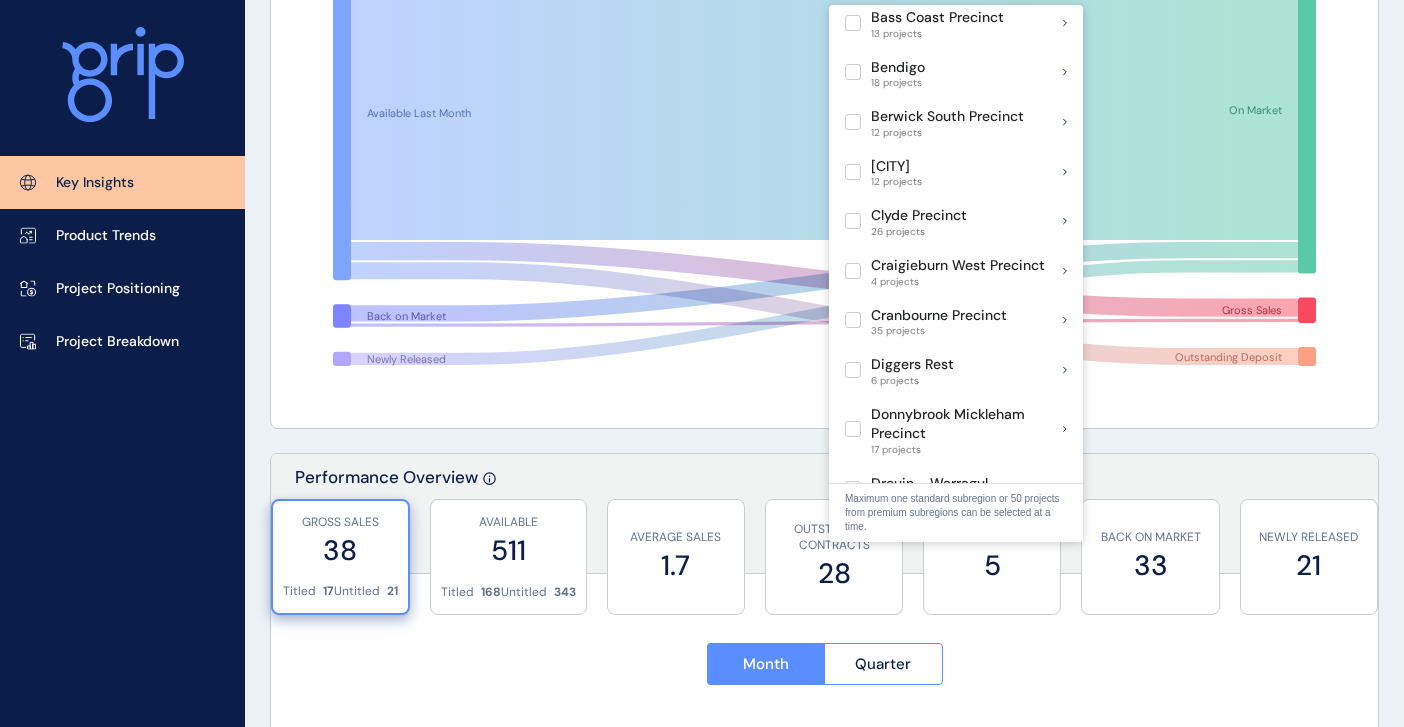 scroll, scrollTop: 0, scrollLeft: 0, axis: both 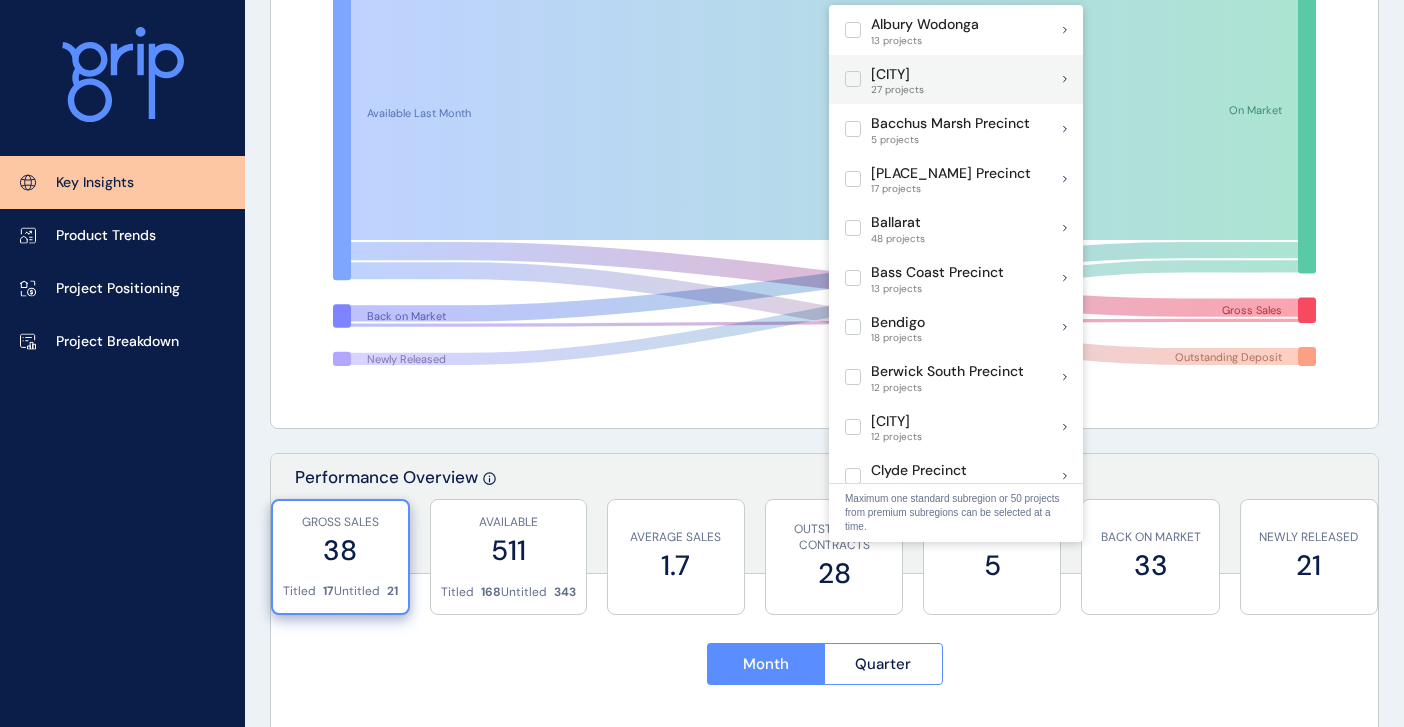 click at bounding box center (853, 79) 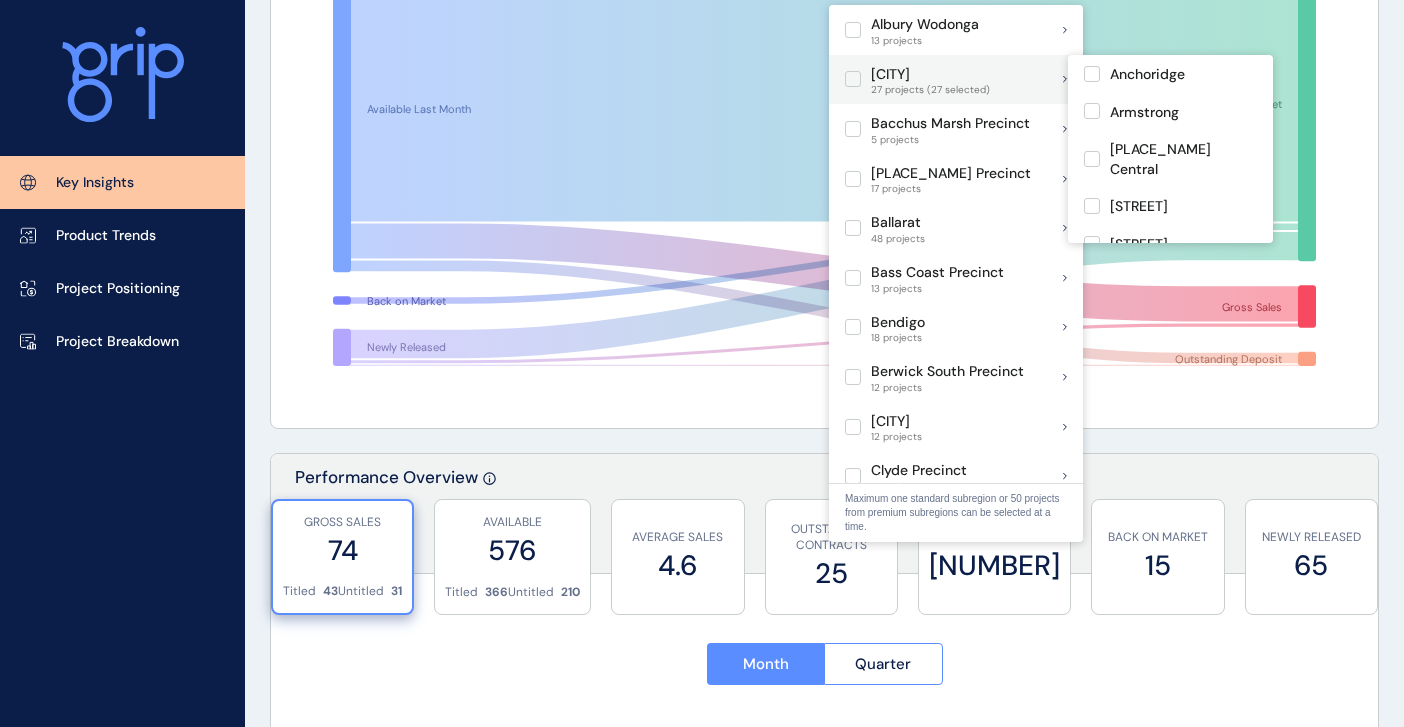 click at bounding box center (853, 79) 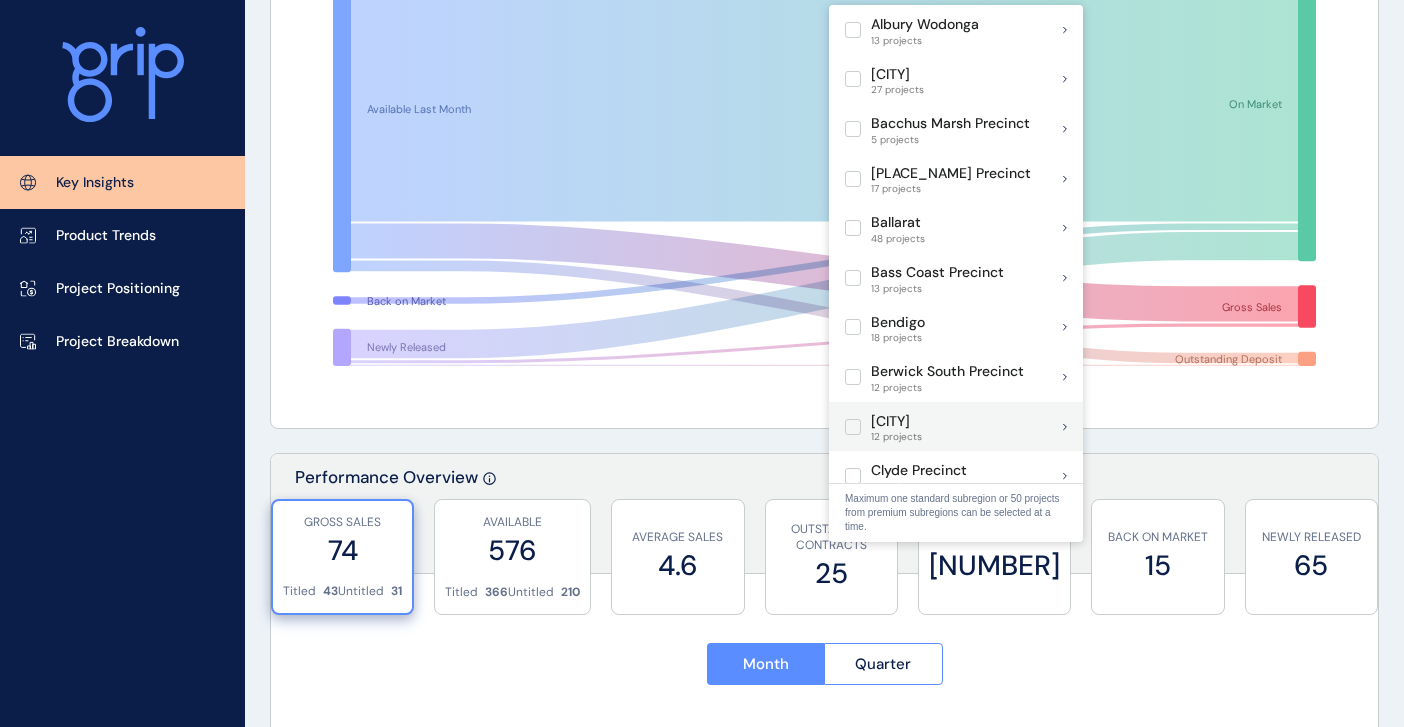 scroll, scrollTop: 400, scrollLeft: 0, axis: vertical 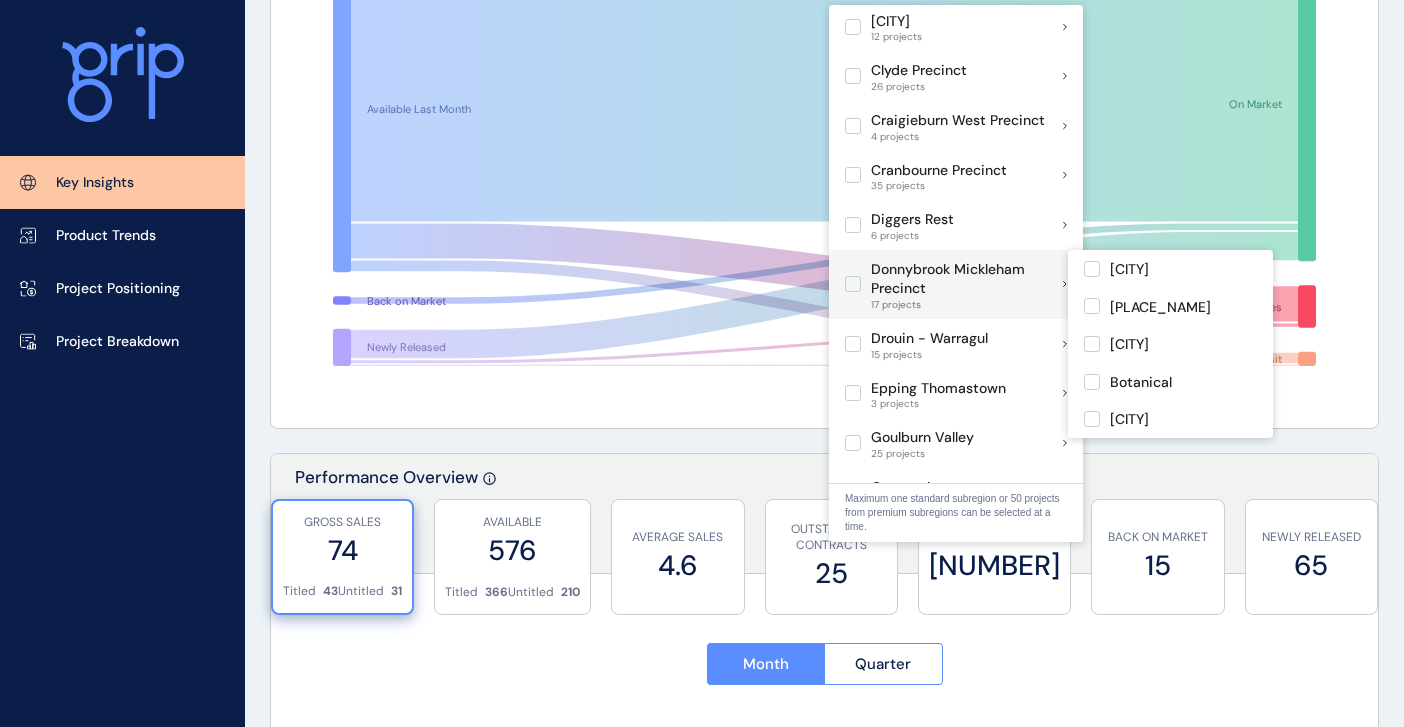 click at bounding box center [853, 284] 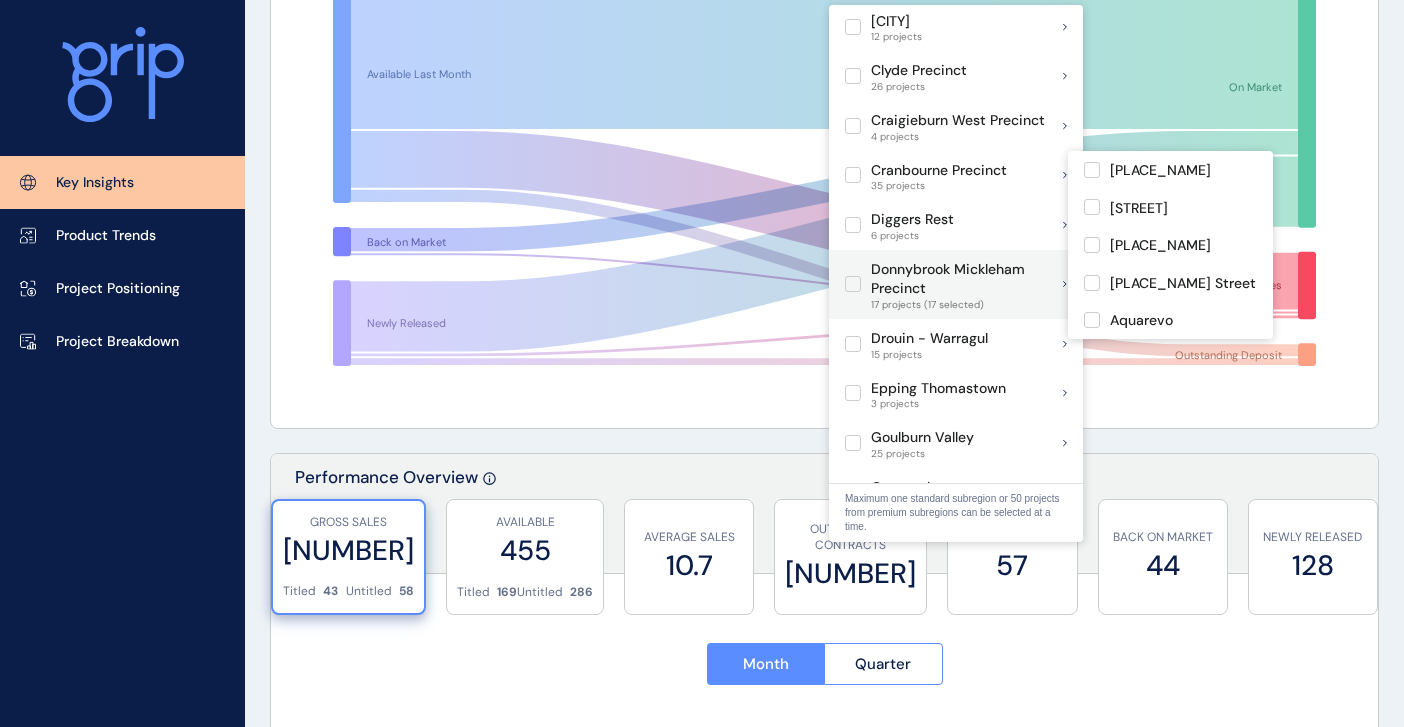 click at bounding box center (853, 284) 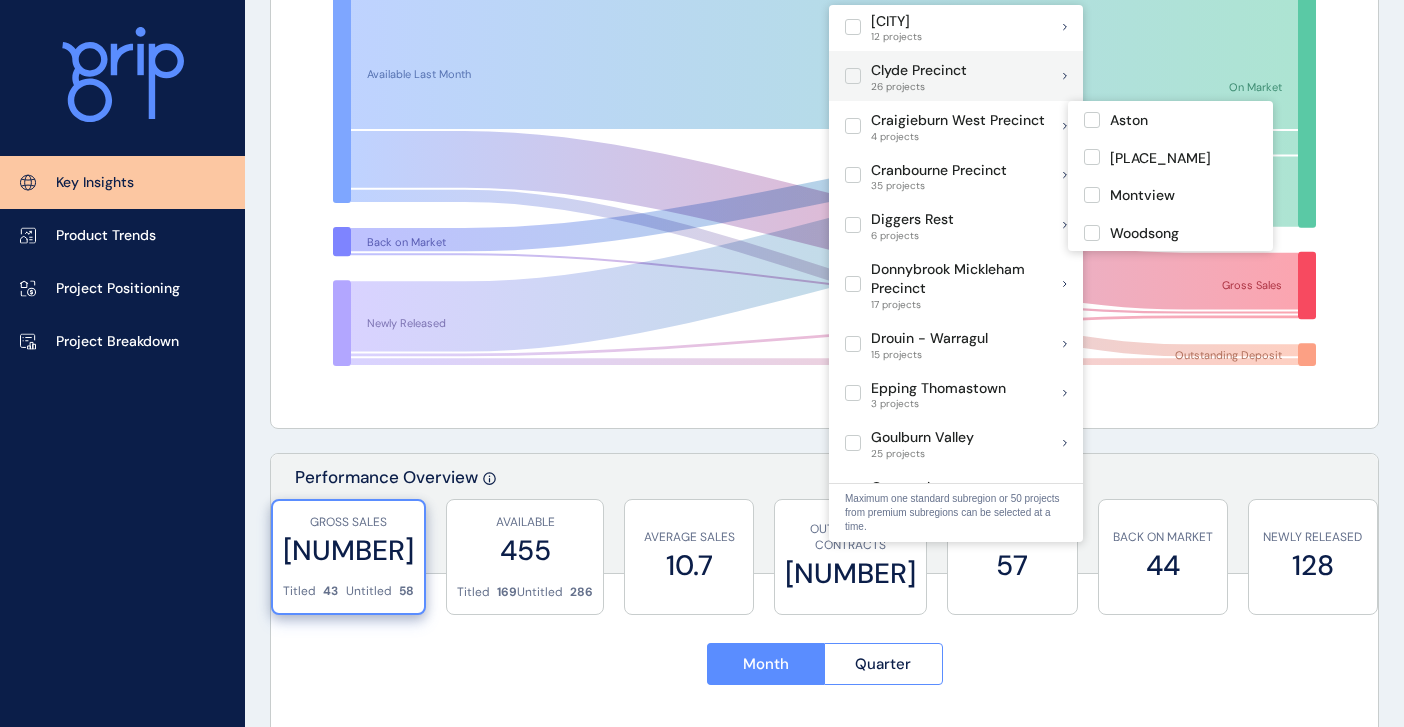 click at bounding box center (853, 76) 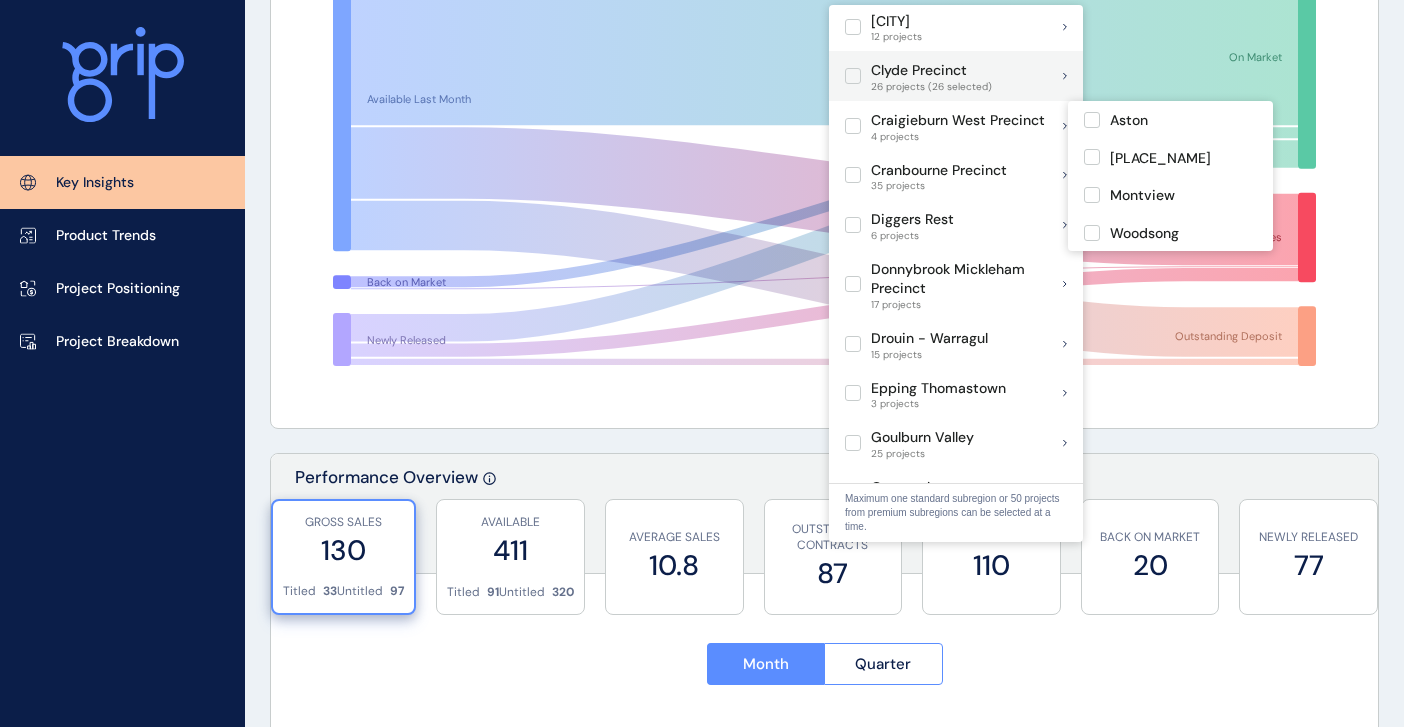 click at bounding box center (853, 76) 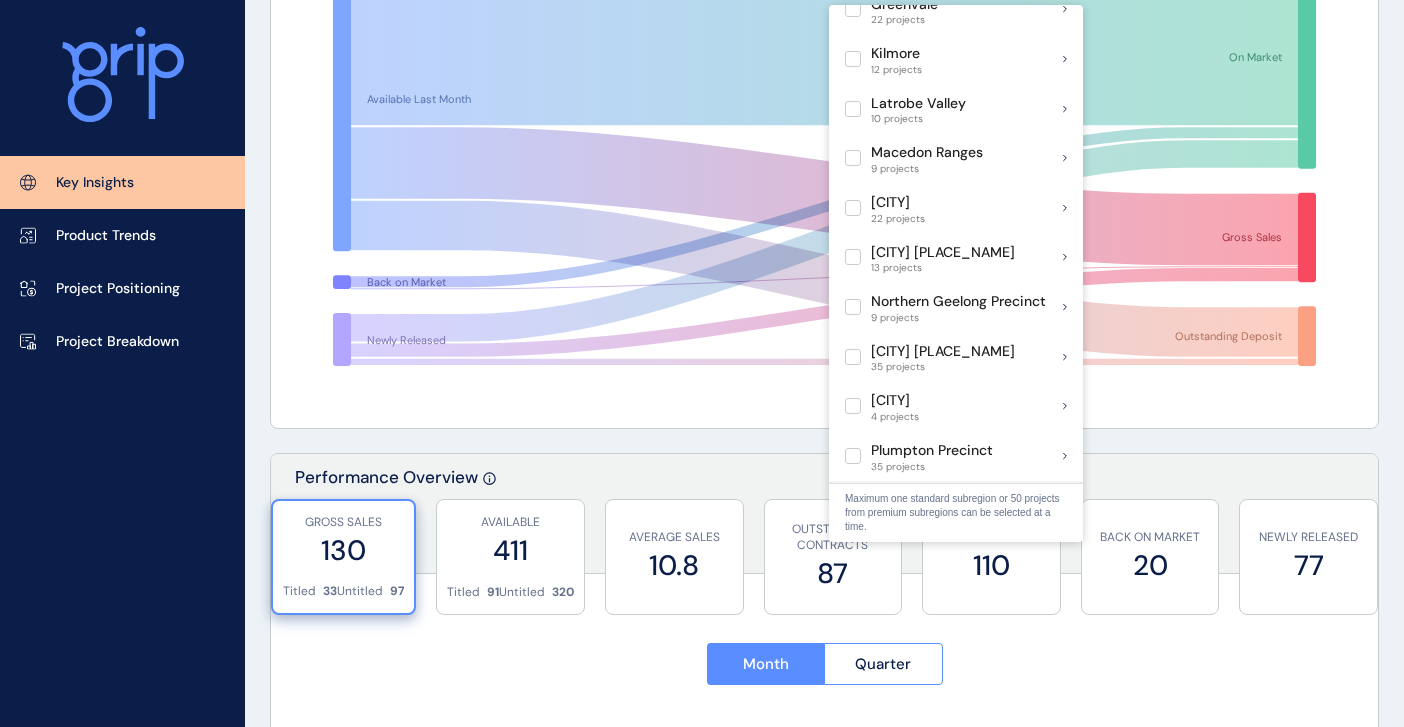 scroll, scrollTop: 755, scrollLeft: 0, axis: vertical 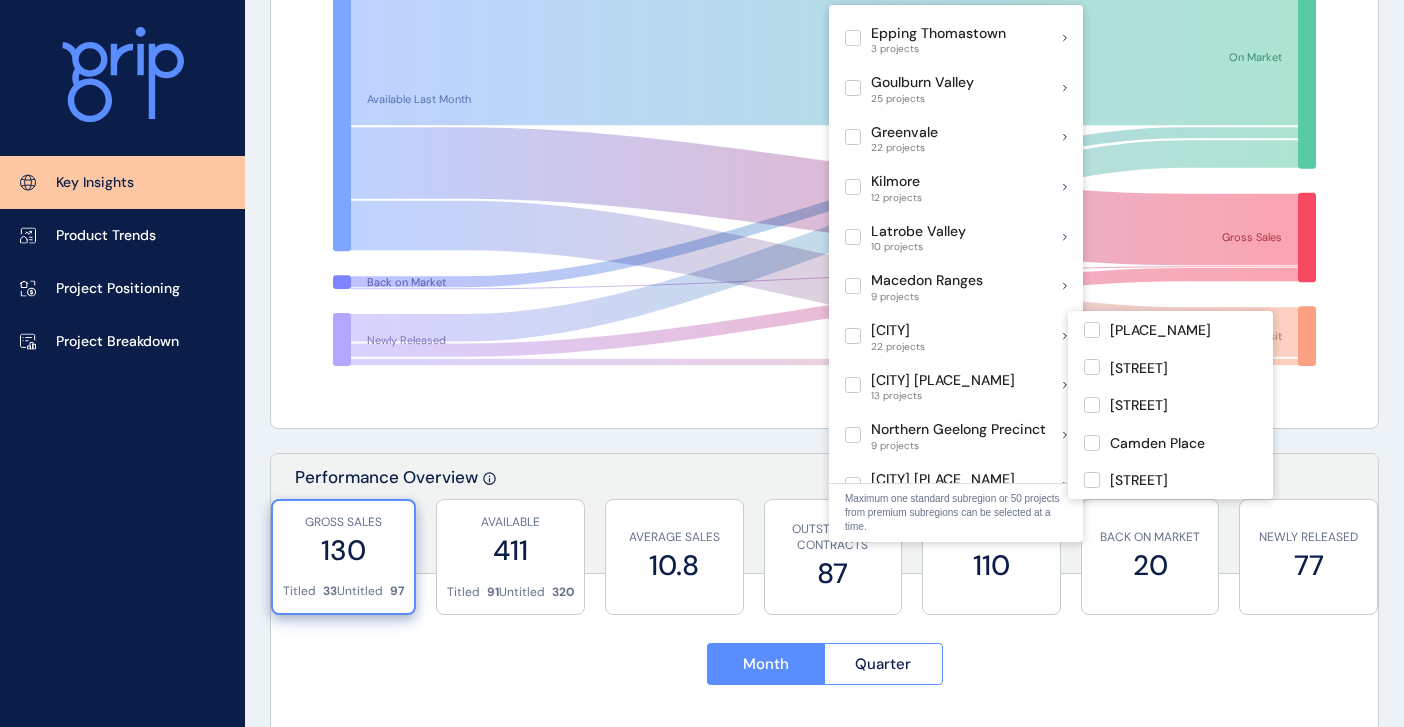 click at bounding box center [853, 336] 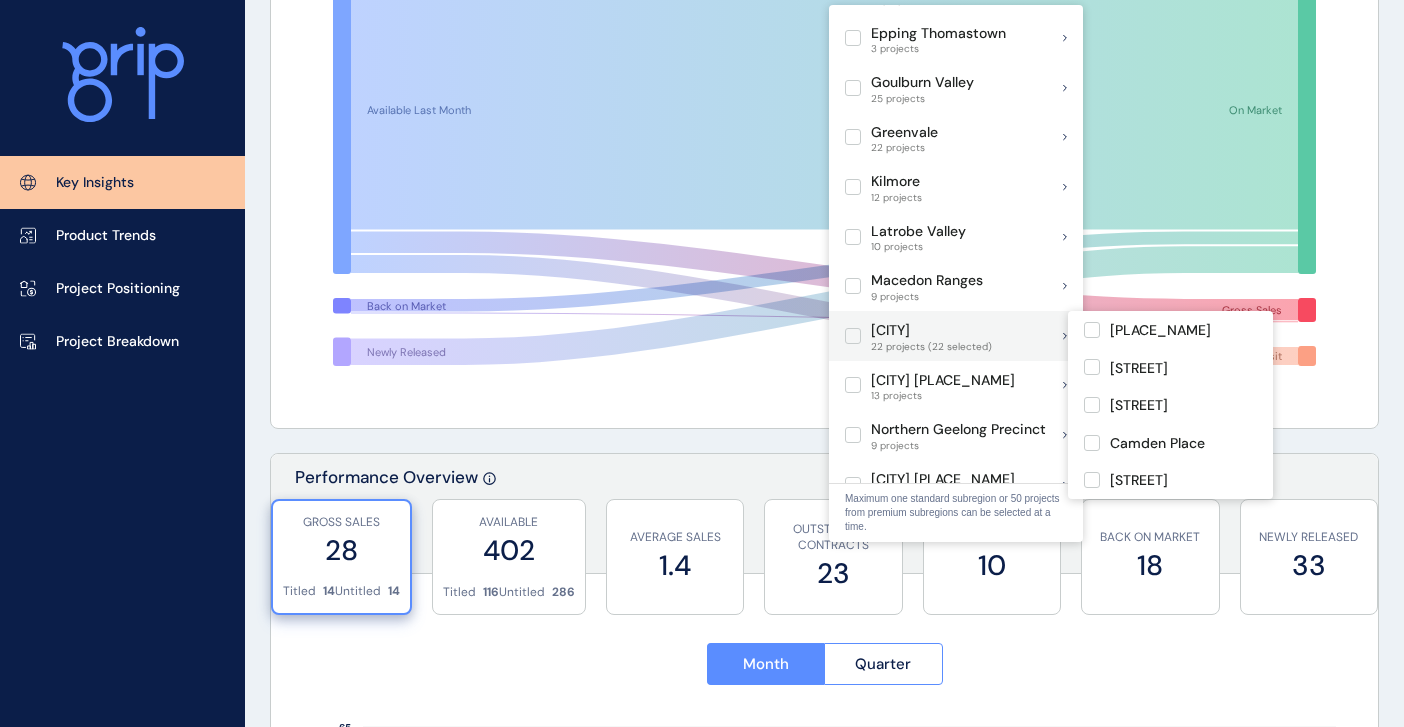 click at bounding box center (853, 336) 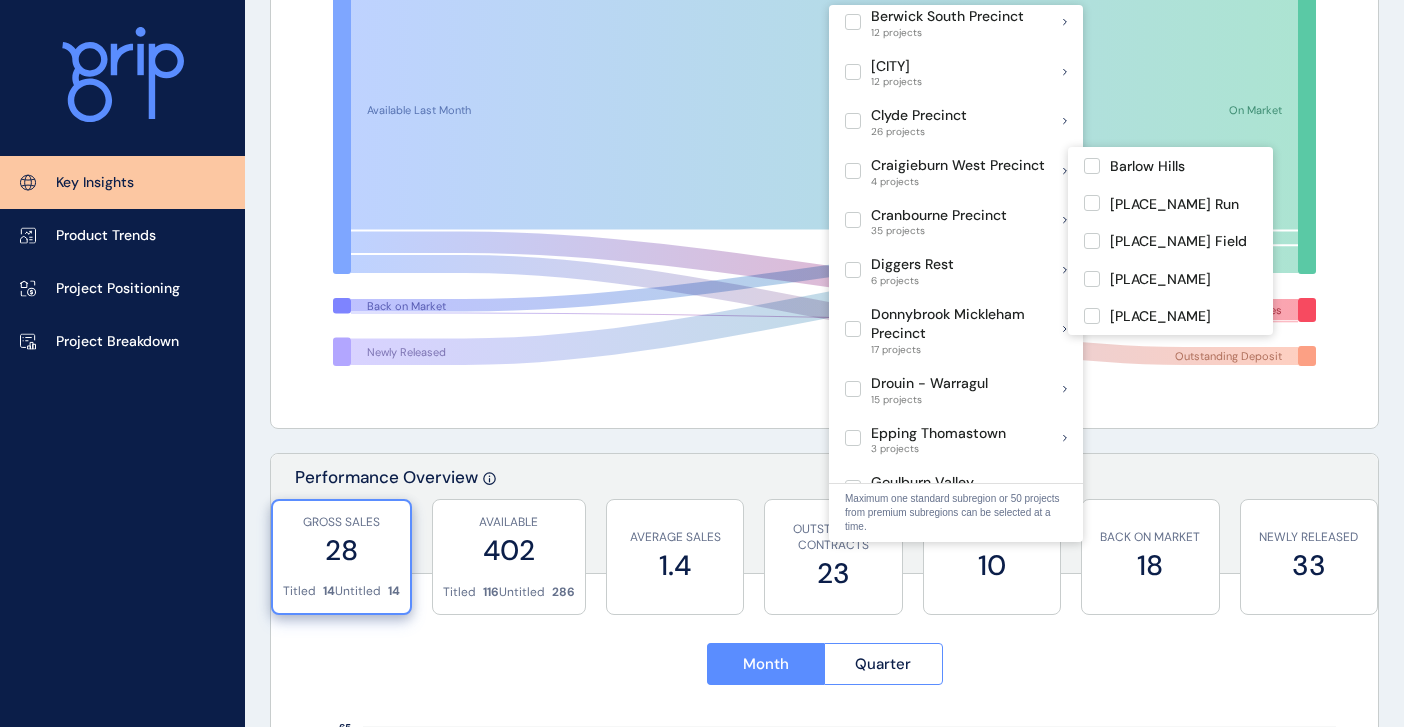 scroll, scrollTop: 155, scrollLeft: 0, axis: vertical 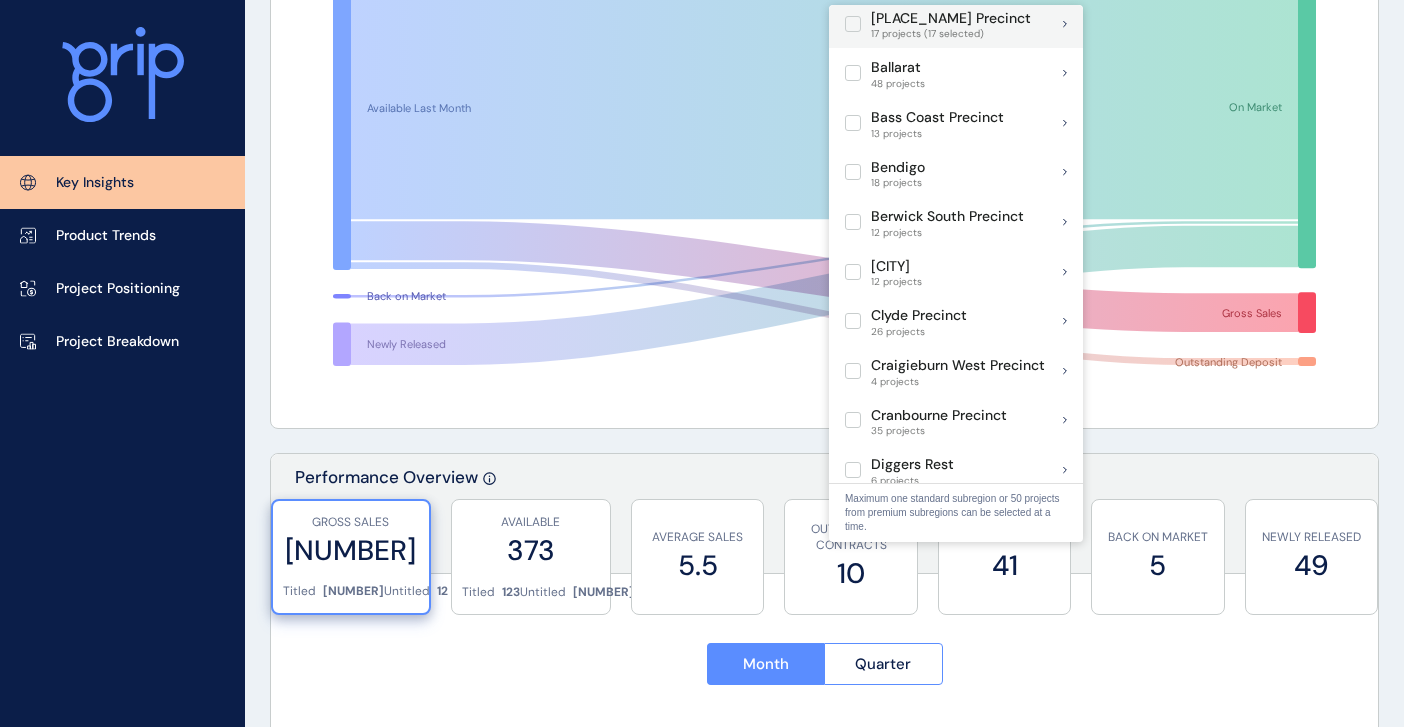 click at bounding box center [853, 24] 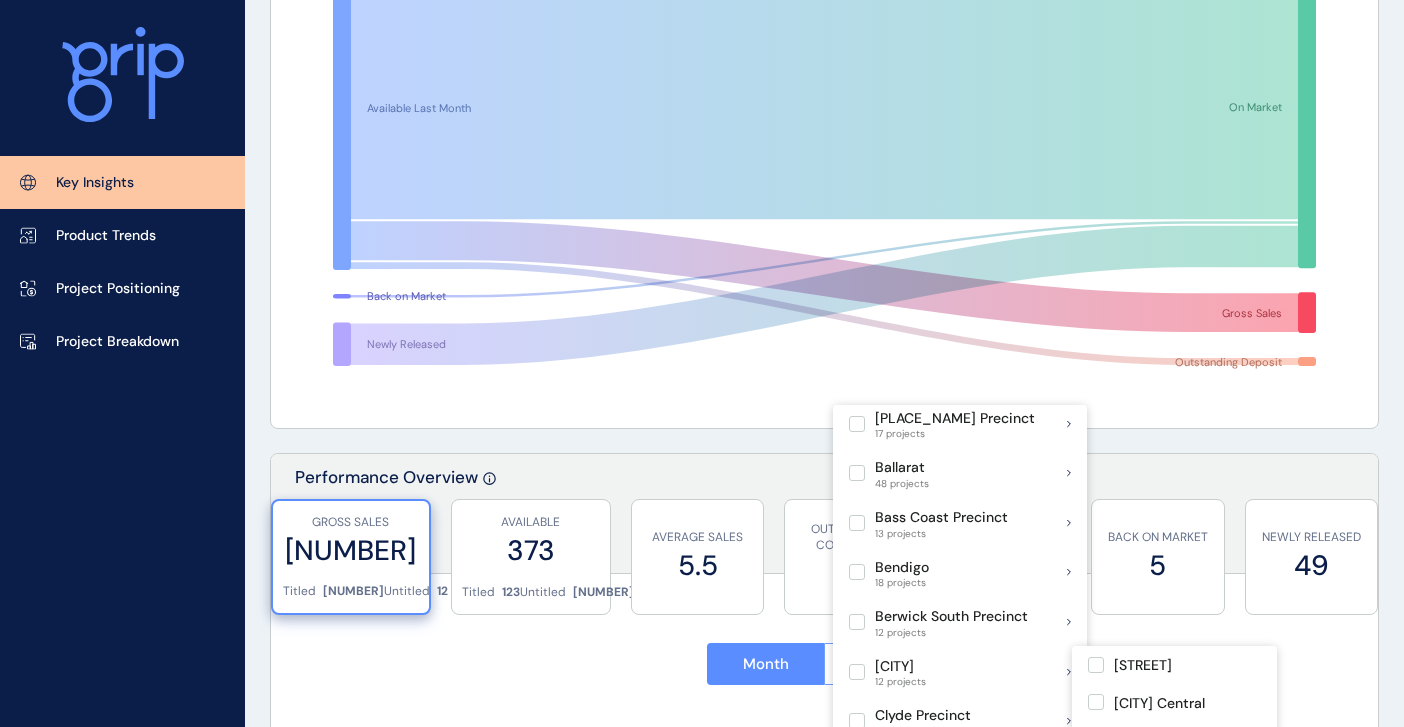 scroll, scrollTop: 700, scrollLeft: 0, axis: vertical 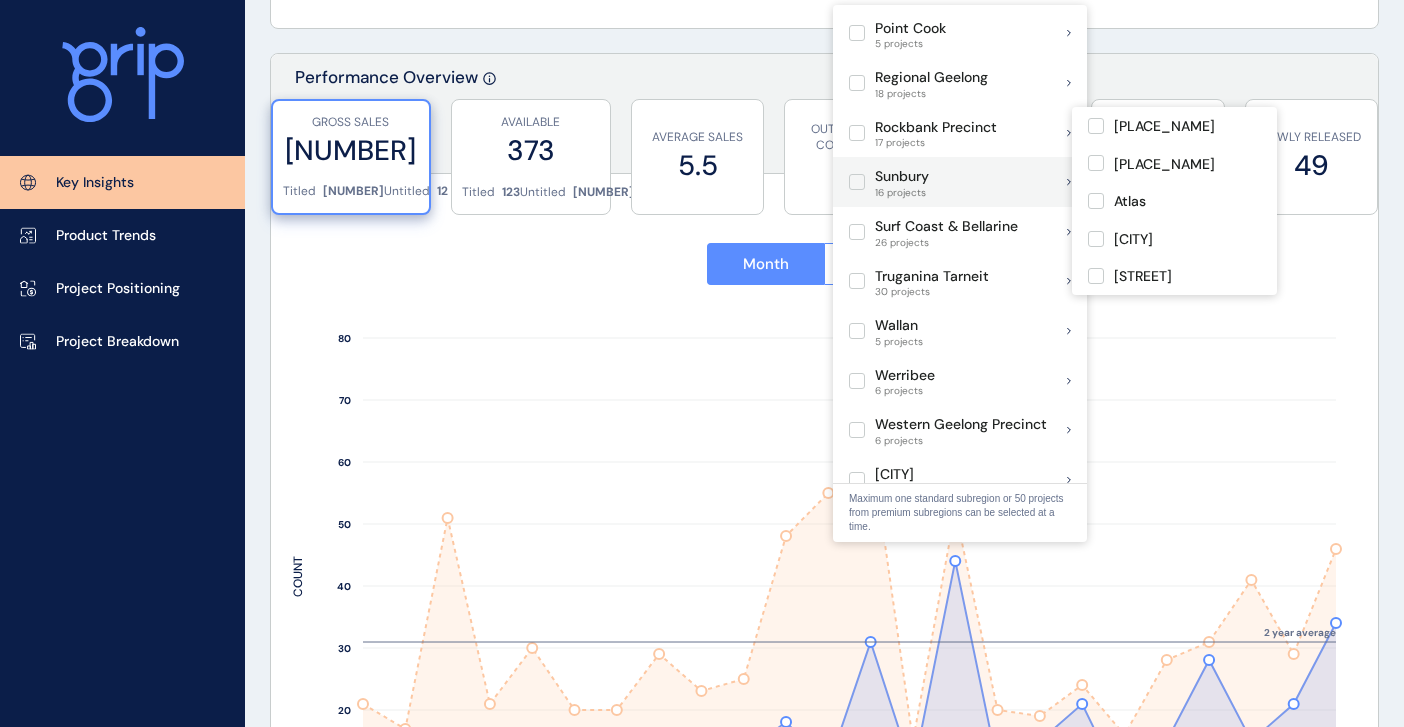 click at bounding box center [857, 133] 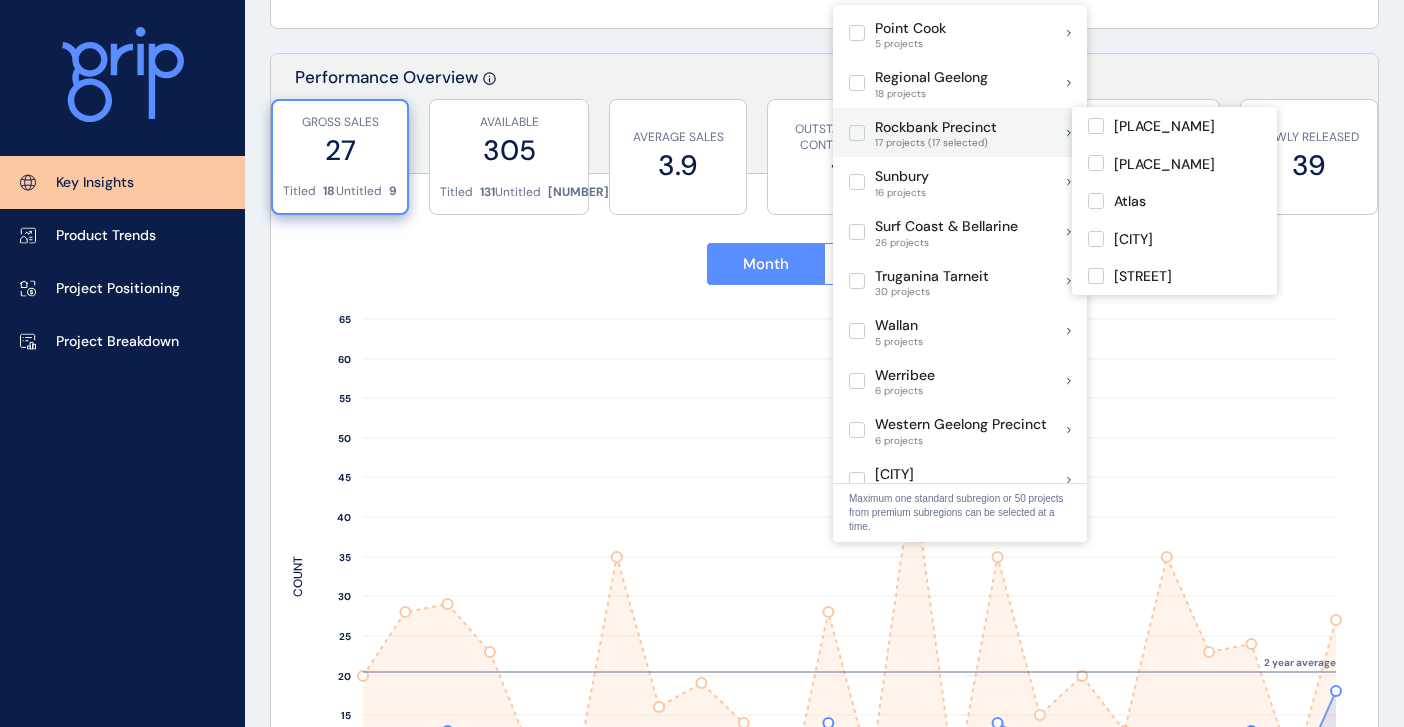 click at bounding box center (857, 133) 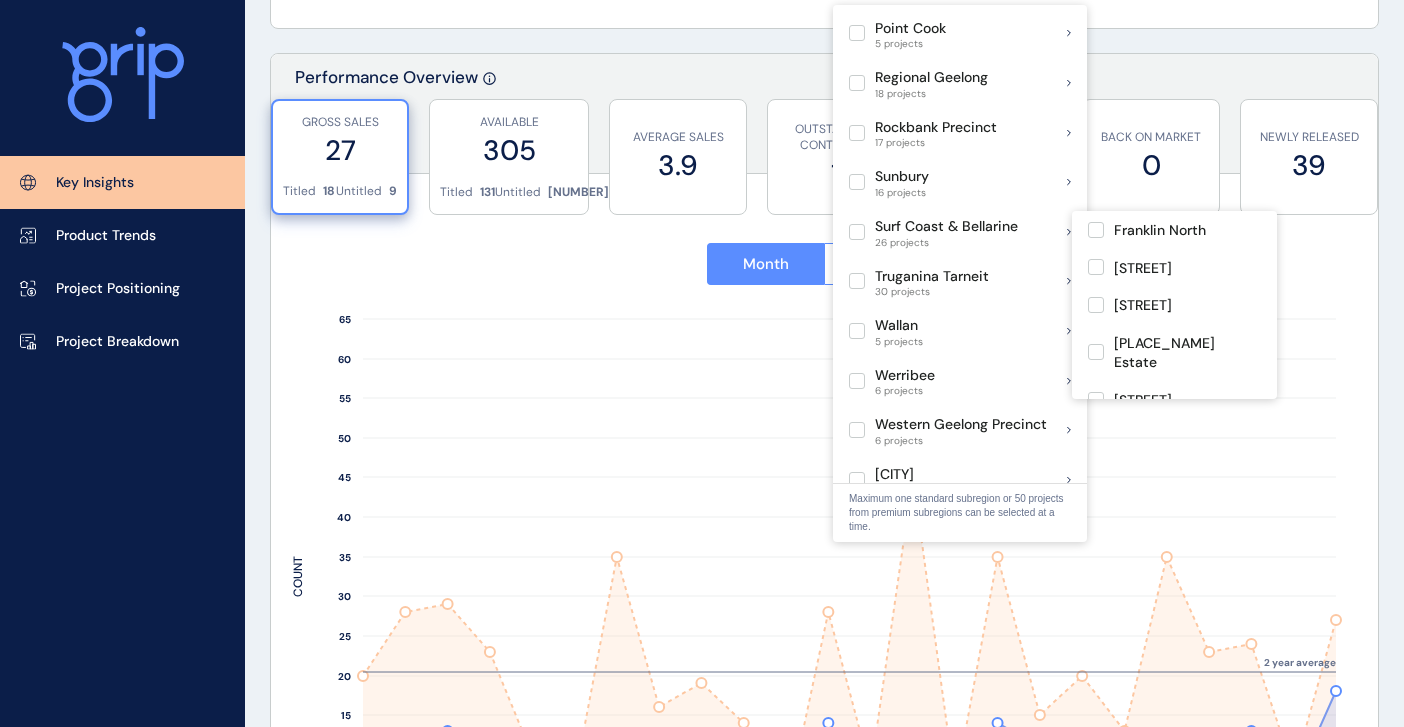 scroll, scrollTop: 755, scrollLeft: 0, axis: vertical 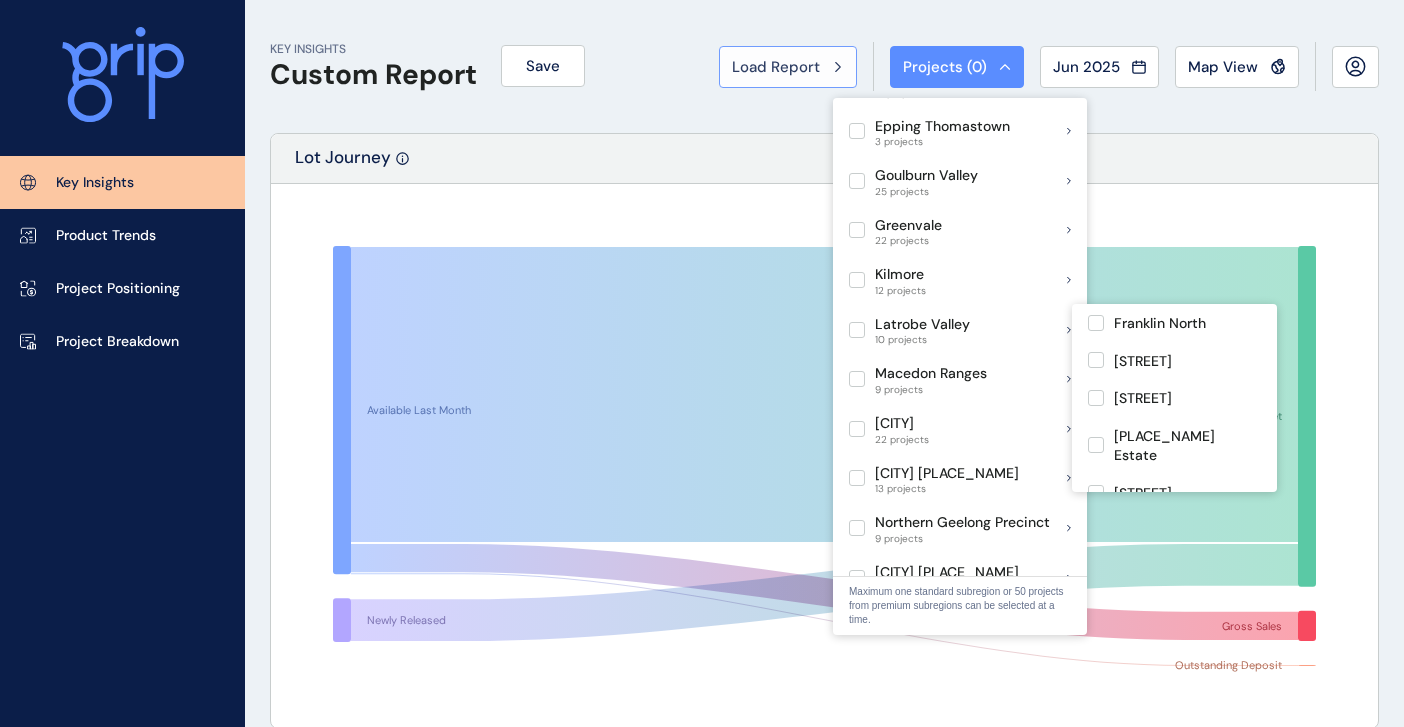click on "Load Report" at bounding box center (776, 67) 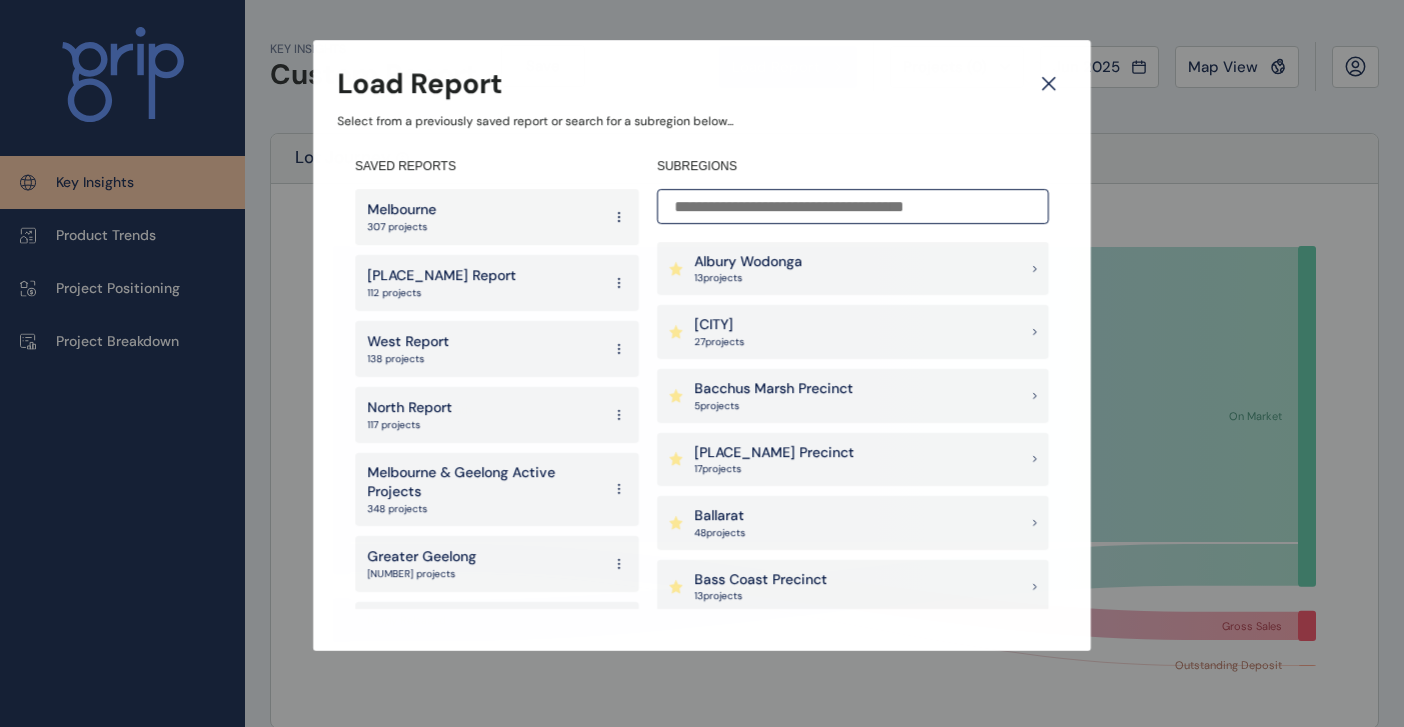 scroll, scrollTop: 100, scrollLeft: 0, axis: vertical 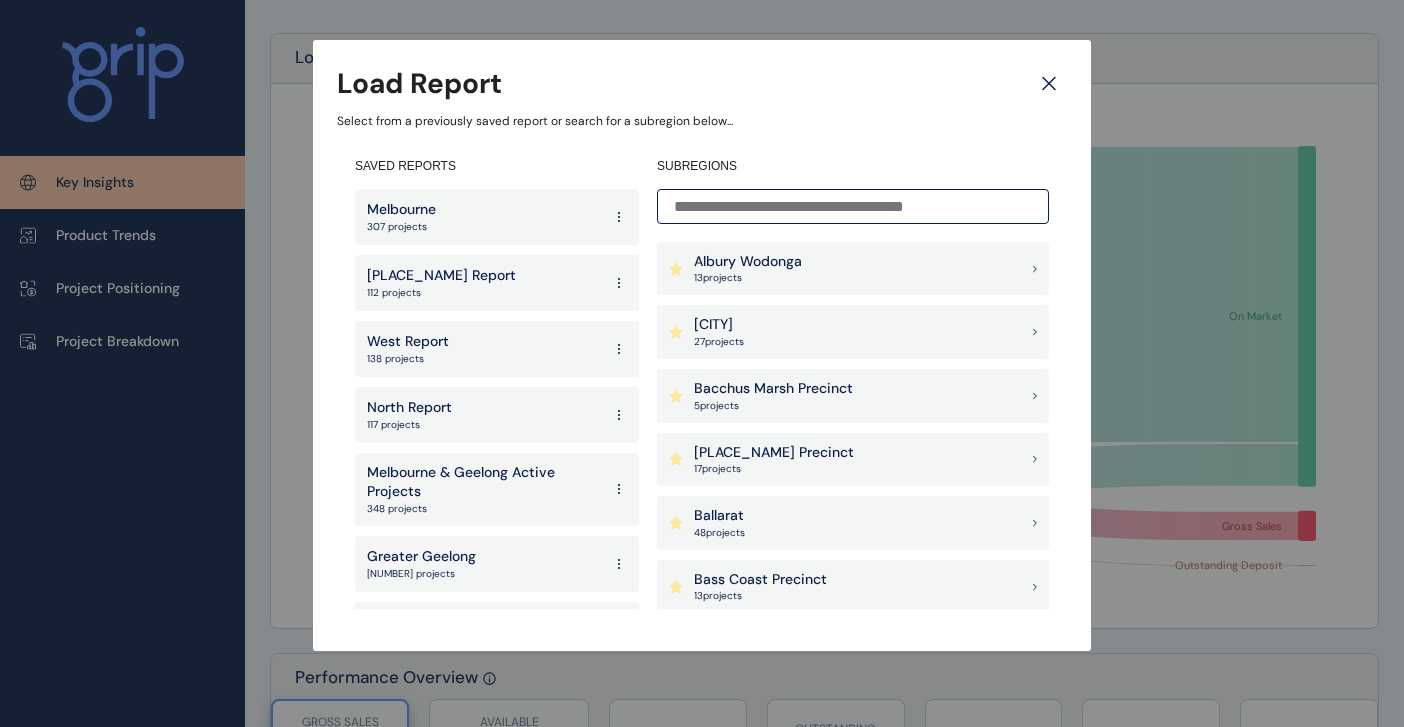 click on "[CITY] & [CITY] Active Projects" at bounding box center [484, 482] 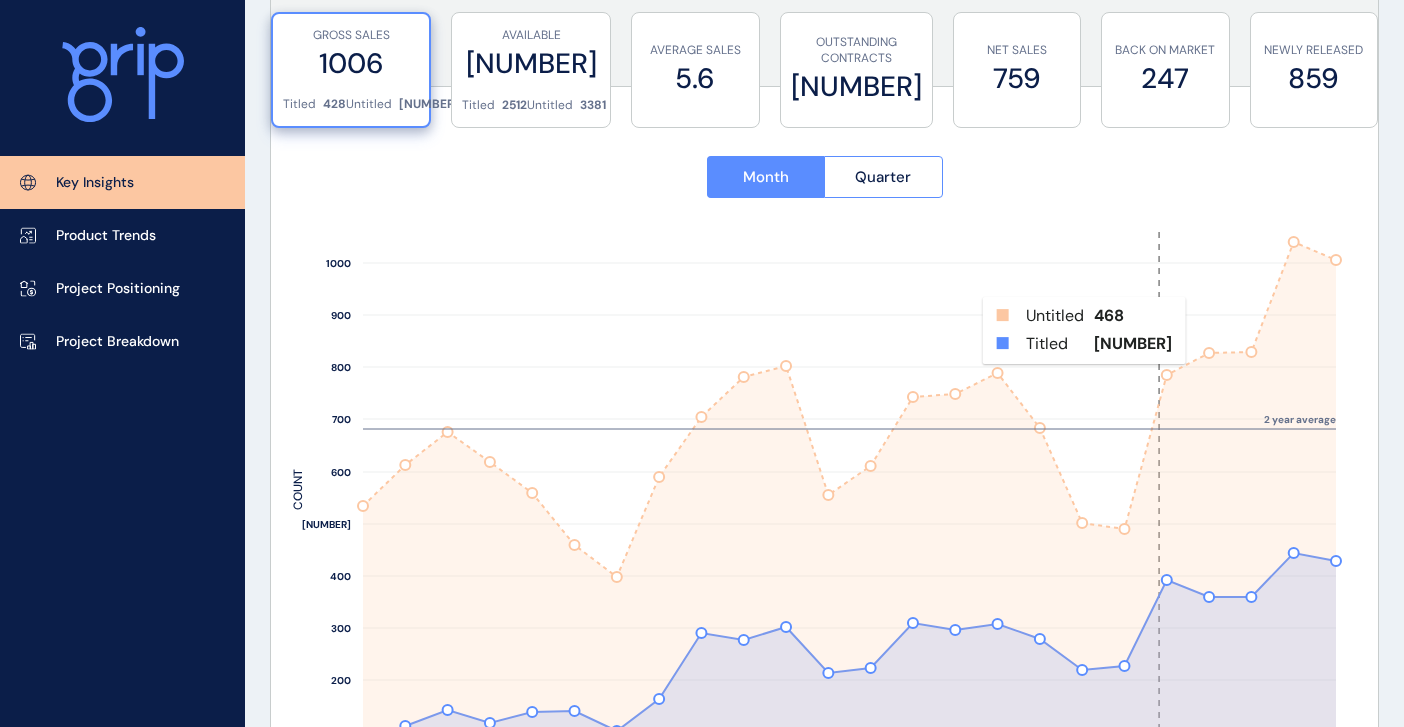 scroll, scrollTop: 800, scrollLeft: 0, axis: vertical 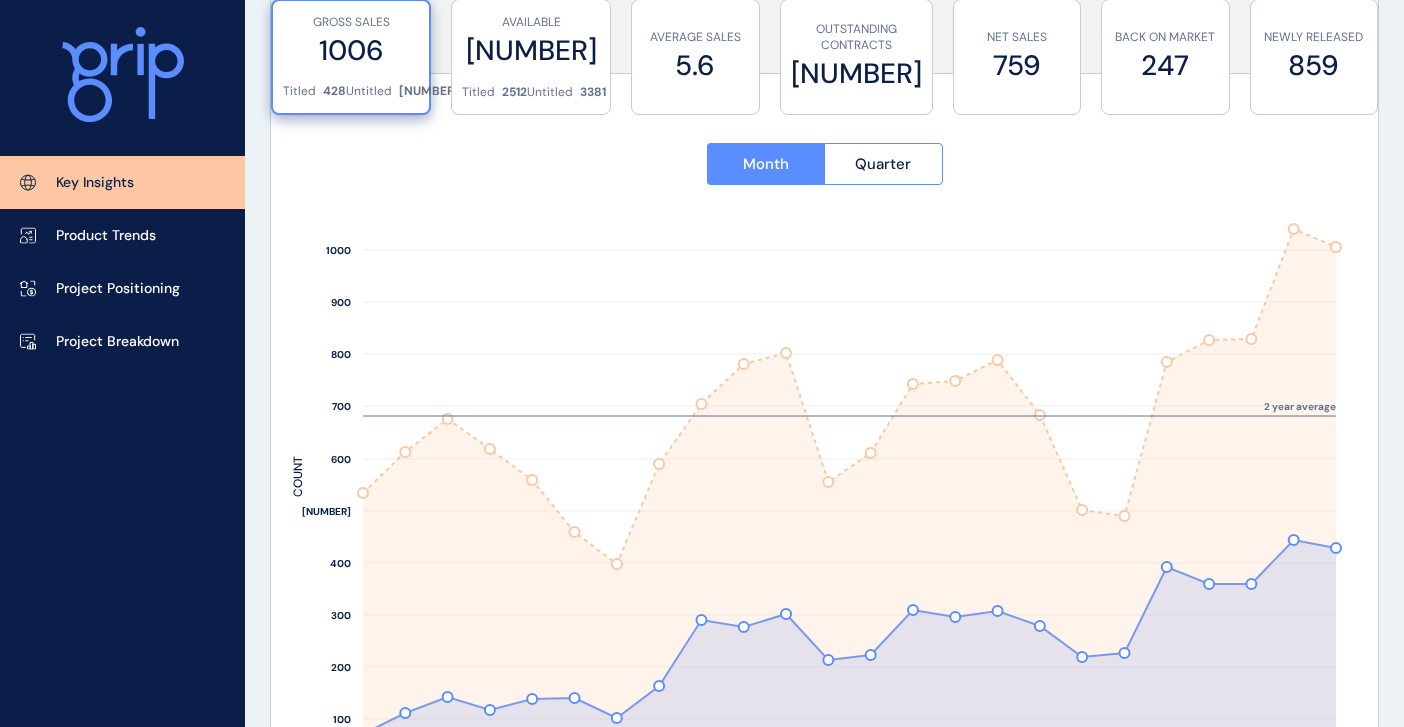 click on "[NUMBER]" at bounding box center [351, 50] 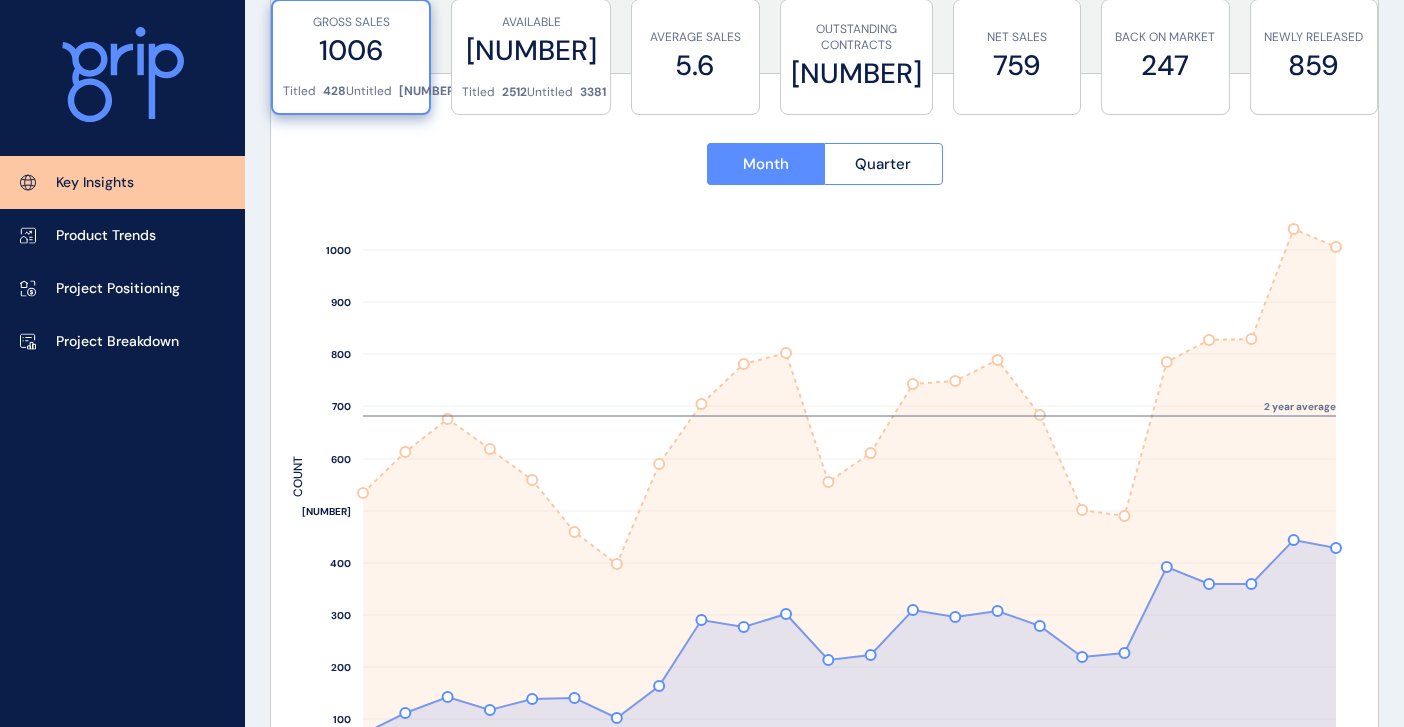 click at bounding box center (824, 470) 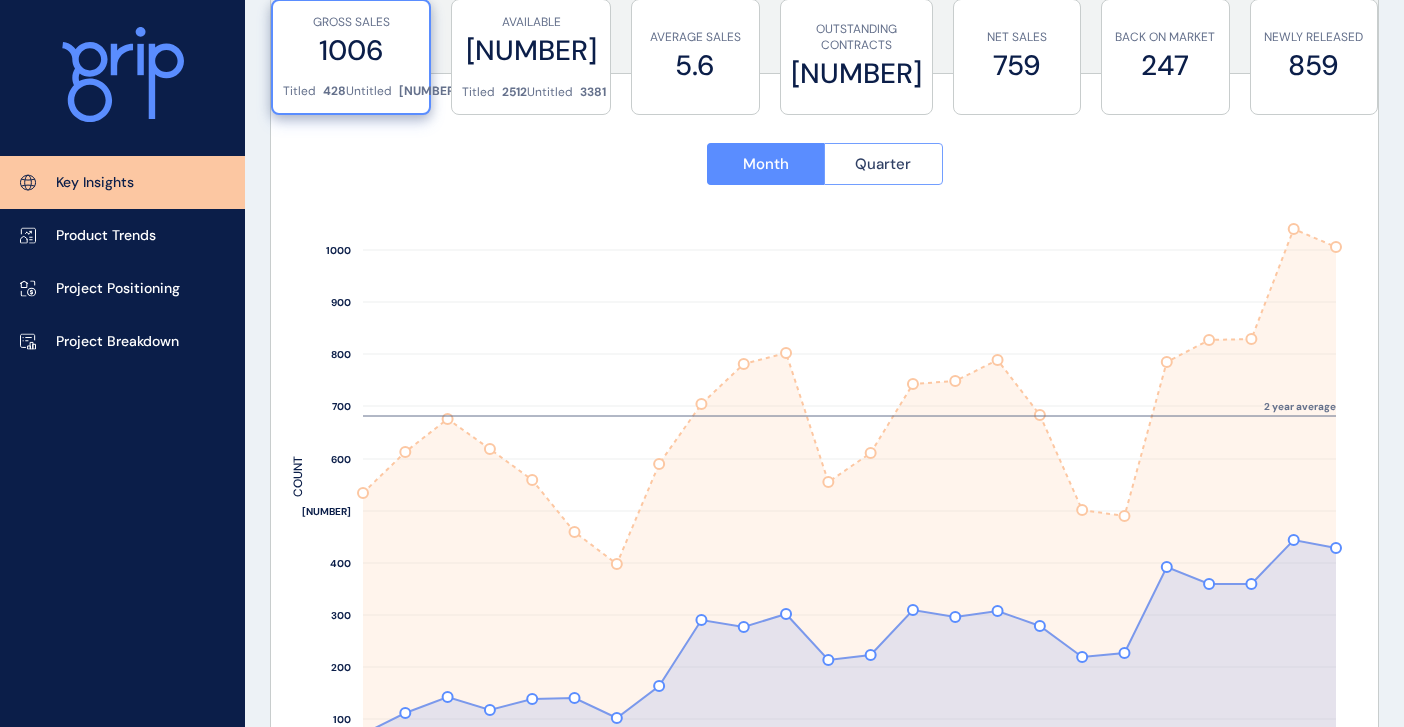 click on "Quarter" at bounding box center [883, 164] 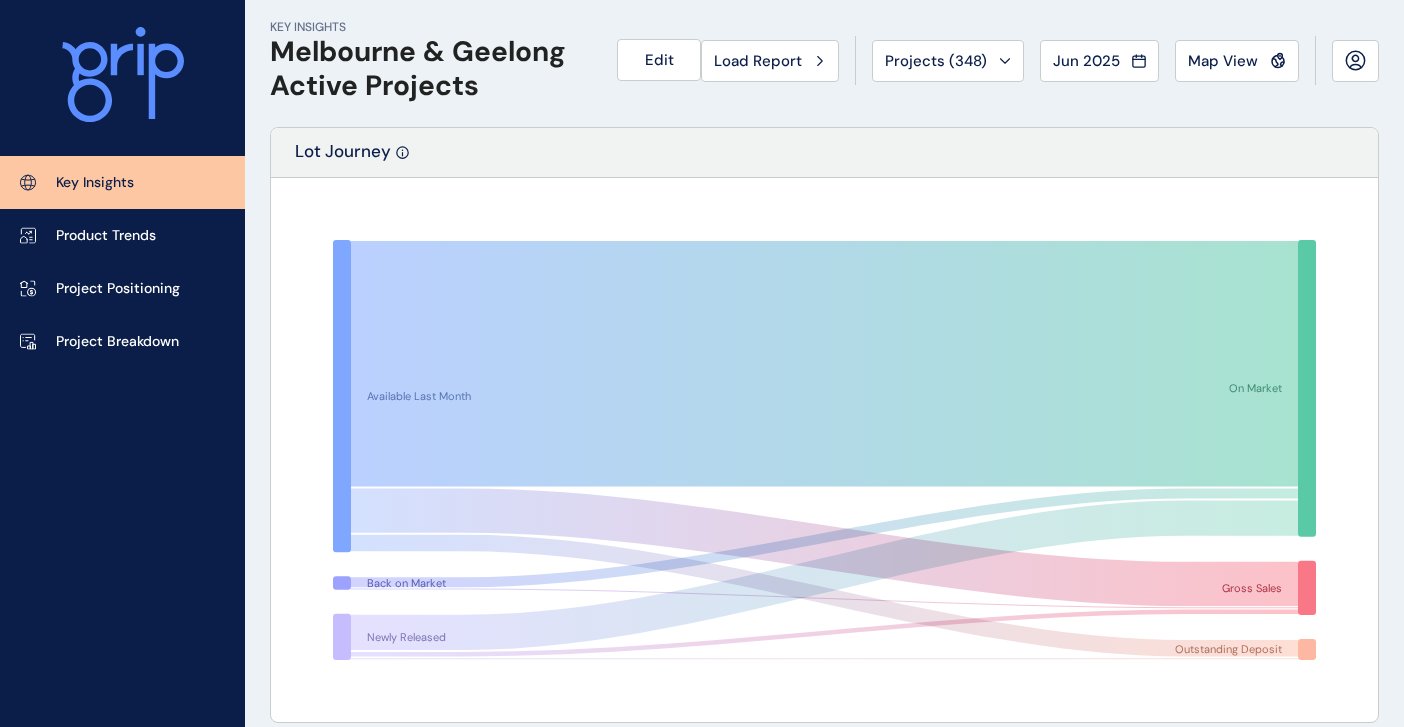 scroll, scrollTop: 0, scrollLeft: 0, axis: both 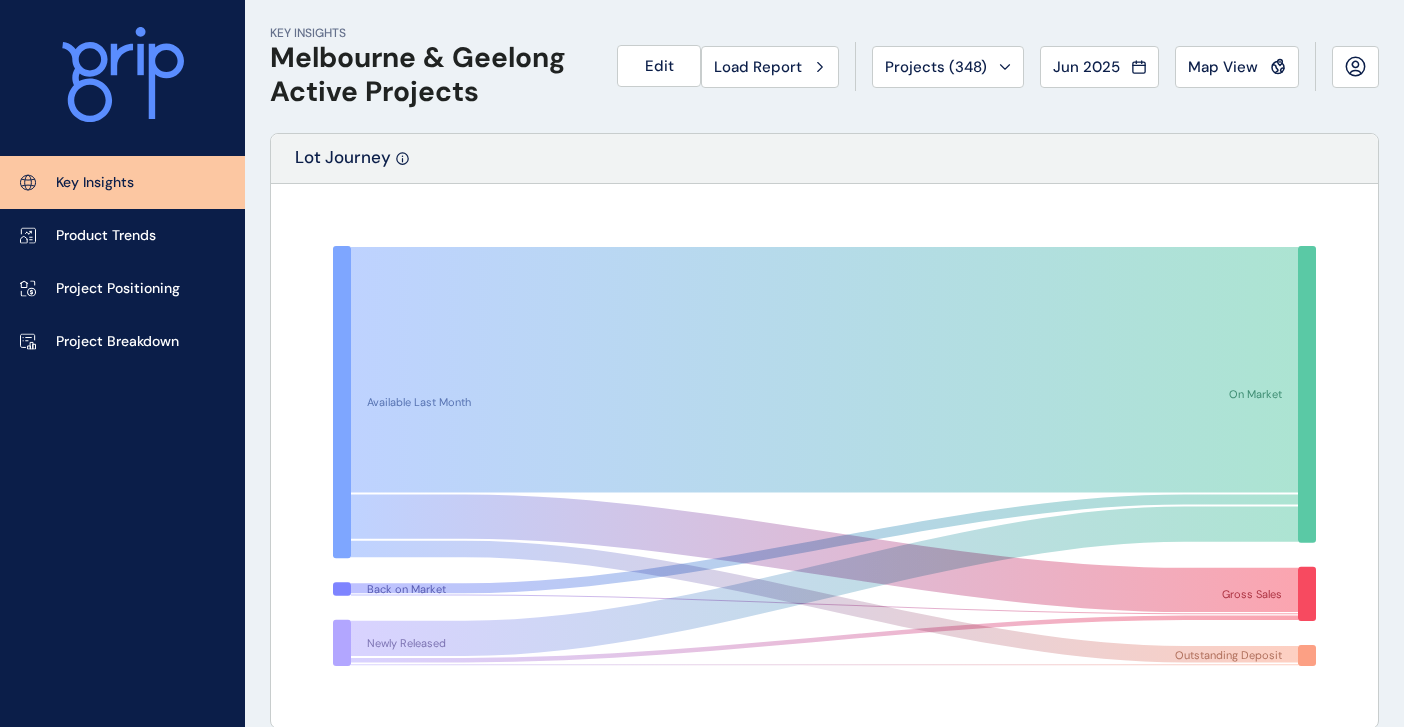 click on "Load Report" at bounding box center (758, 67) 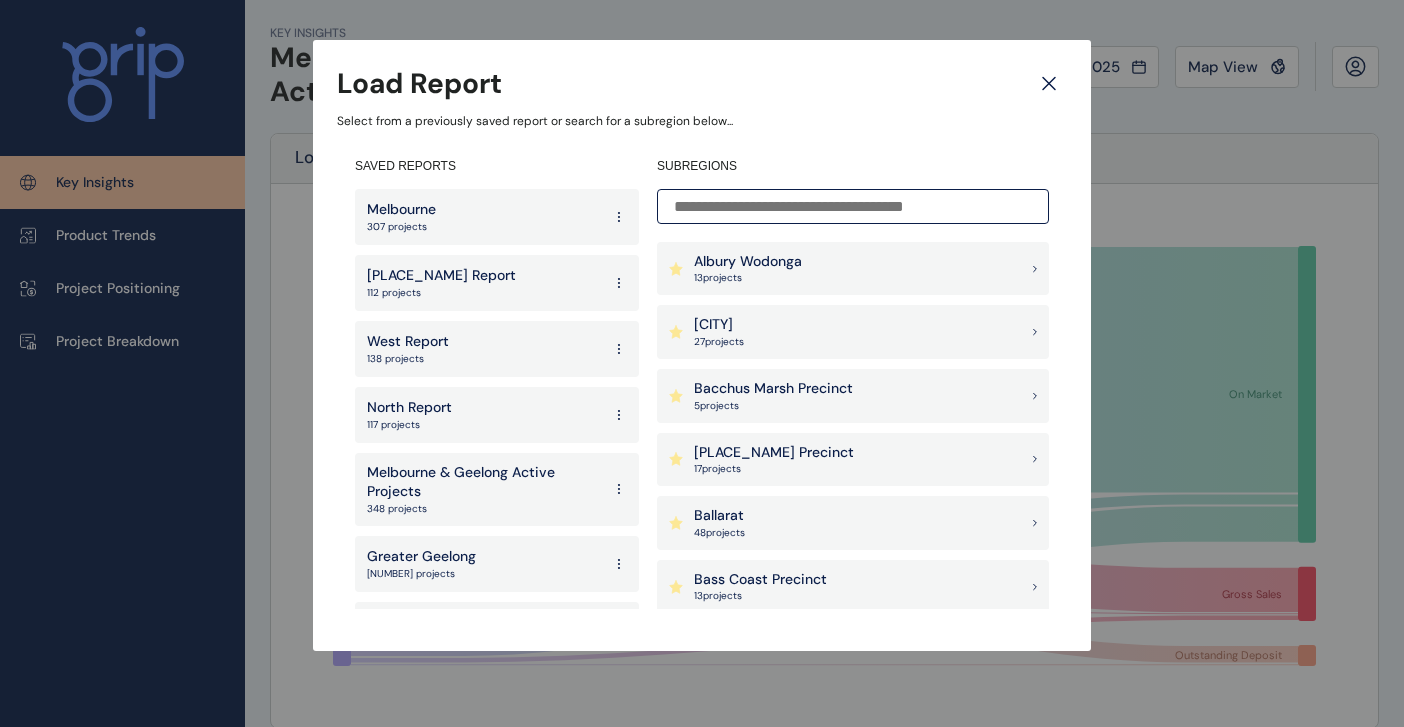 scroll, scrollTop: 49, scrollLeft: 0, axis: vertical 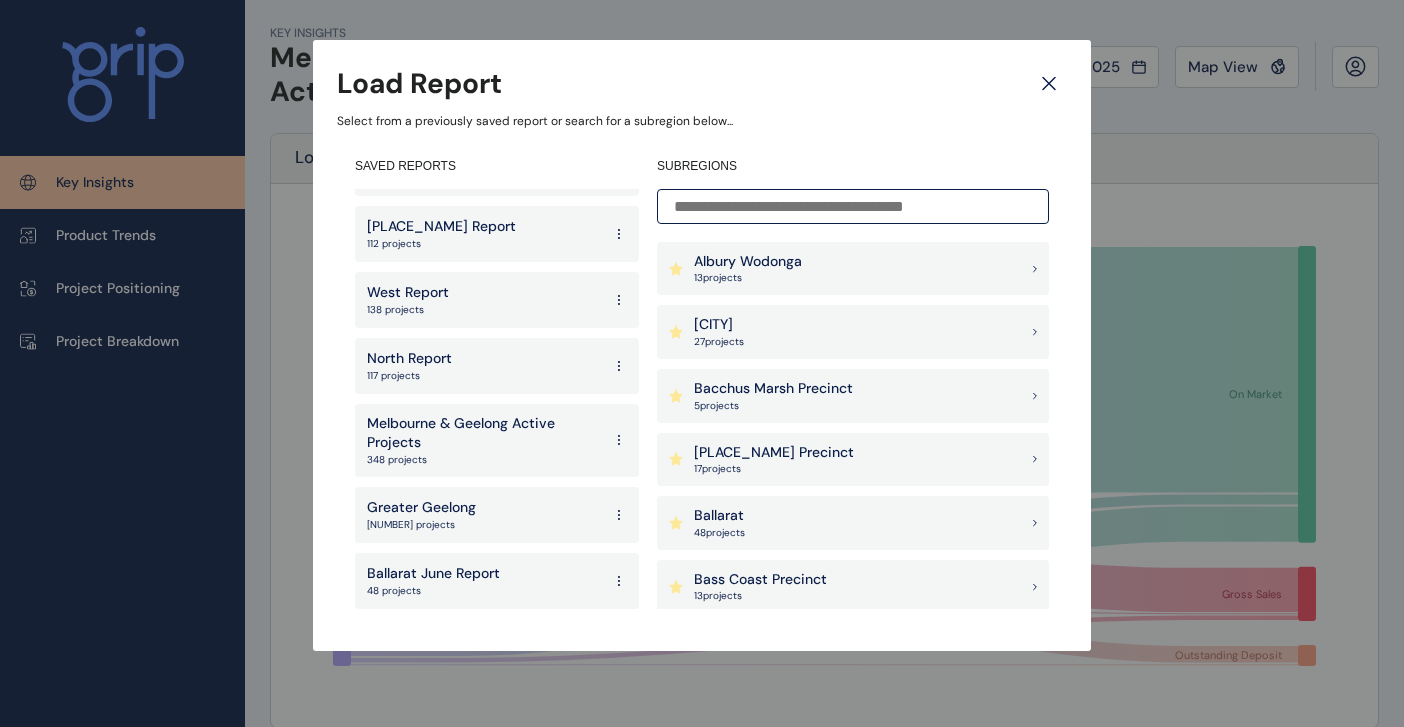 click on "West Report" at bounding box center (408, 293) 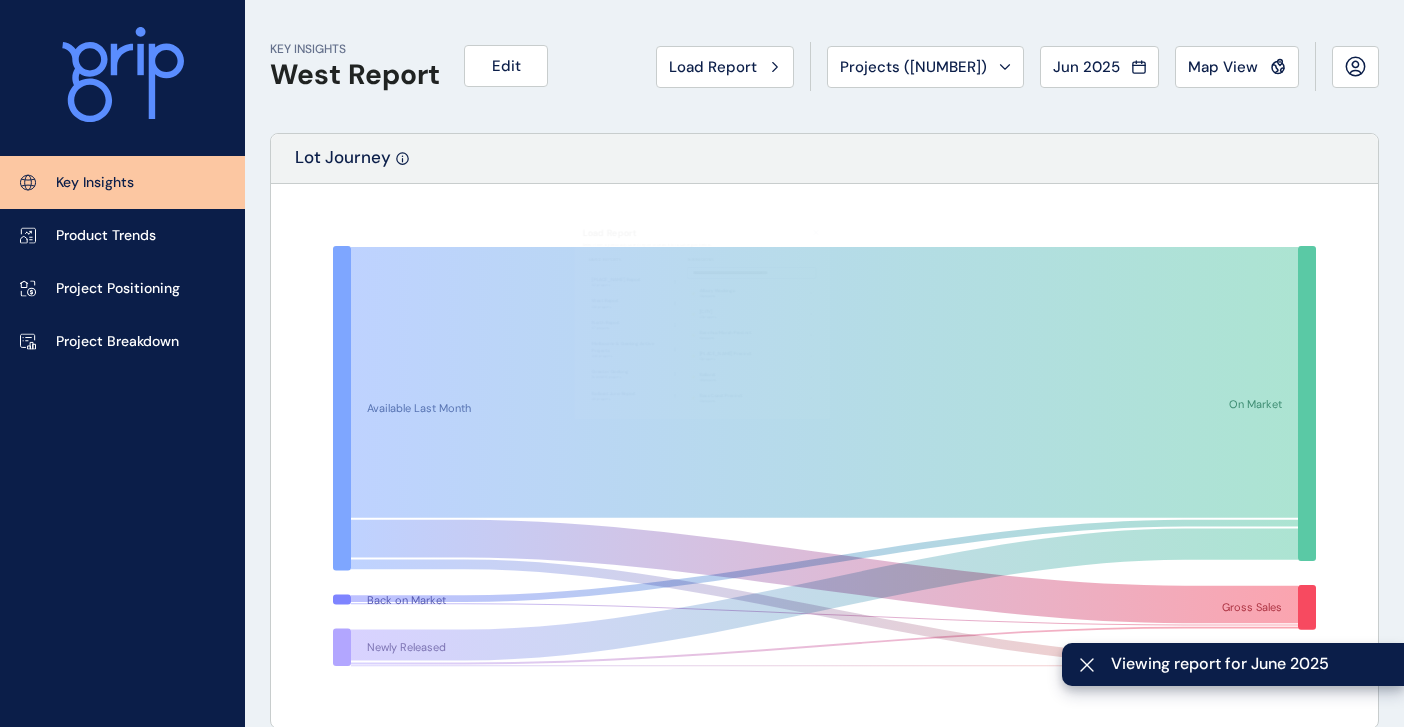 scroll, scrollTop: 500, scrollLeft: 0, axis: vertical 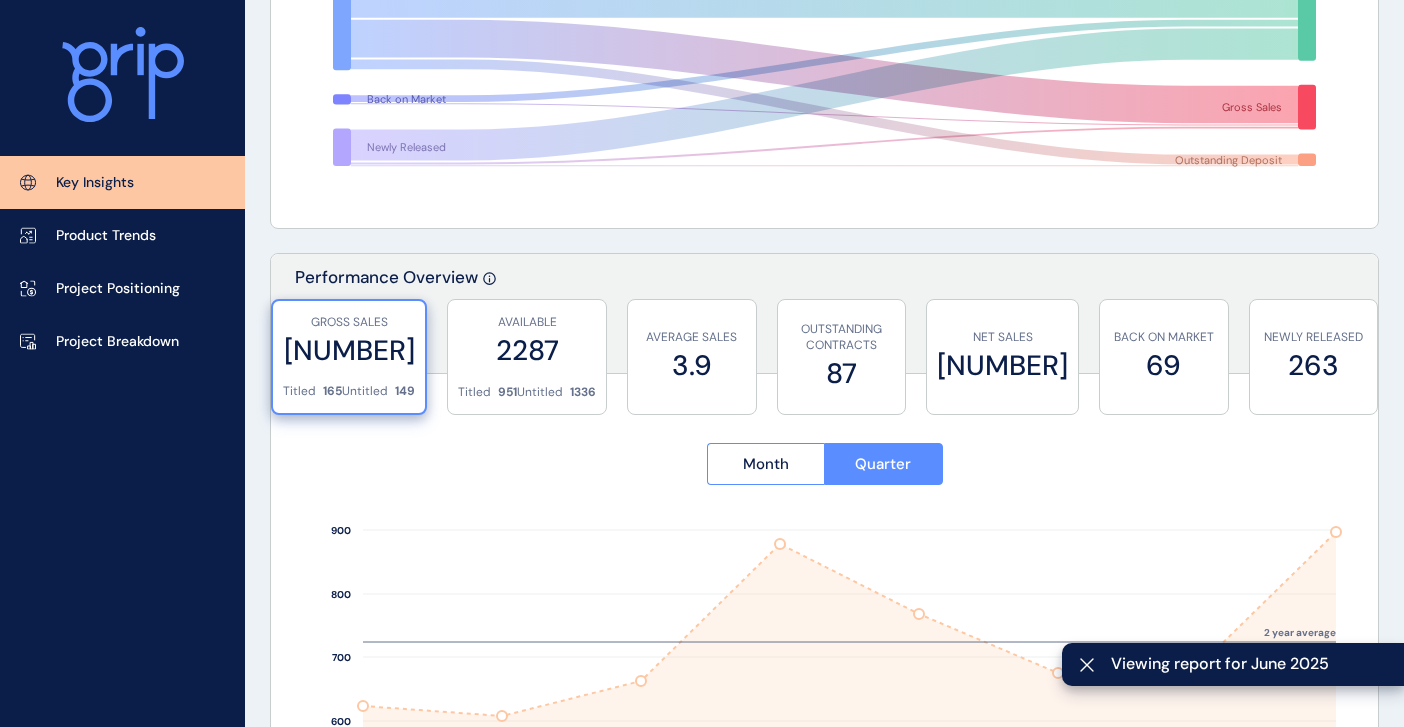 click 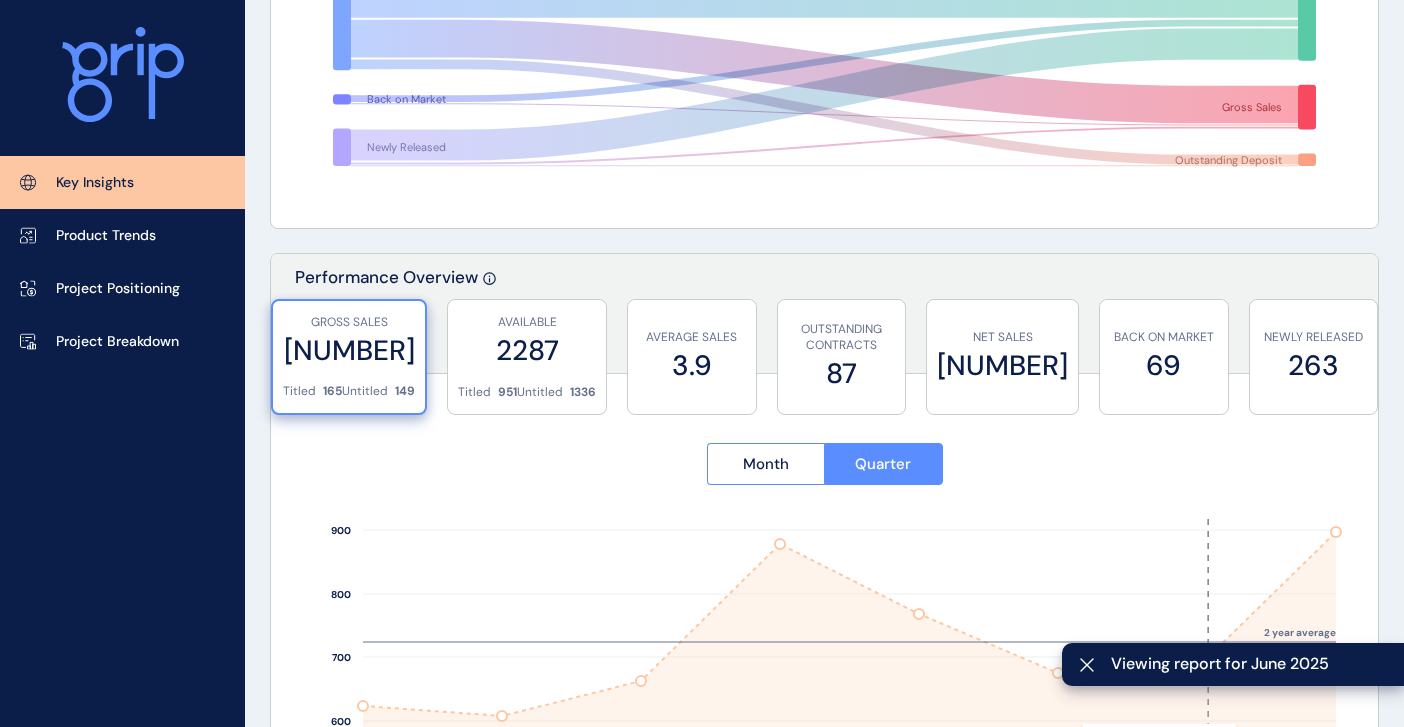 scroll, scrollTop: 900, scrollLeft: 0, axis: vertical 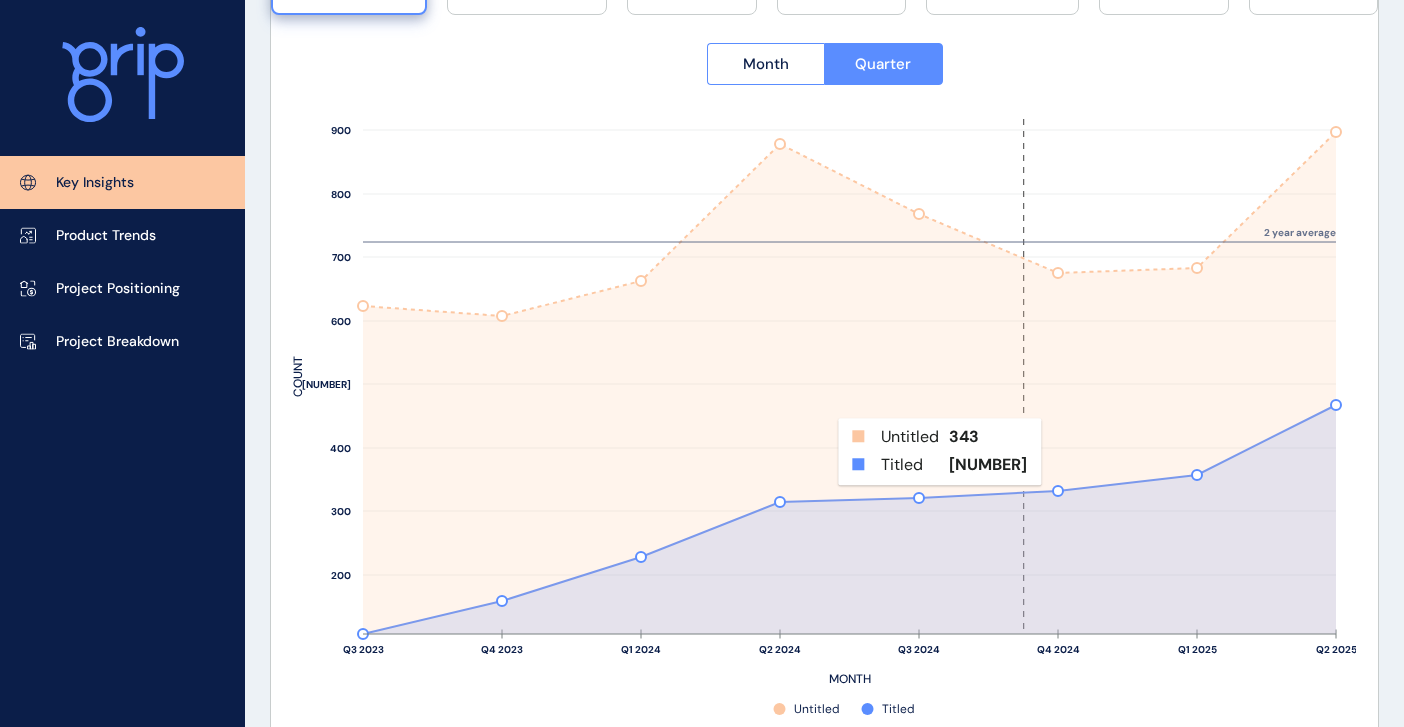 click 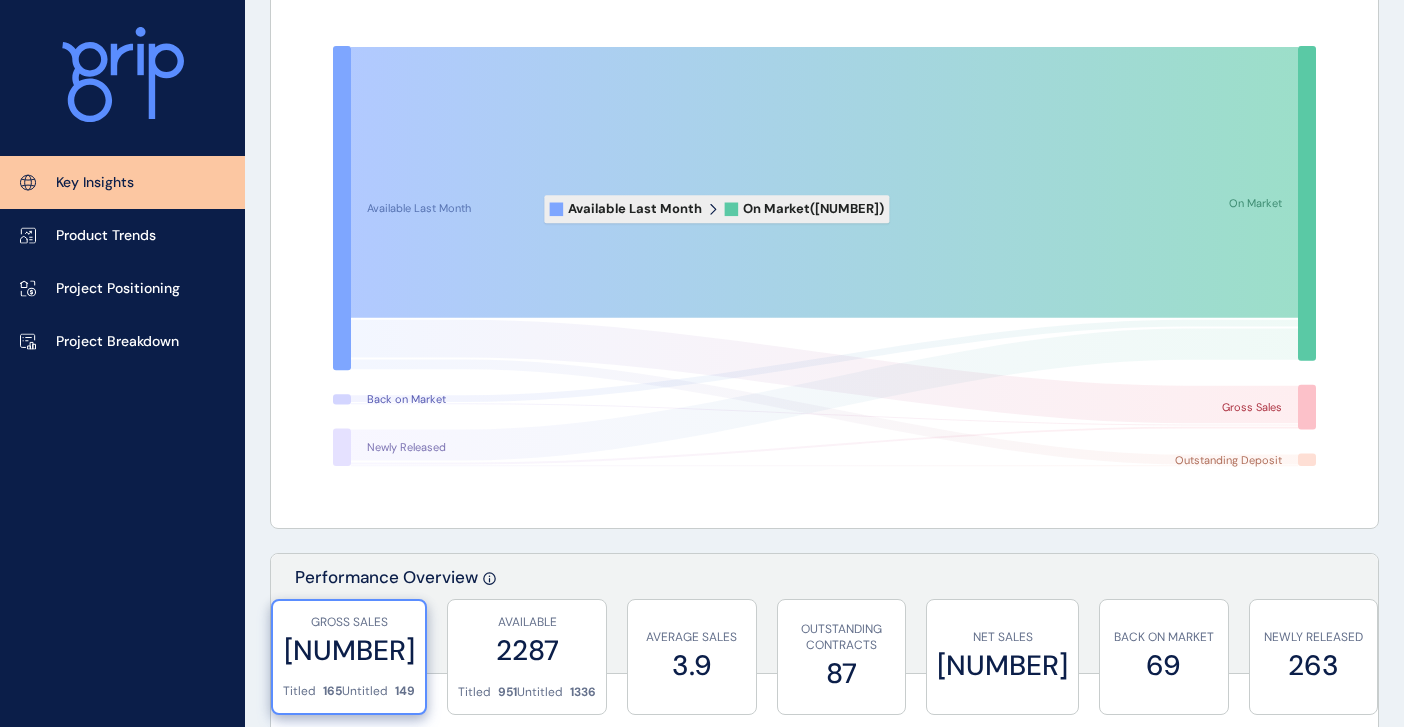 scroll, scrollTop: 0, scrollLeft: 0, axis: both 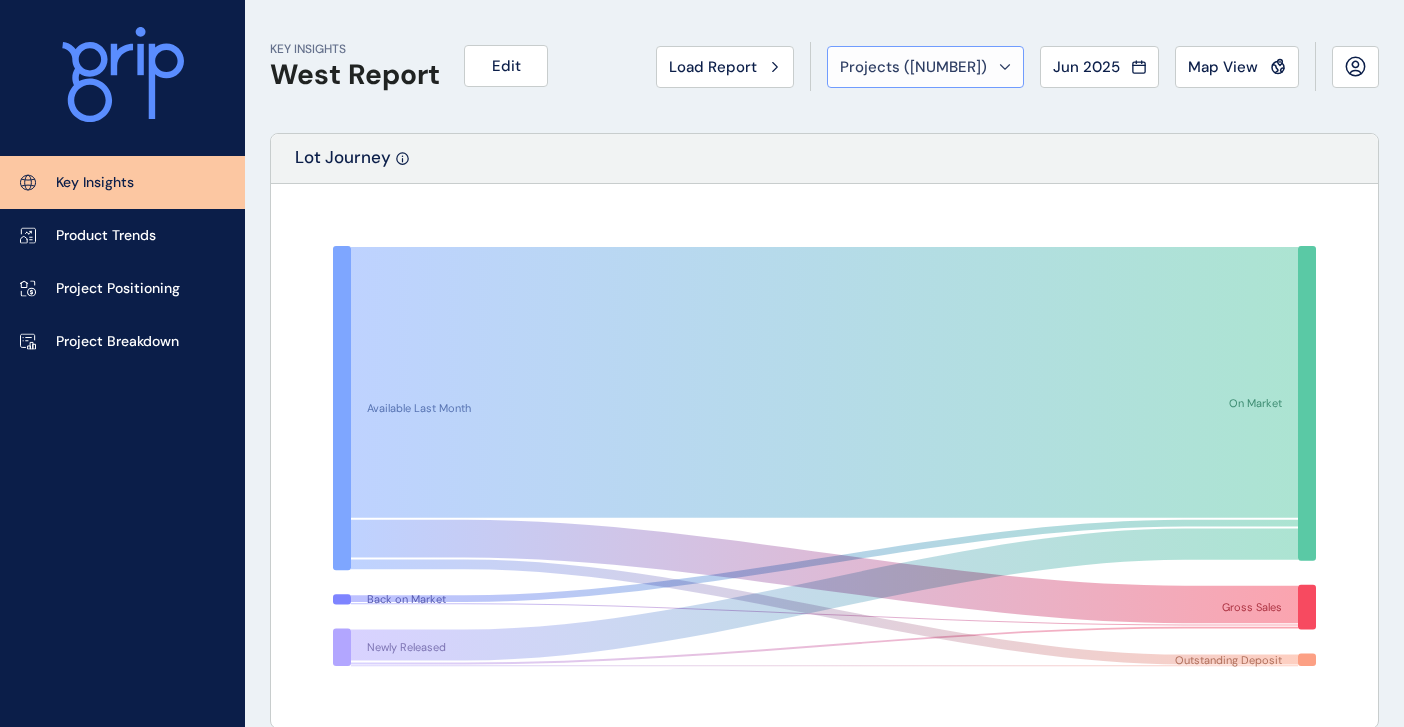 click on "Projects ( 138 )" at bounding box center (913, 67) 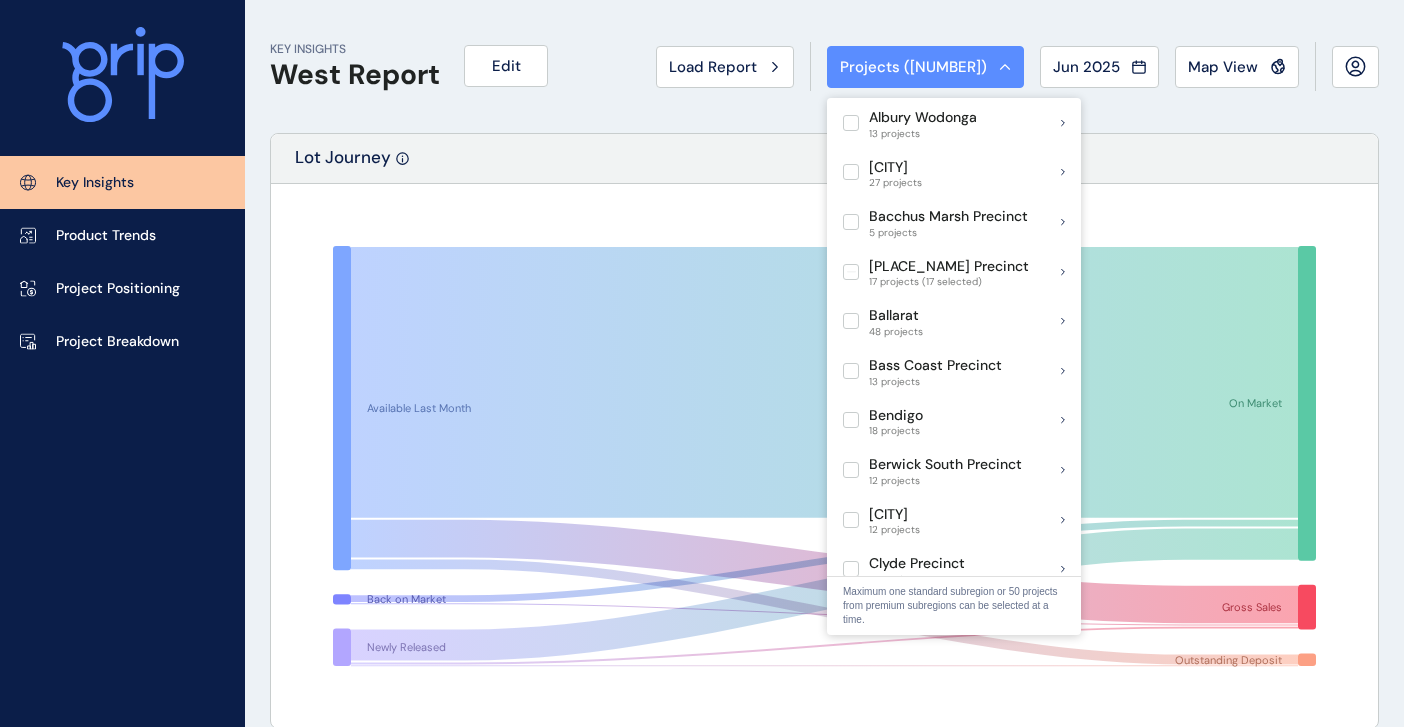 click on "Load Report" at bounding box center [713, 67] 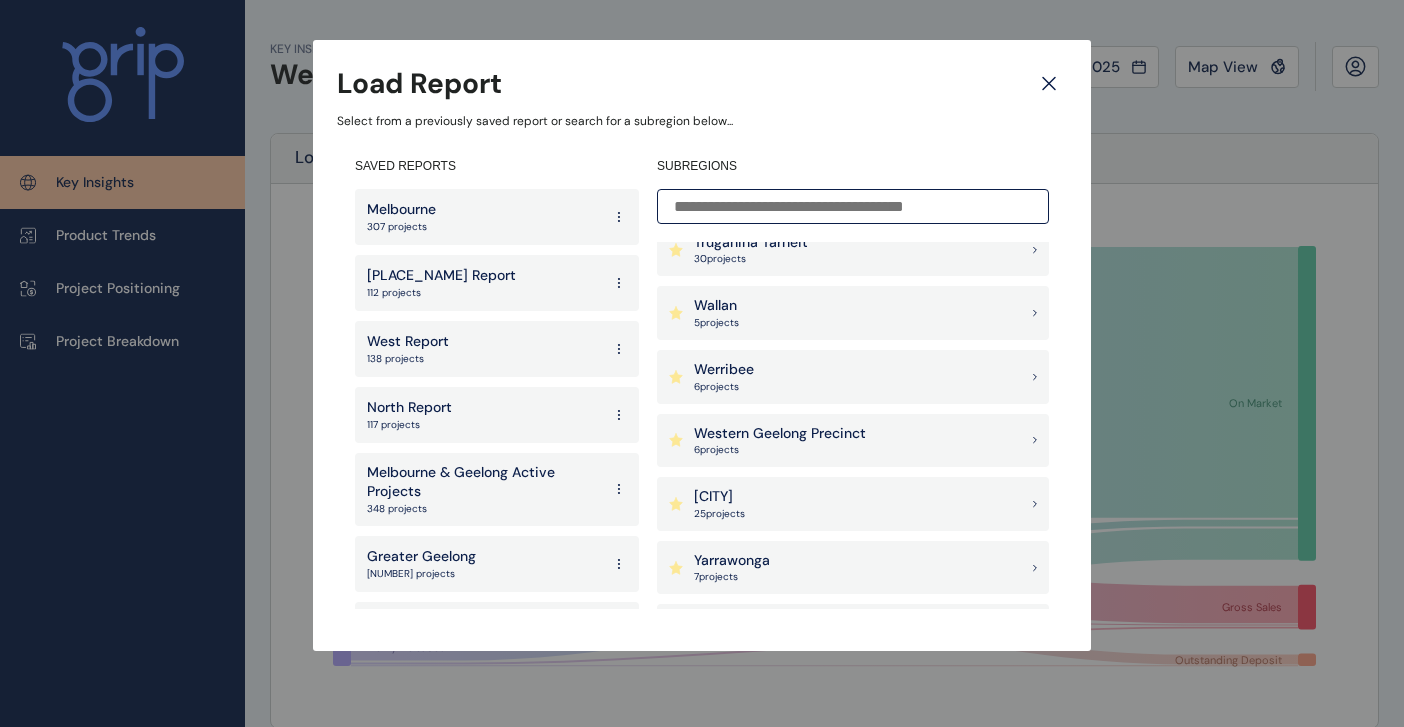 scroll, scrollTop: 2166, scrollLeft: 0, axis: vertical 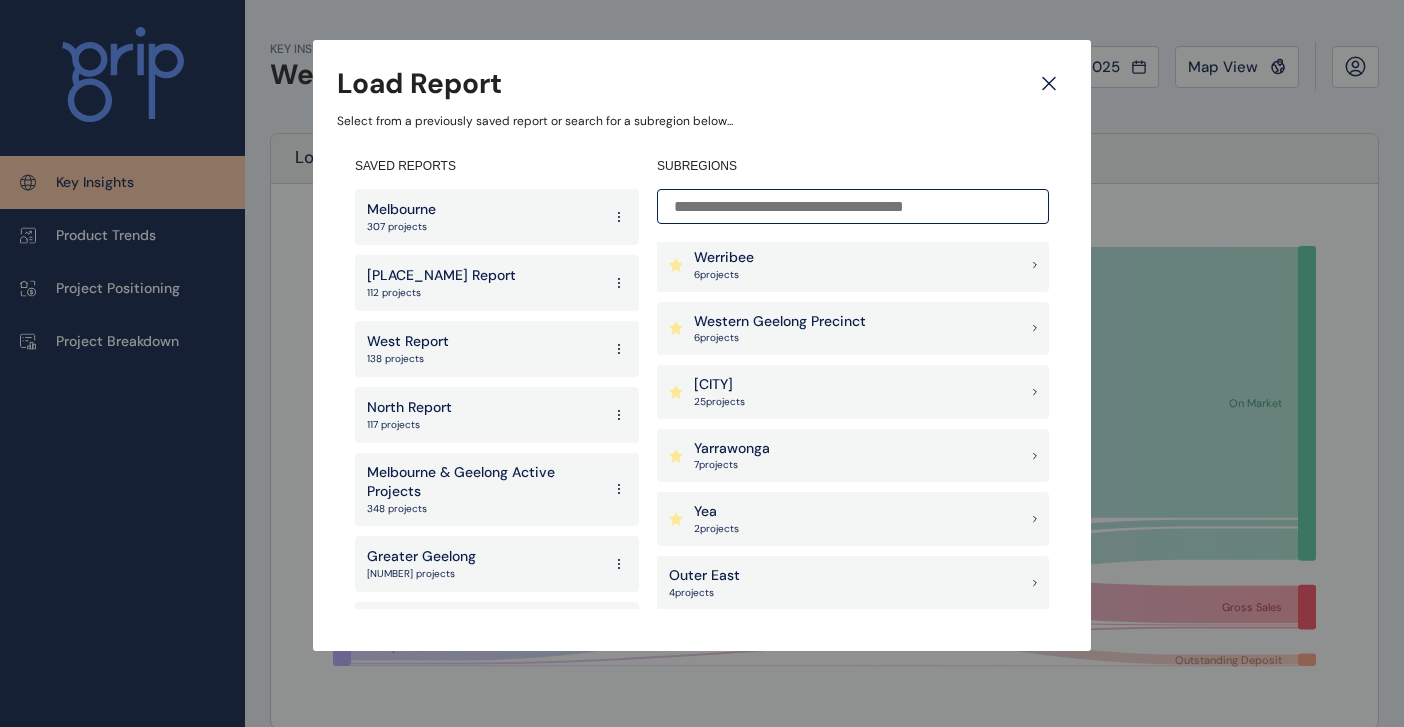 click on "Wollert 25  project s" at bounding box center (853, 392) 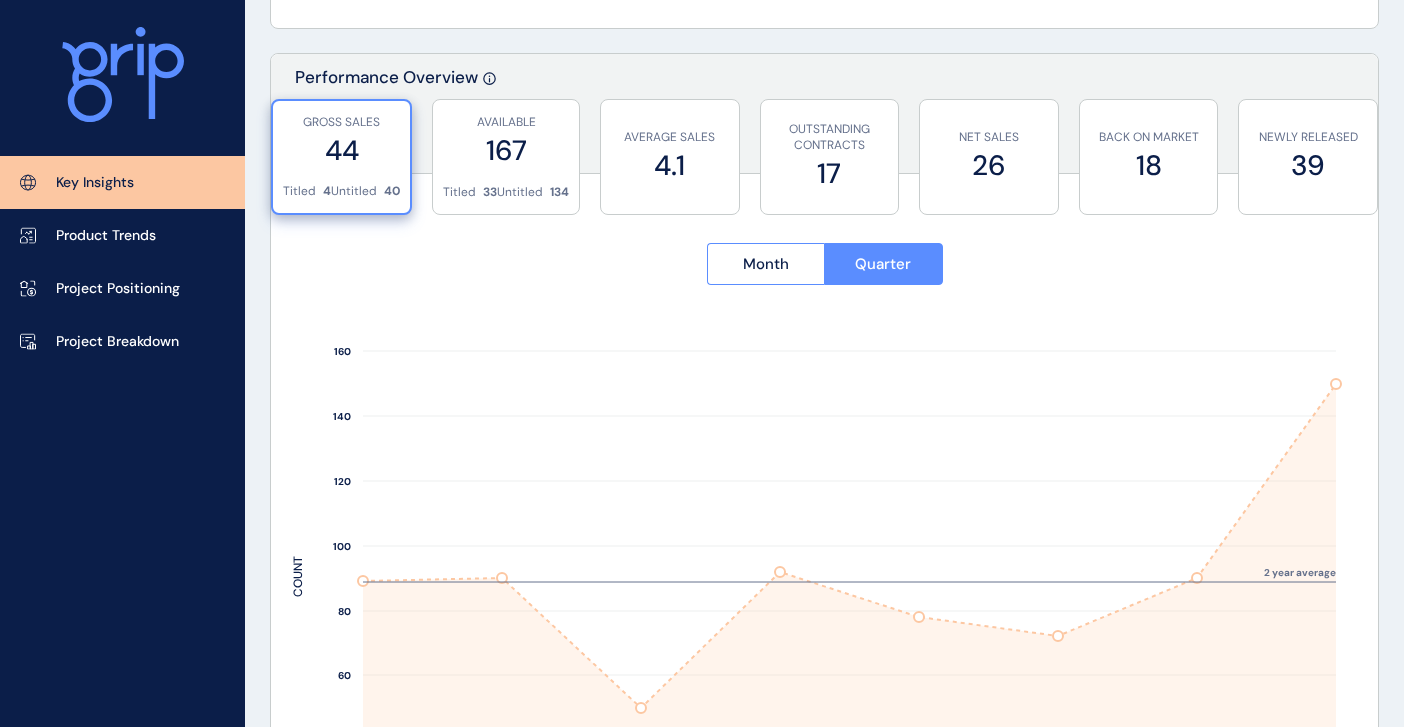 scroll, scrollTop: 0, scrollLeft: 0, axis: both 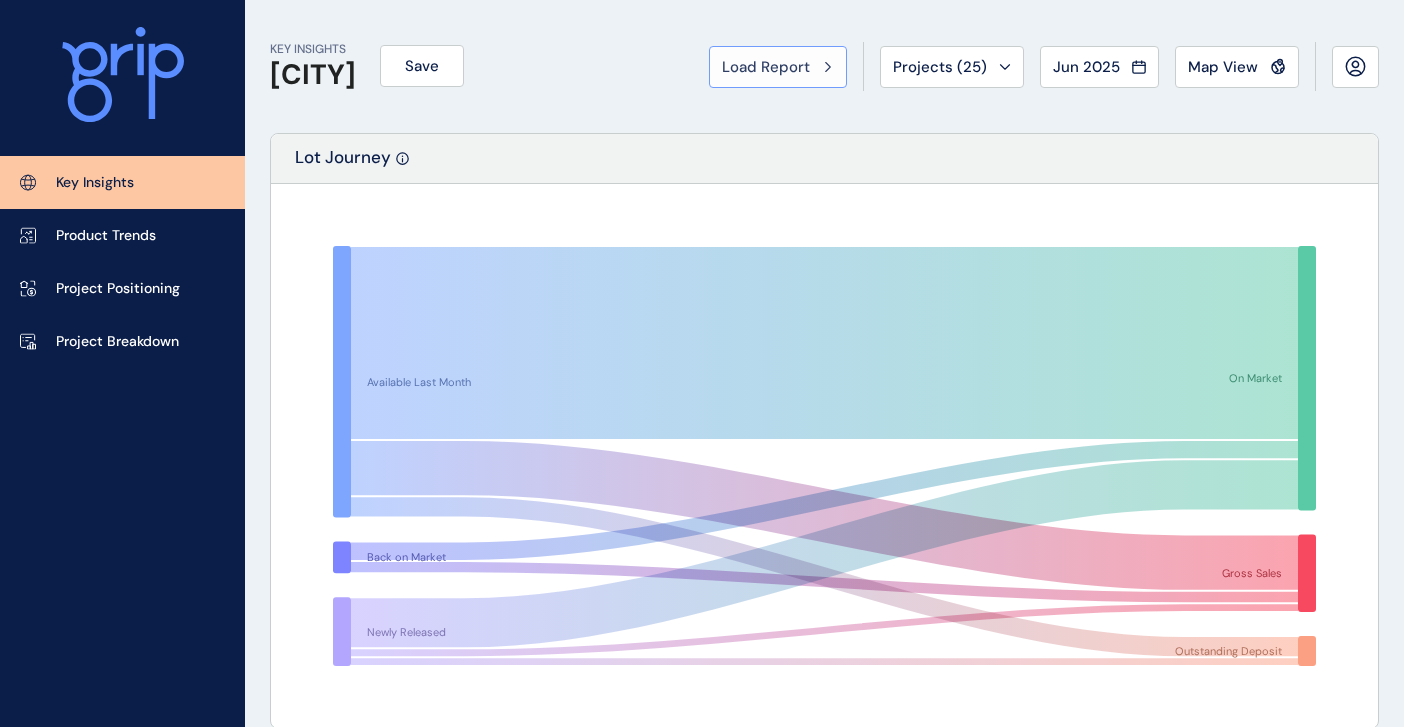 click on "Load Report" at bounding box center (778, 67) 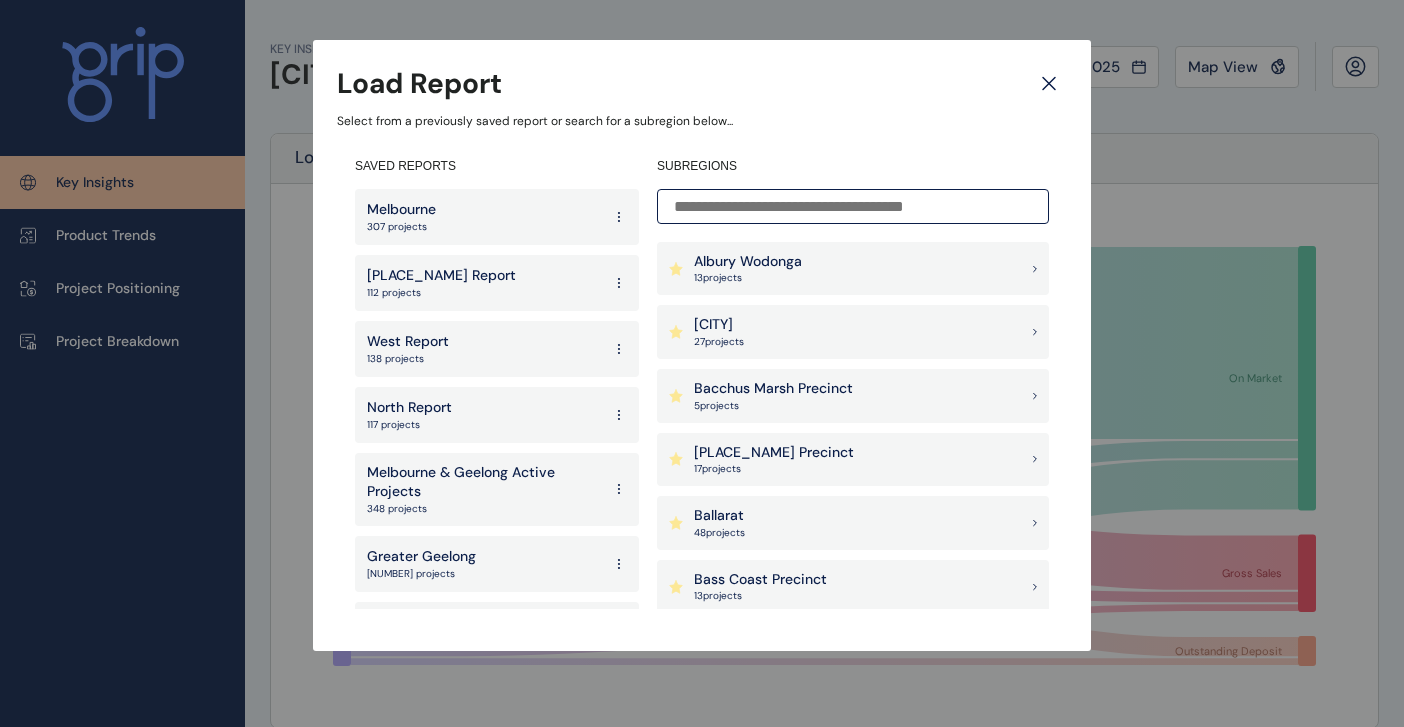 click on "[CITY] & [CITY] Active Projects" at bounding box center [484, 482] 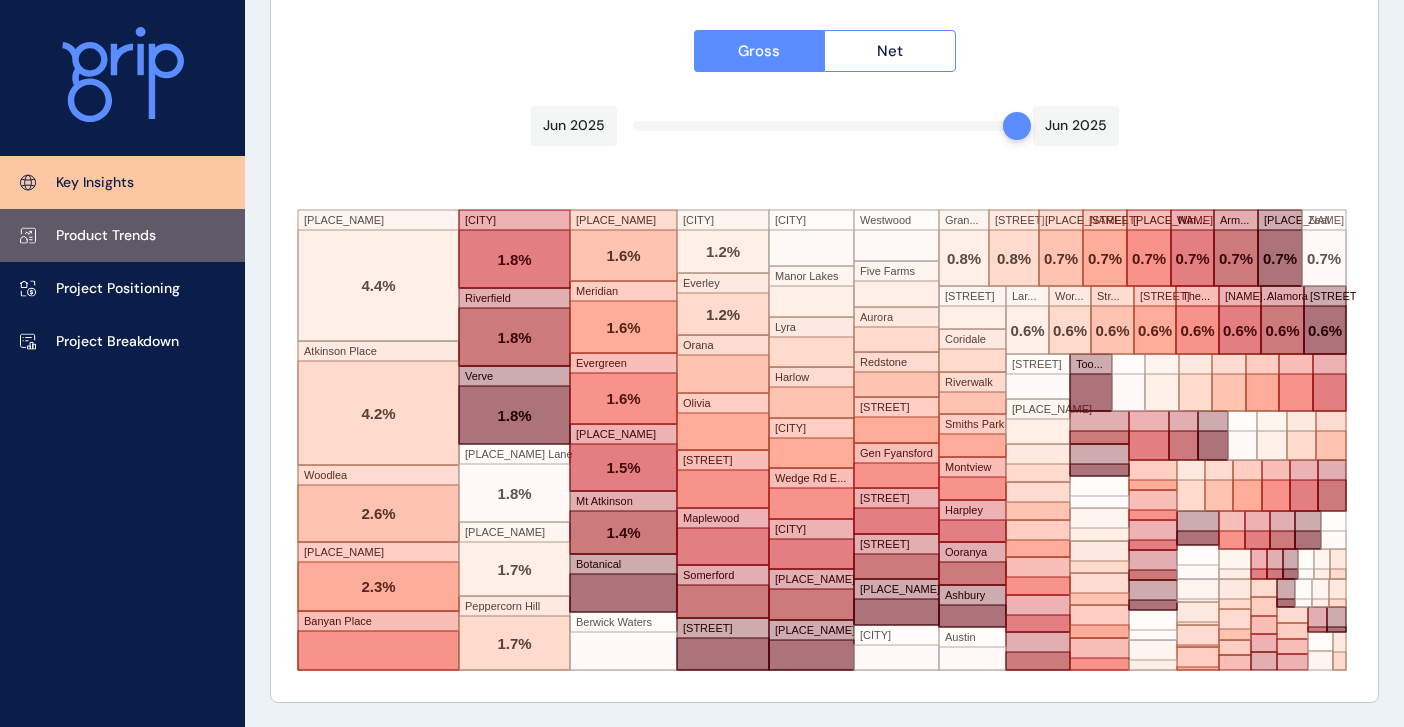 click on "Product Trends" at bounding box center (122, 235) 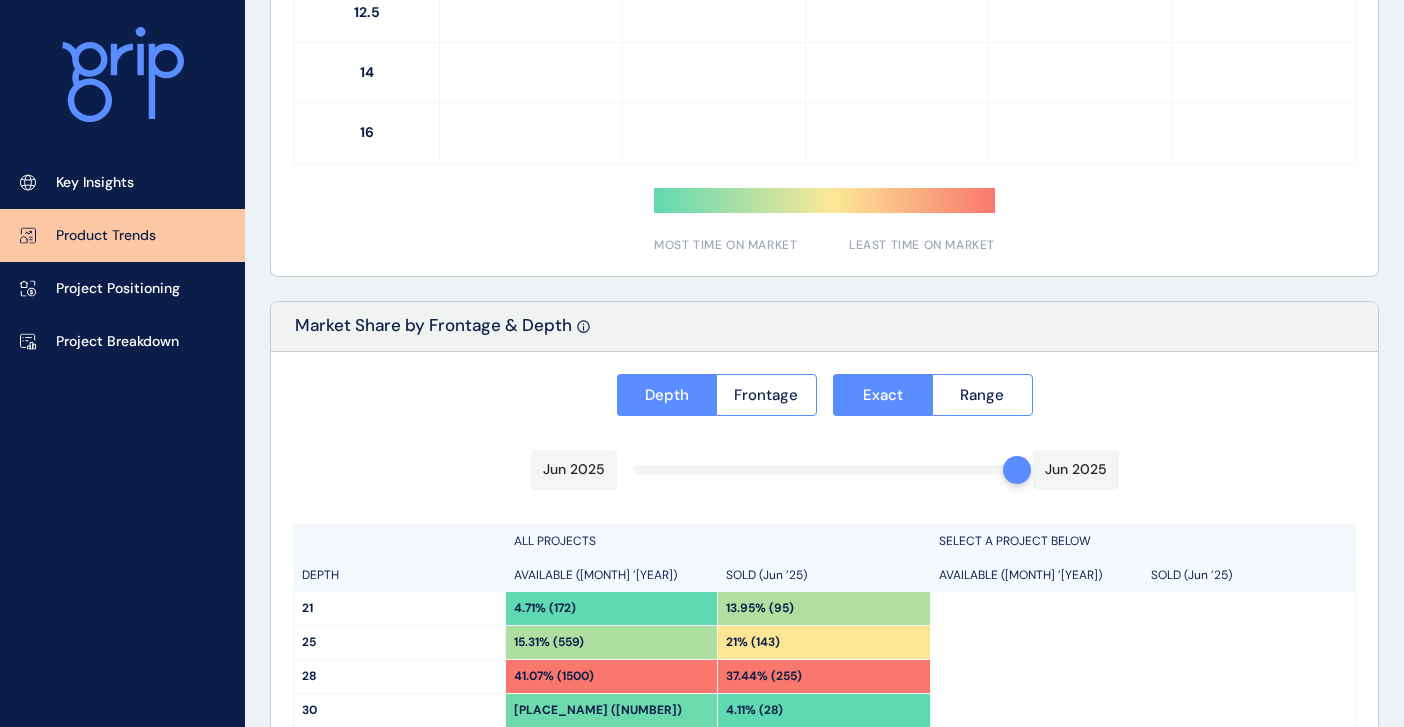 type on "**********" 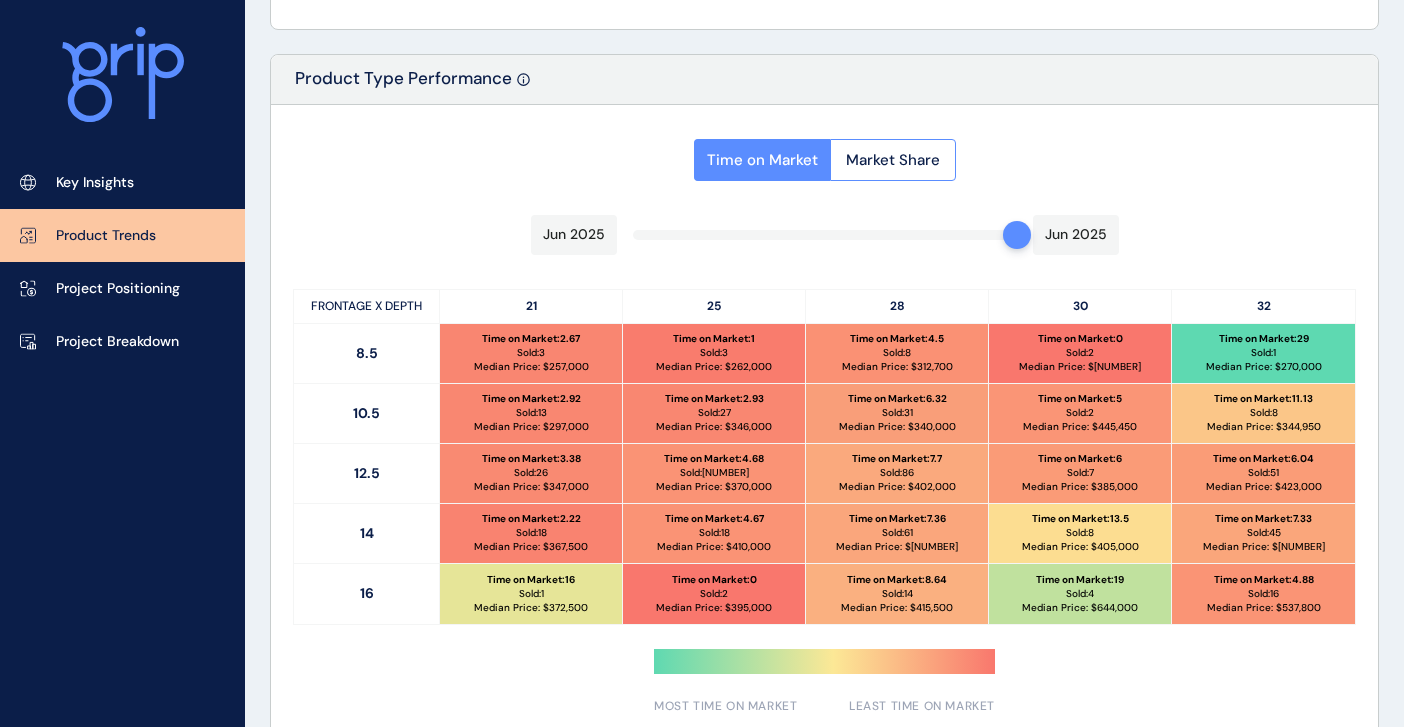 scroll, scrollTop: 1013, scrollLeft: 0, axis: vertical 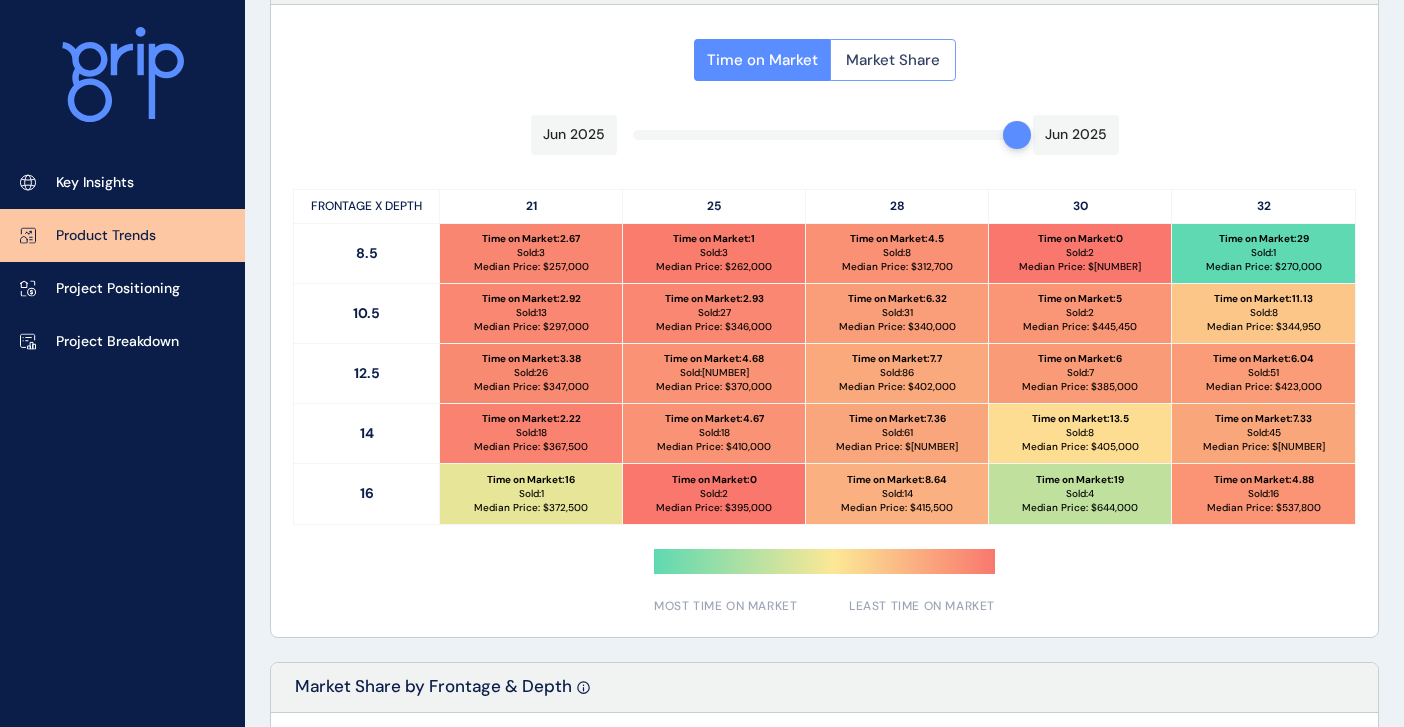 click on "Market Share" at bounding box center [893, 60] 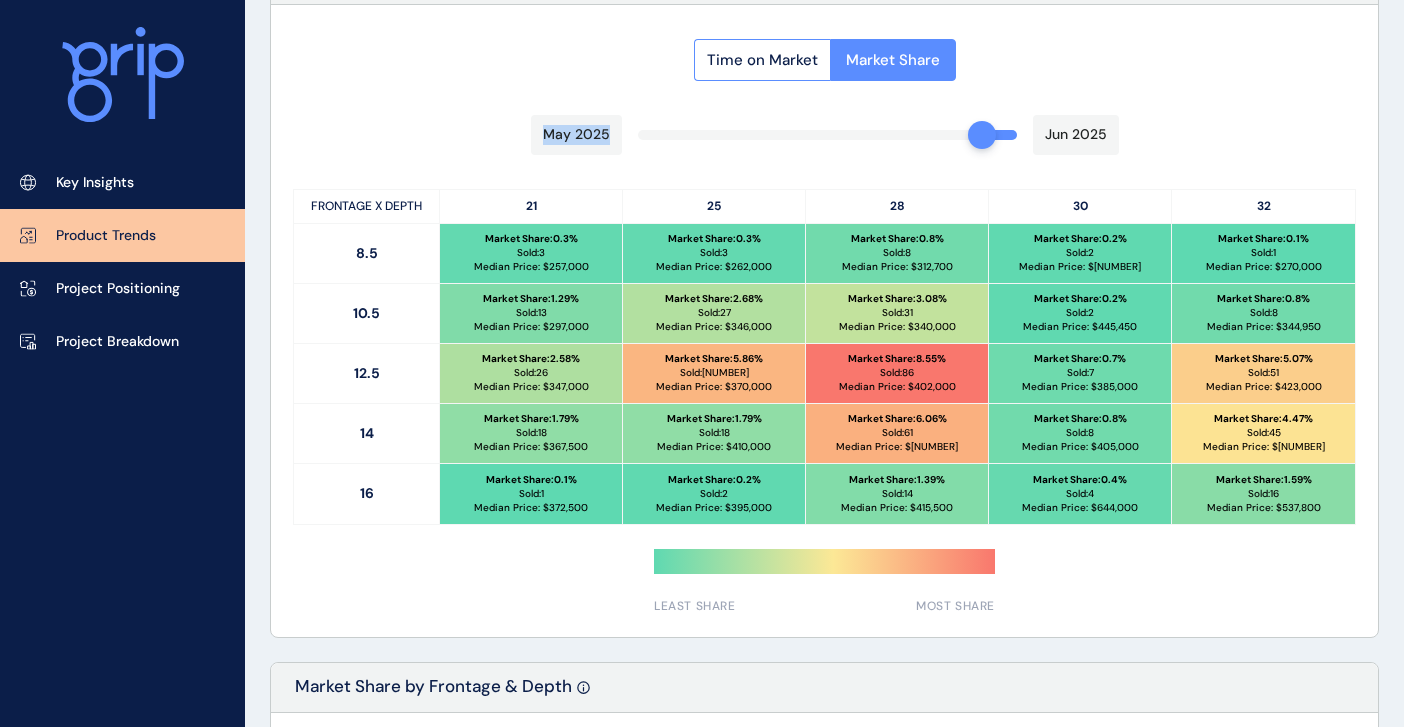 drag, startPoint x: 1025, startPoint y: 138, endPoint x: 1002, endPoint y: 138, distance: 23 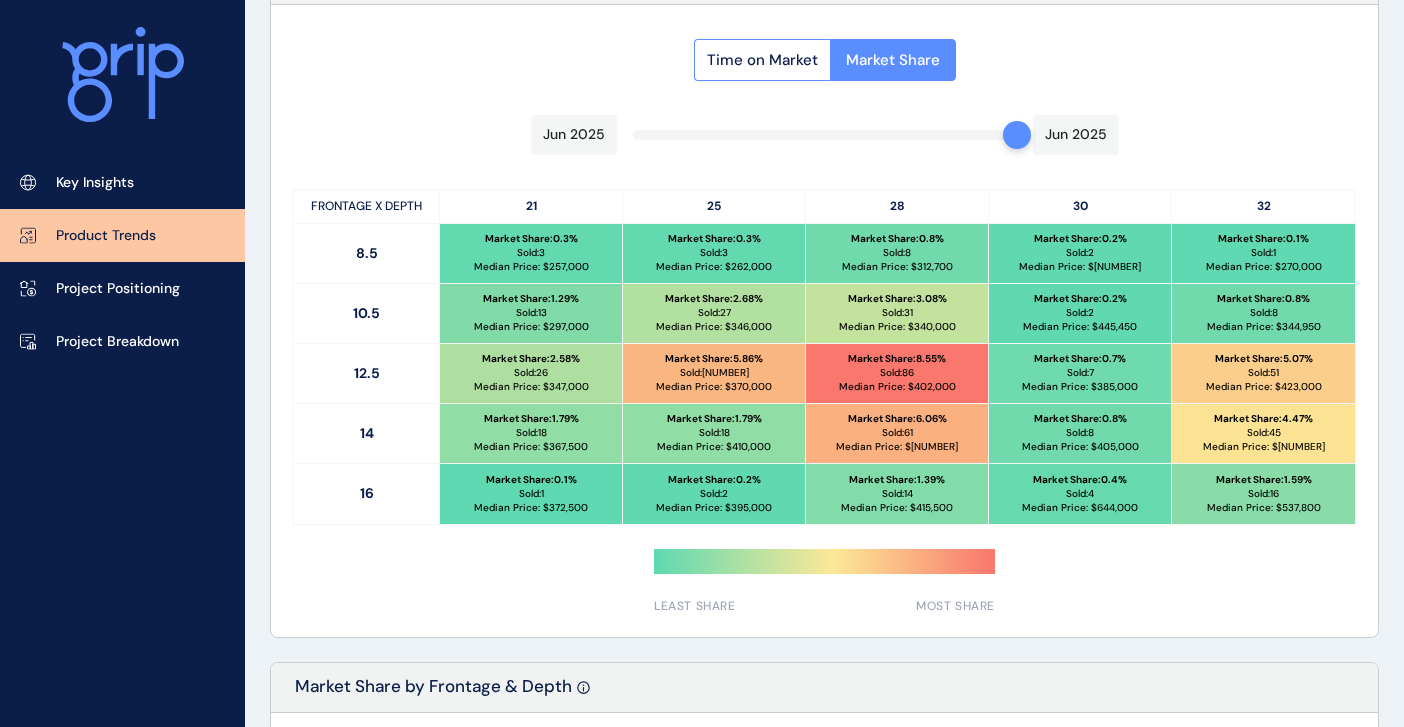 click at bounding box center (824, 321) 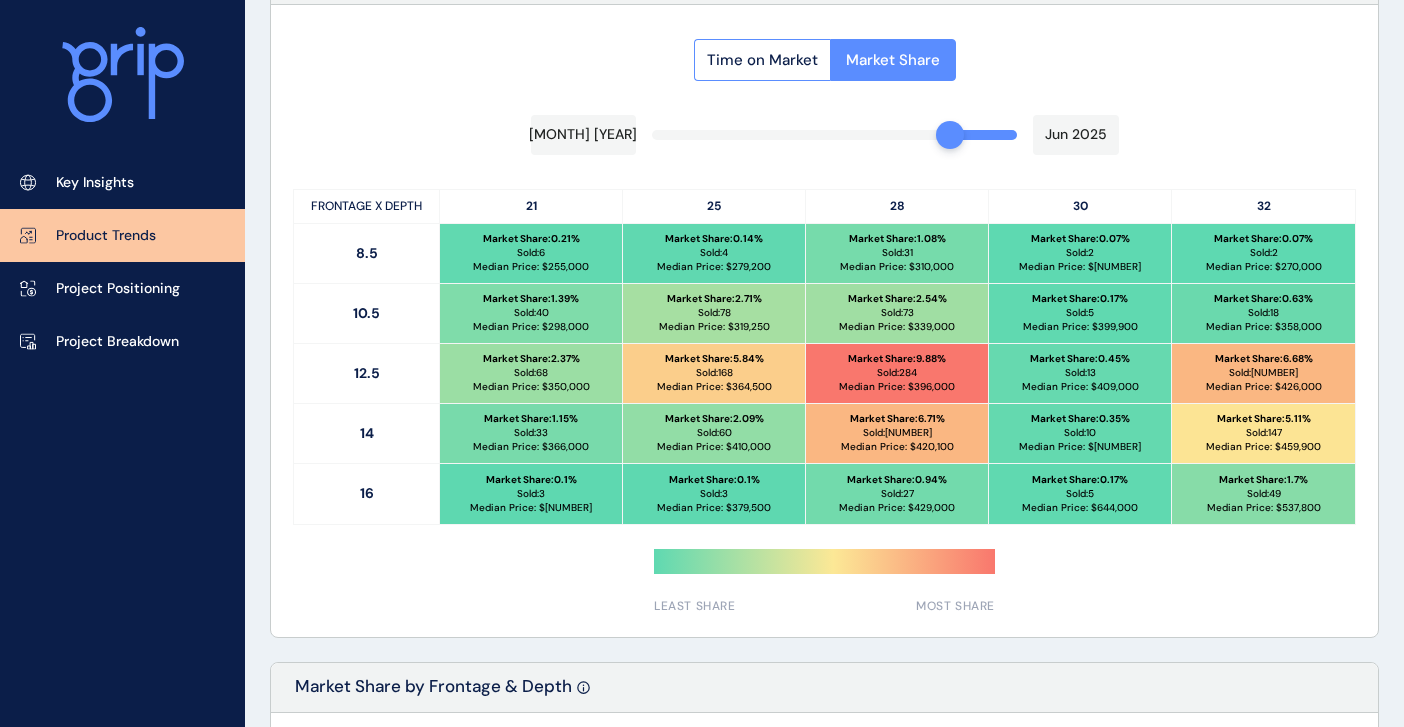 drag, startPoint x: 1006, startPoint y: 130, endPoint x: 940, endPoint y: 136, distance: 66.27216 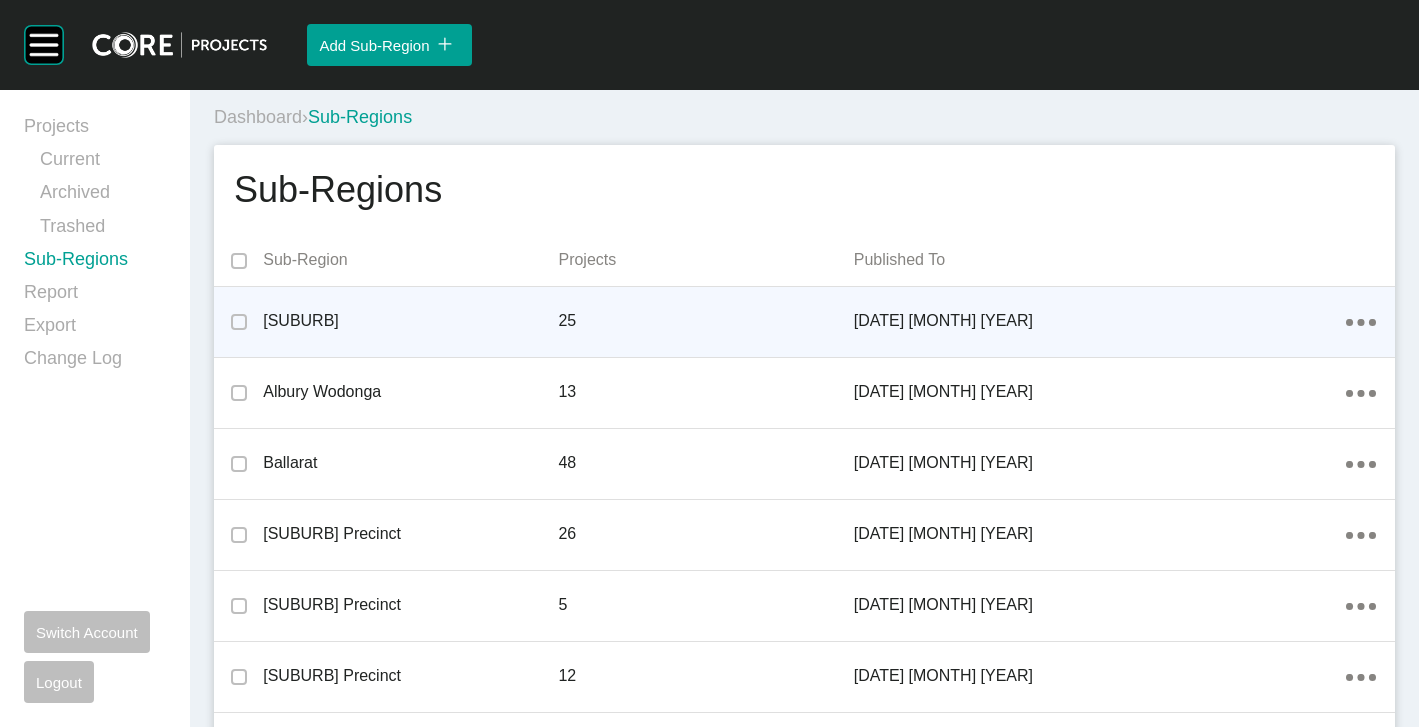 scroll, scrollTop: 0, scrollLeft: 0, axis: both 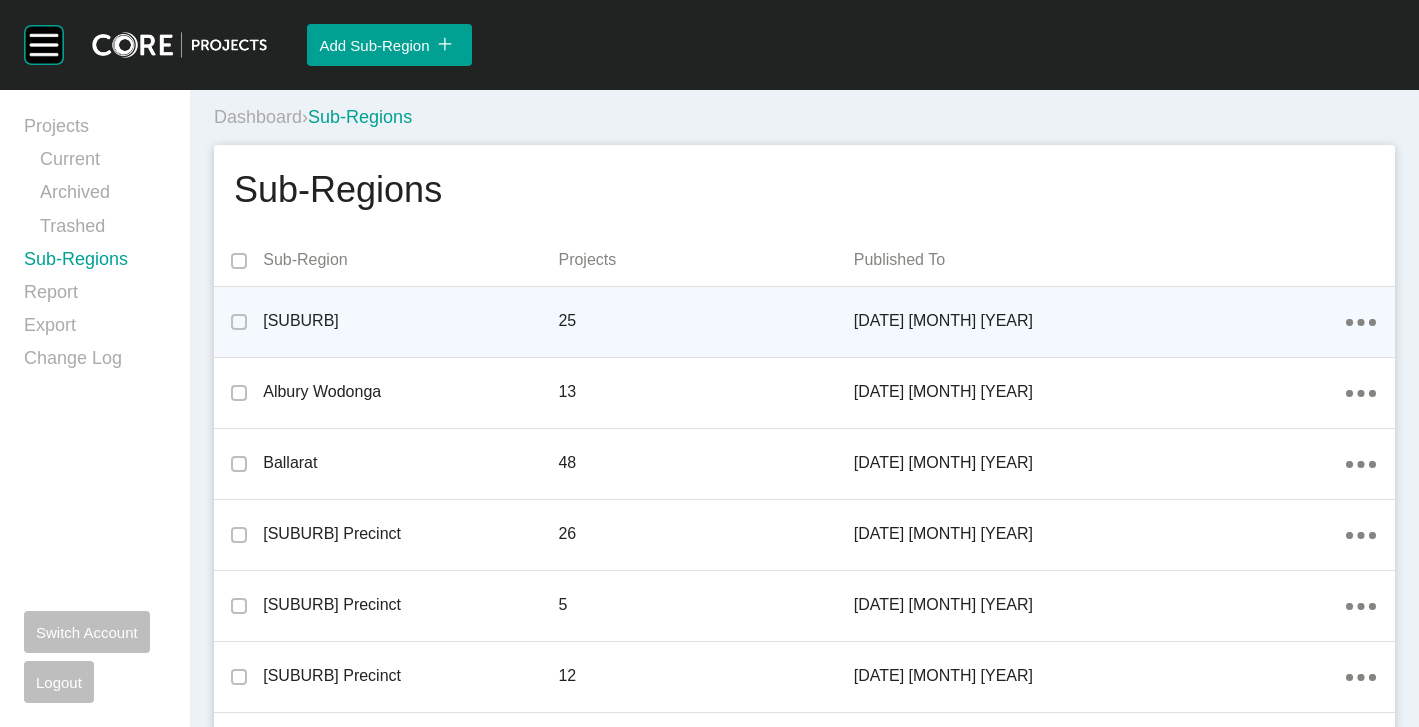 click on "[SUBURB]" at bounding box center (410, 321) 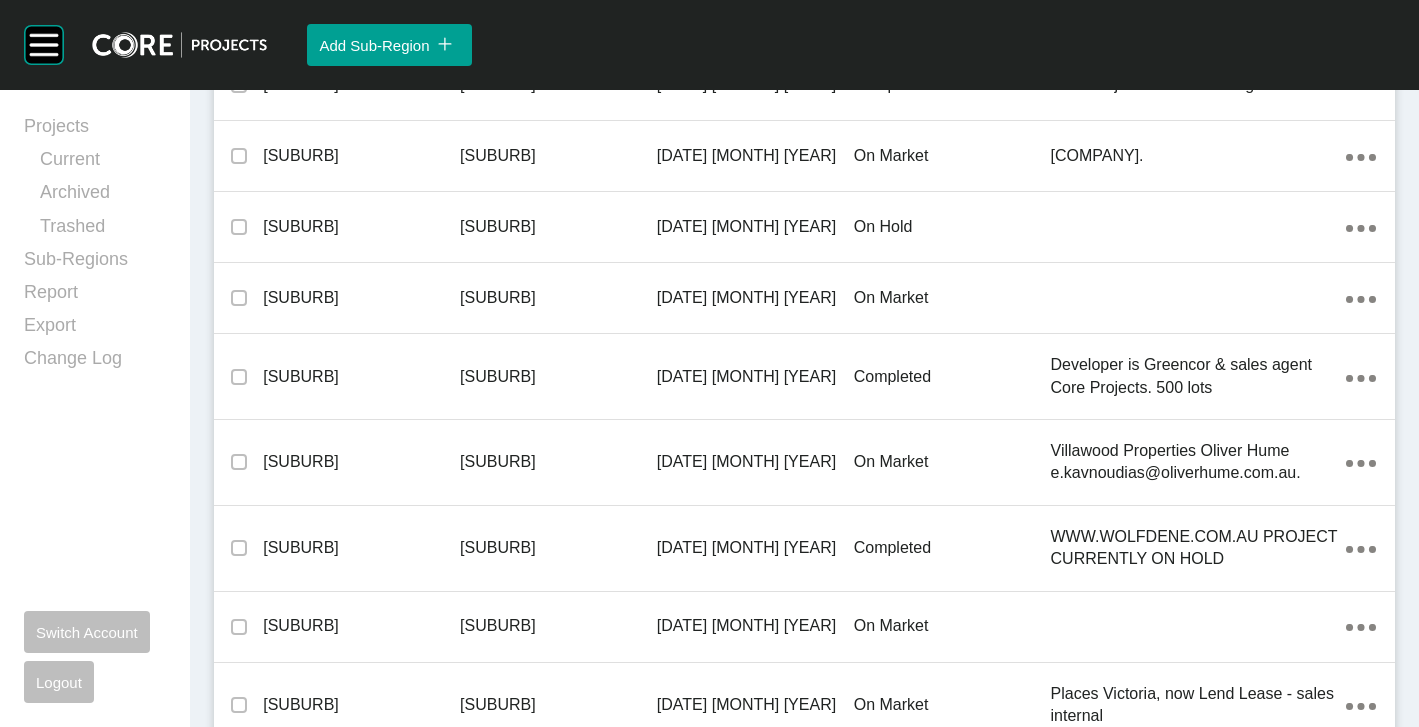 scroll, scrollTop: 300, scrollLeft: 0, axis: vertical 